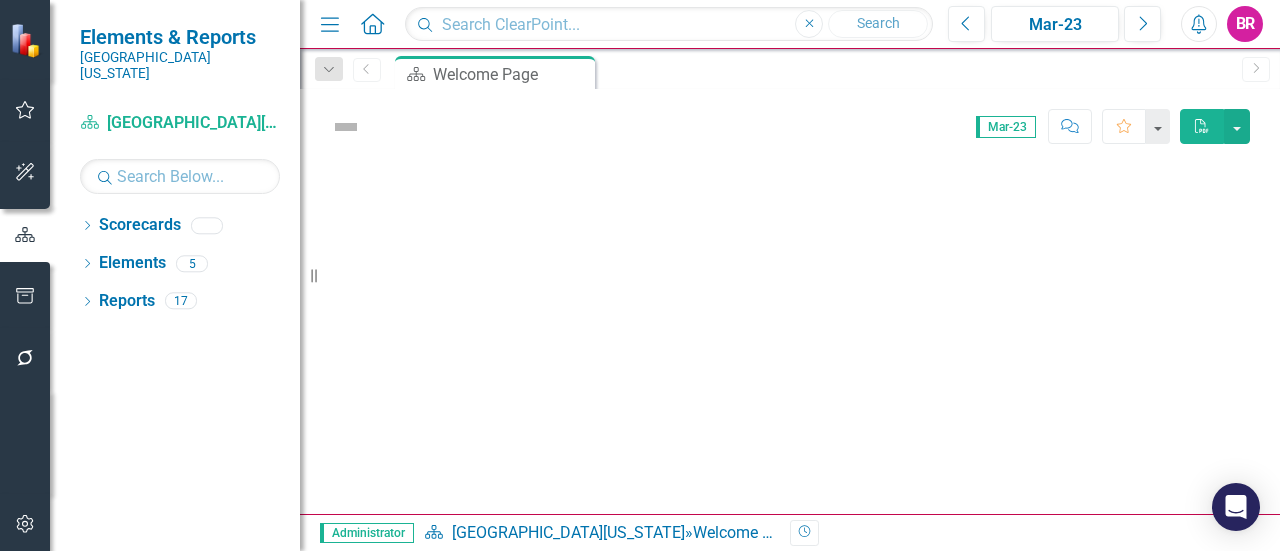 scroll, scrollTop: 0, scrollLeft: 0, axis: both 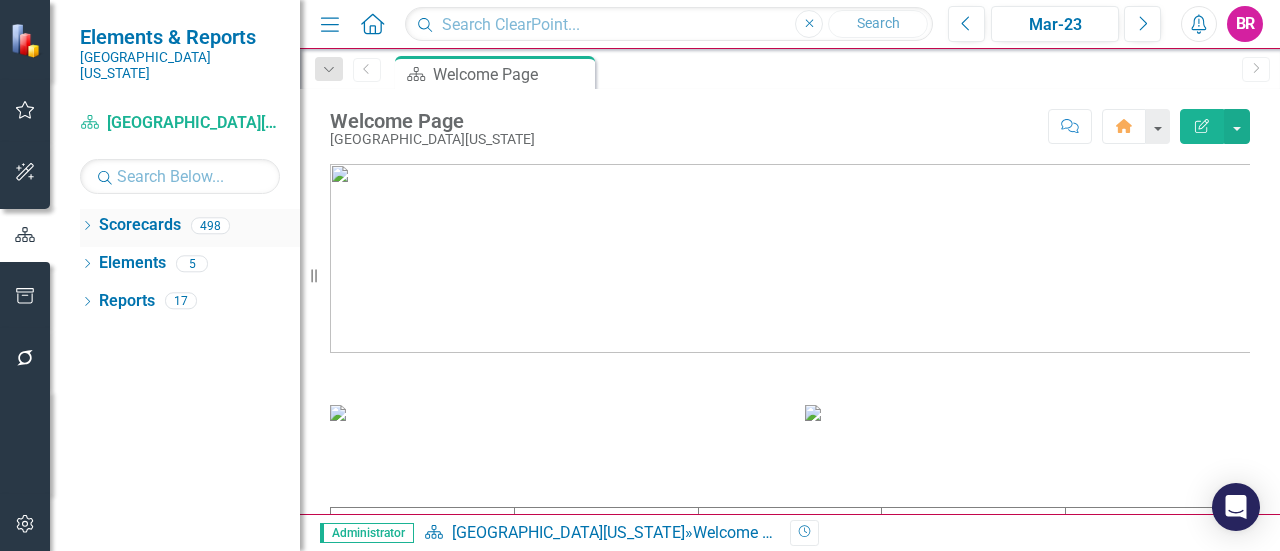 click on "Dropdown" 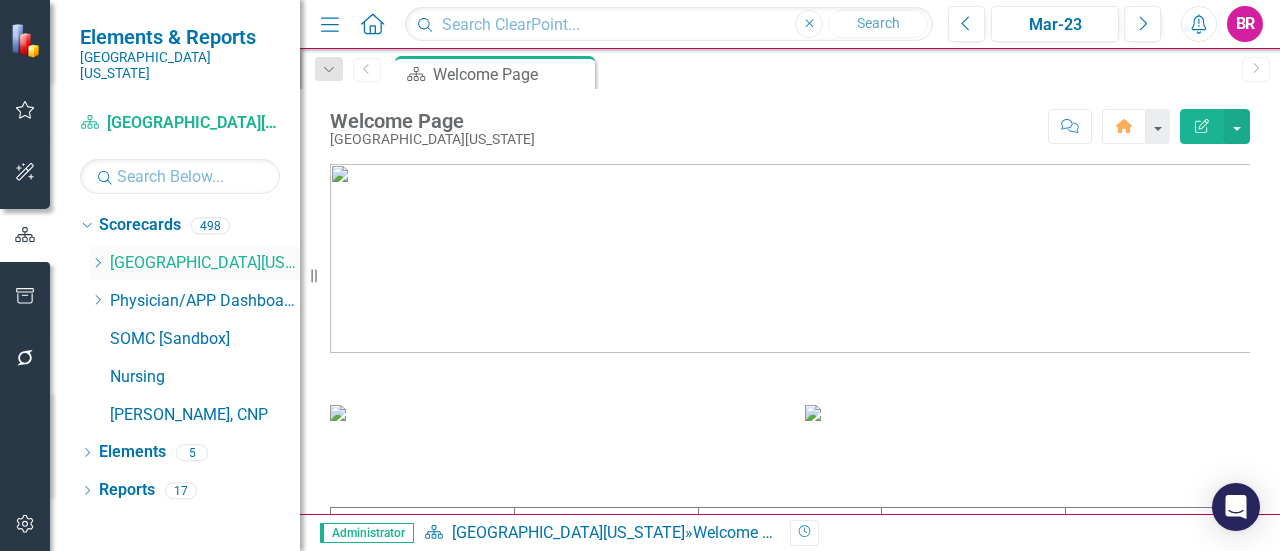 click 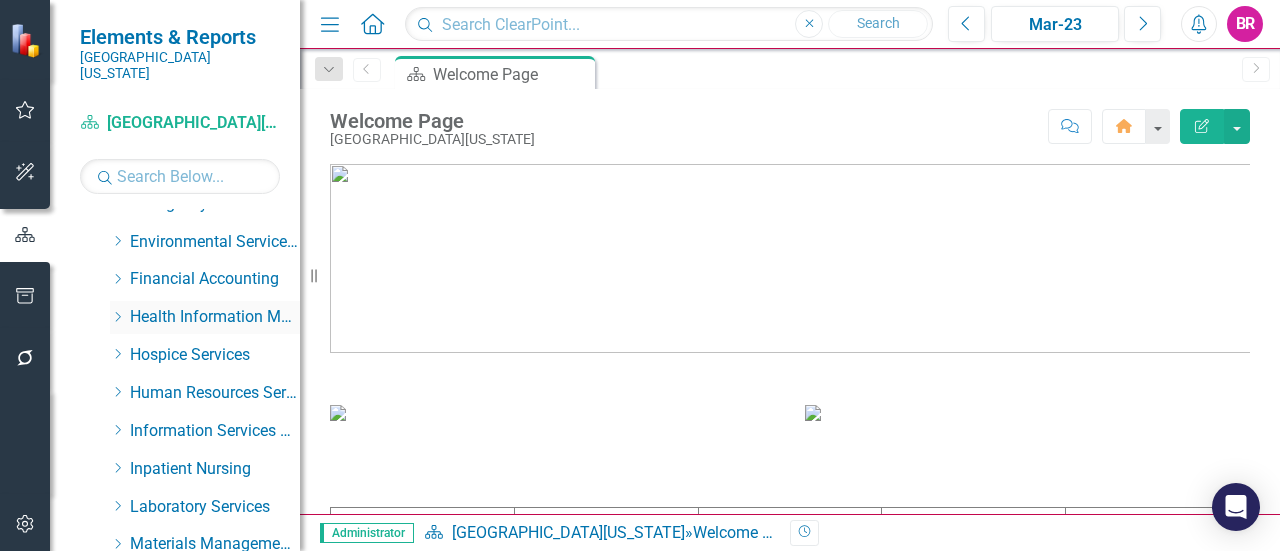 scroll, scrollTop: 600, scrollLeft: 0, axis: vertical 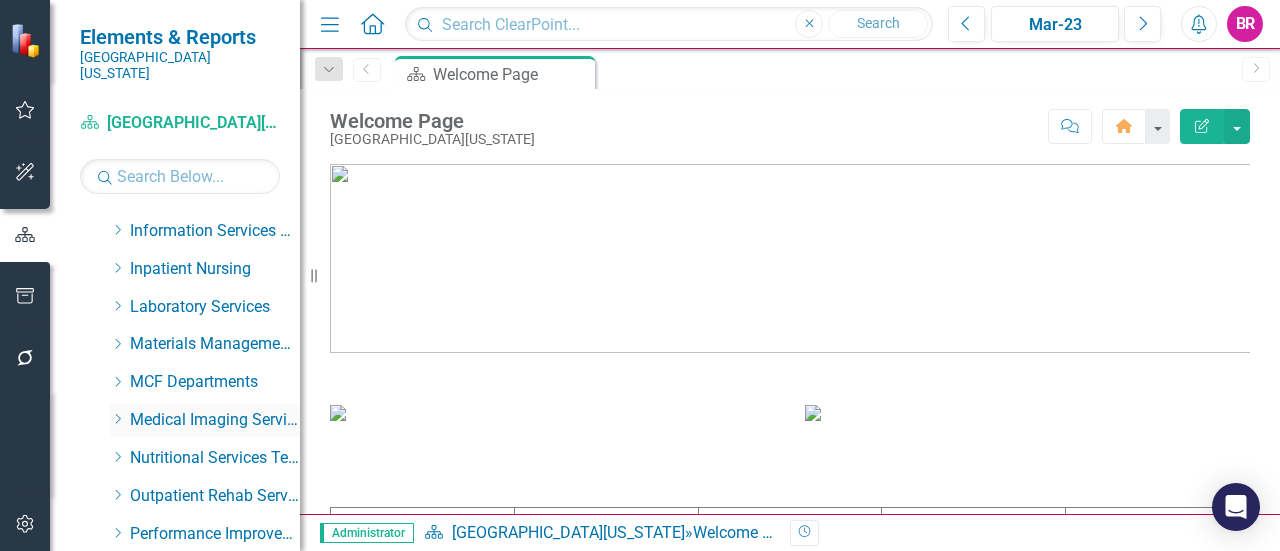 click 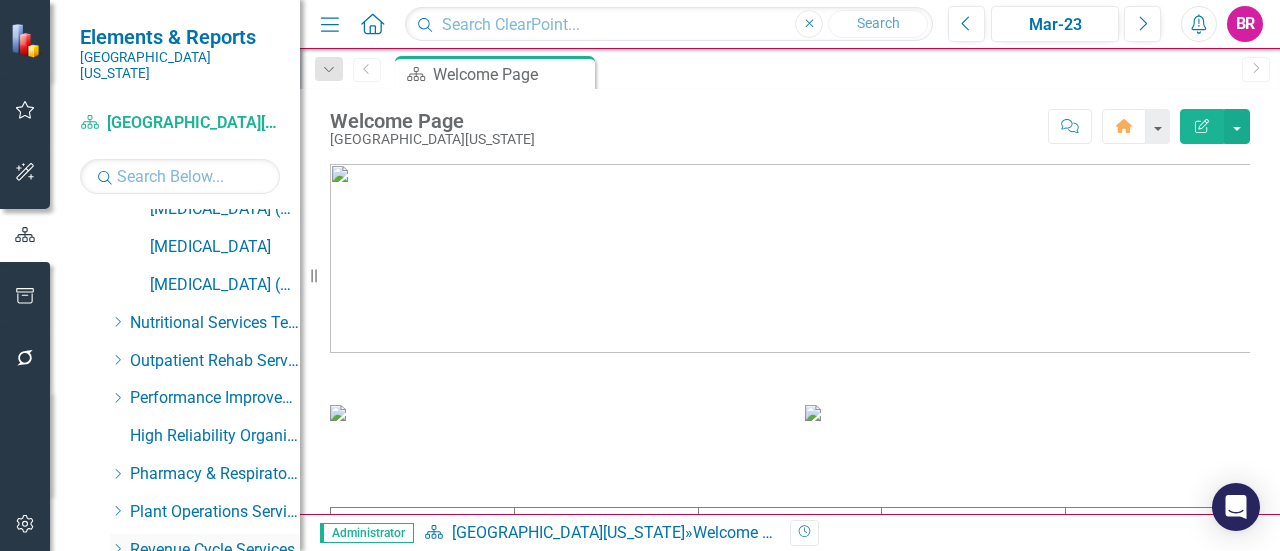 scroll, scrollTop: 900, scrollLeft: 0, axis: vertical 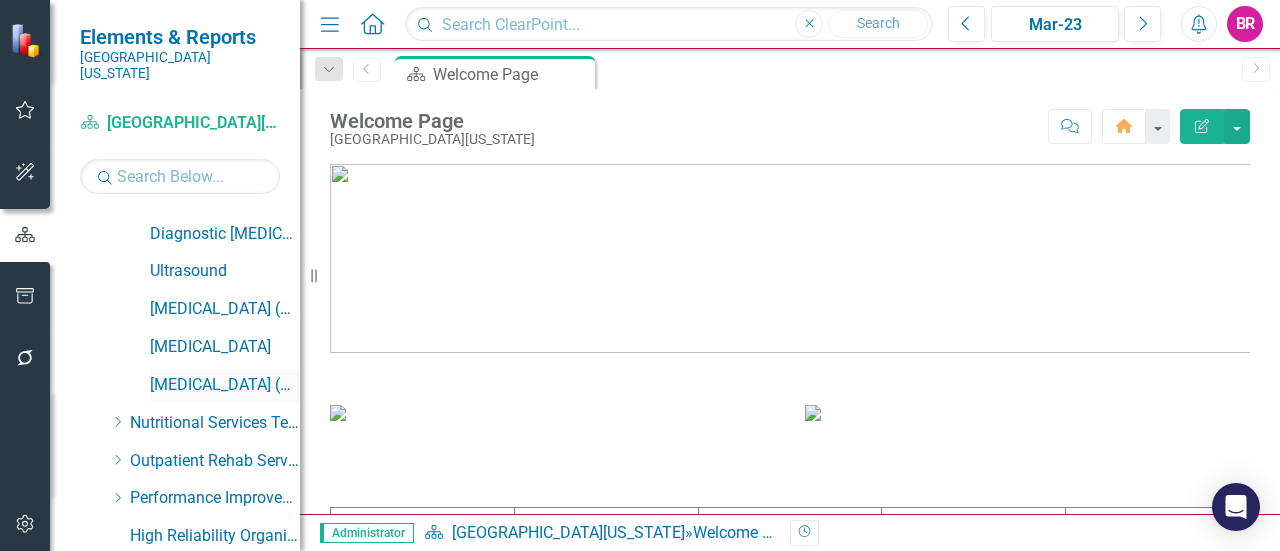 click on "[MEDICAL_DATA] (PET) Scan" at bounding box center [225, 385] 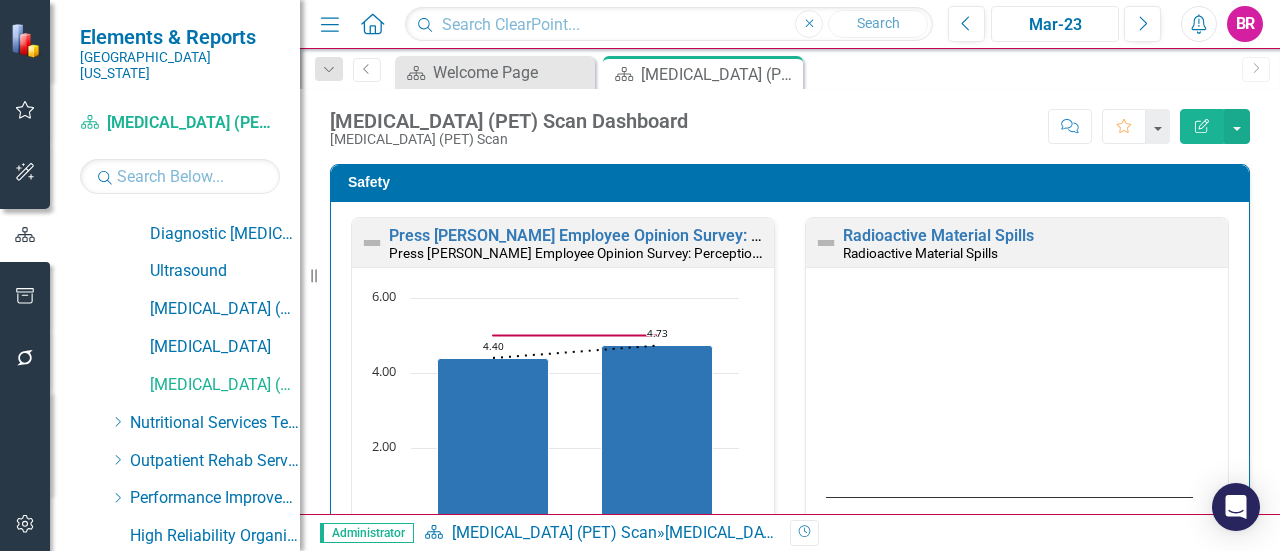 click on "Mar-23" at bounding box center [1055, 25] 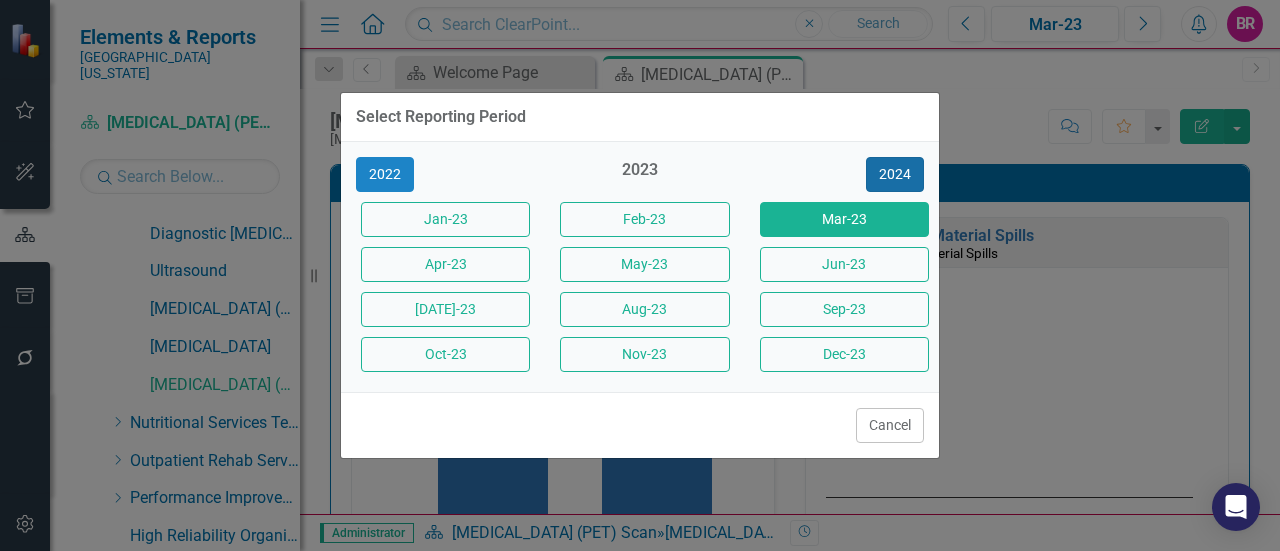 click on "2024" at bounding box center [895, 174] 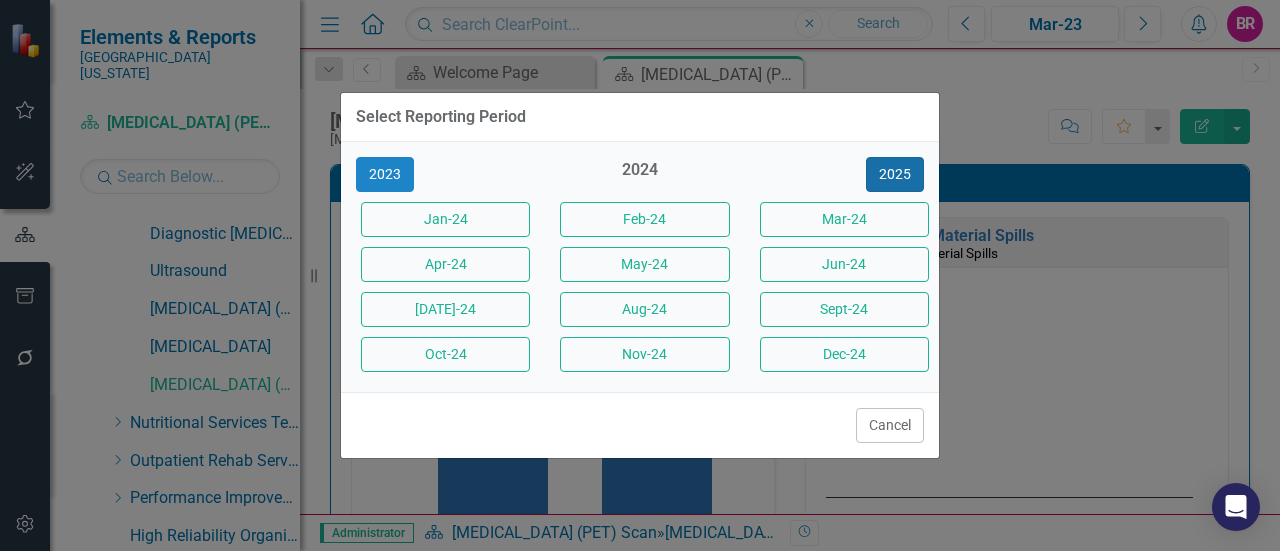 click on "2025" at bounding box center [895, 174] 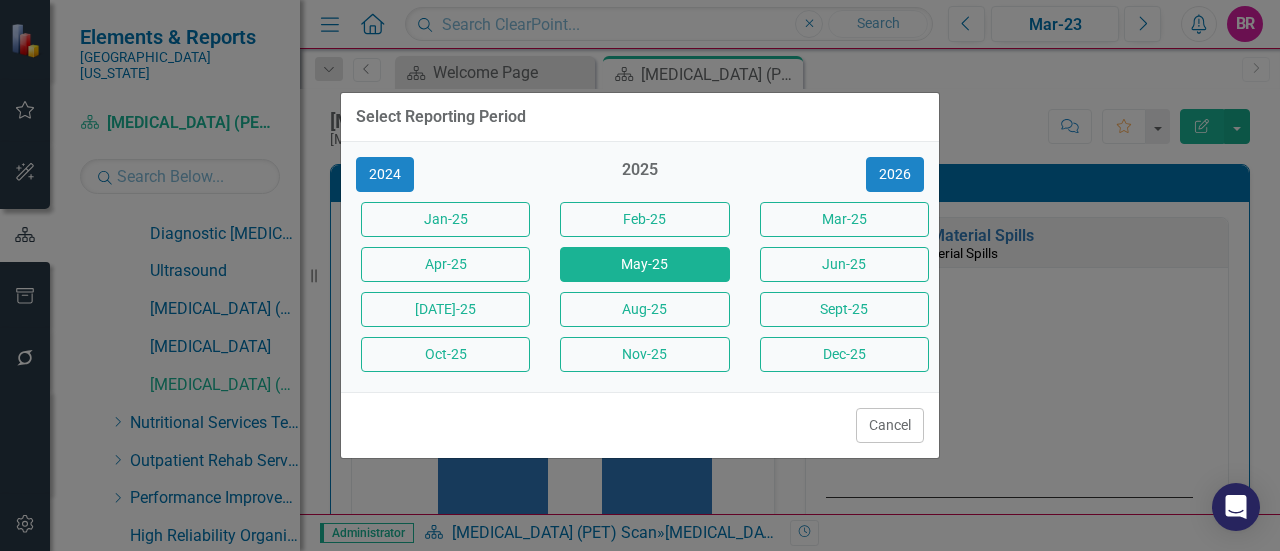 click on "May-25" at bounding box center [644, 264] 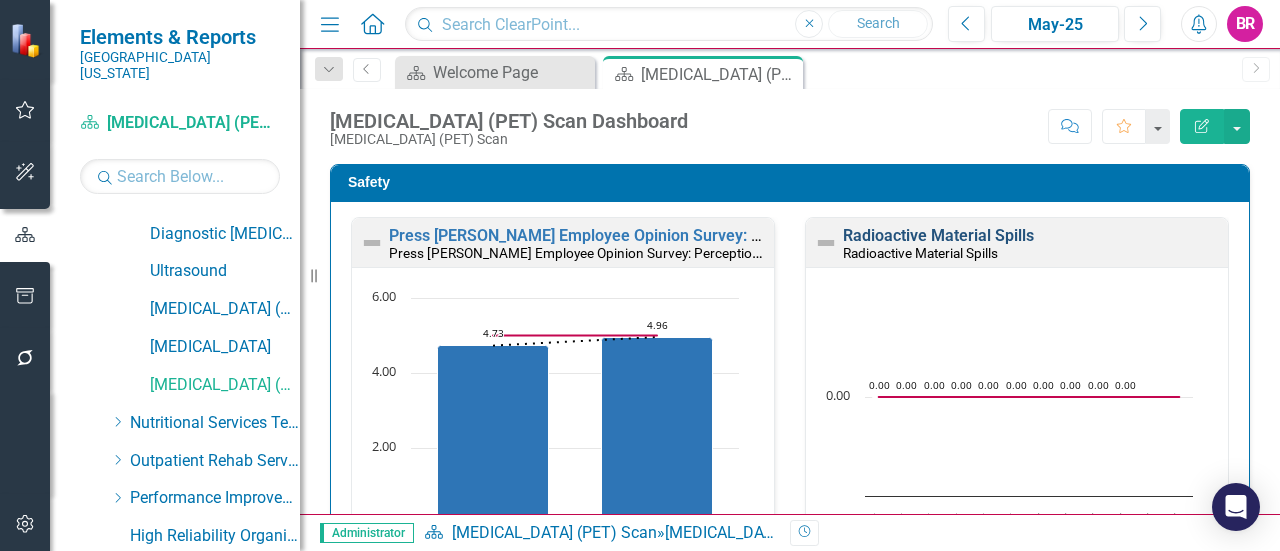 click on "Radioactive Material Spills" at bounding box center (938, 235) 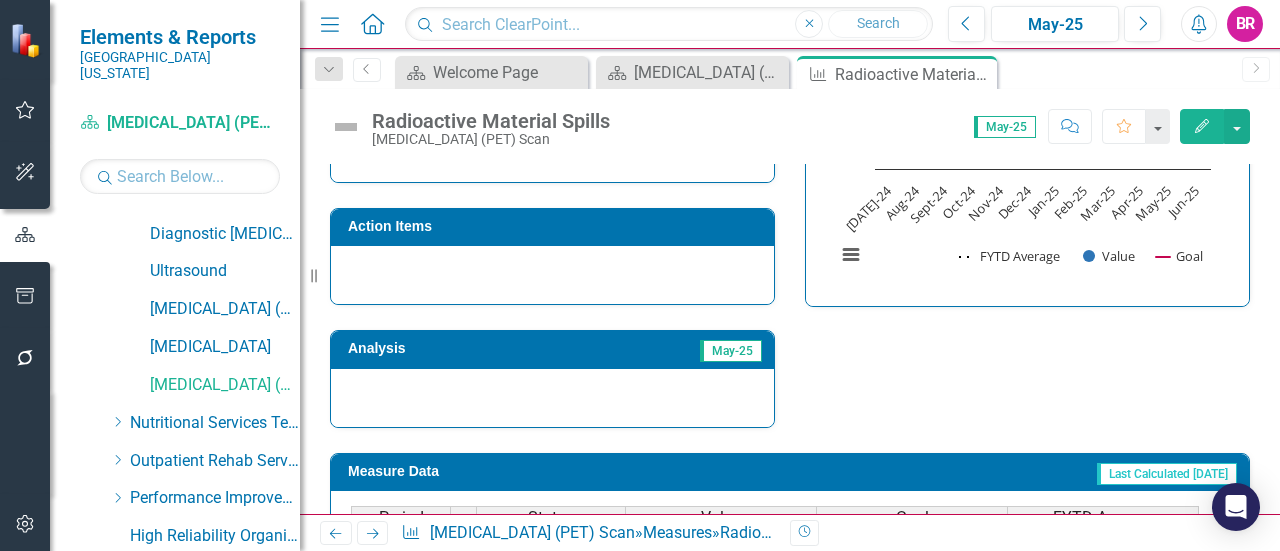 scroll, scrollTop: 900, scrollLeft: 0, axis: vertical 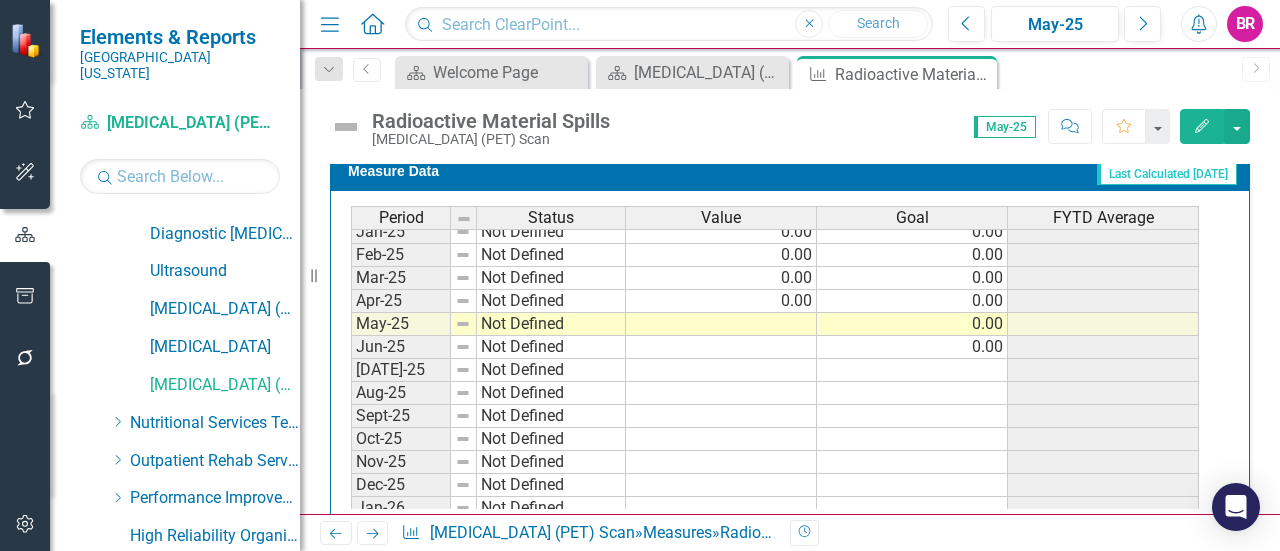 click on "May-24 Not Defined 0.00 0.00 Jun-24 Not Defined 0.00 0.00 Jul-24 Not Defined 0.00 0.00 Aug-24 Not Defined 0.00 0.00 Sept-24 Not Defined 0.00 0.00 Oct-24 Not Defined 0.00 0.00 Nov-24 Not Defined 0.00 0.00 Dec-24 Not Defined 0.00 0.00 Jan-25 Not Defined 0.00 0.00 Feb-25 Not Defined 0.00 0.00 Mar-25 Not Defined 0.00 0.00 Apr-25 Not Defined 0.00 0.00 May-25 Not Defined 0.00 Jun-25 Not Defined 0.00 Jul-25 Not Defined Aug-25 Not Defined Sept-25 Not Defined Oct-25 Not Defined Nov-25 Not Defined Dec-25 Not Defined Jan-26 Not Defined Feb-26 Not Defined Mar-26 Not Defined Apr-26 Not Defined May-26 Not Defined Jun-26 Not Defined" at bounding box center (775, 335) 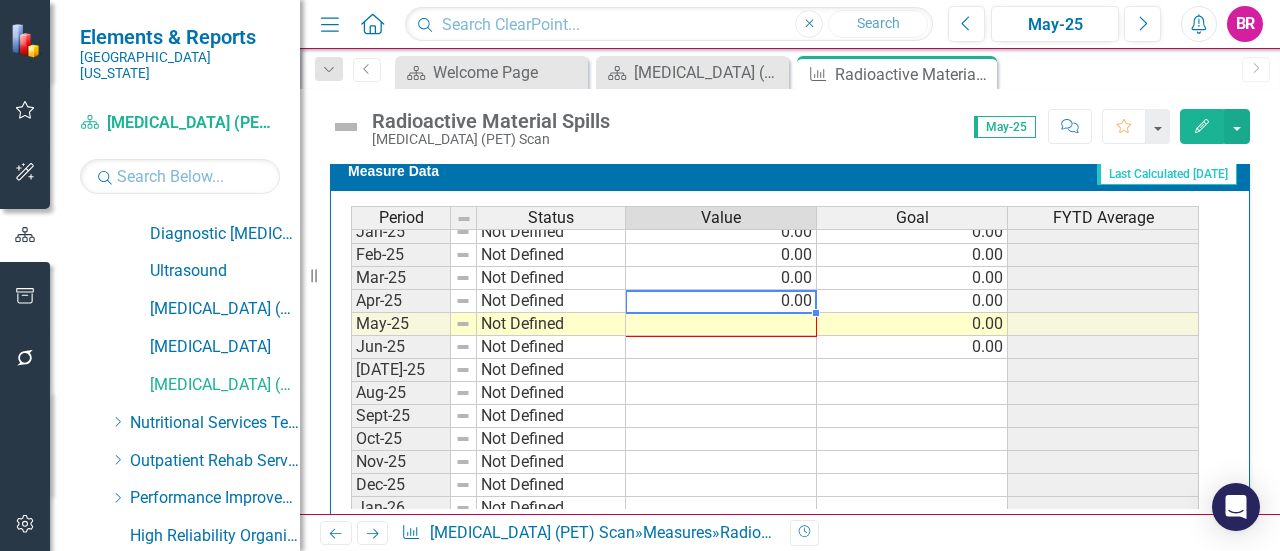 drag, startPoint x: 818, startPoint y: 317, endPoint x: 816, endPoint y: 327, distance: 10.198039 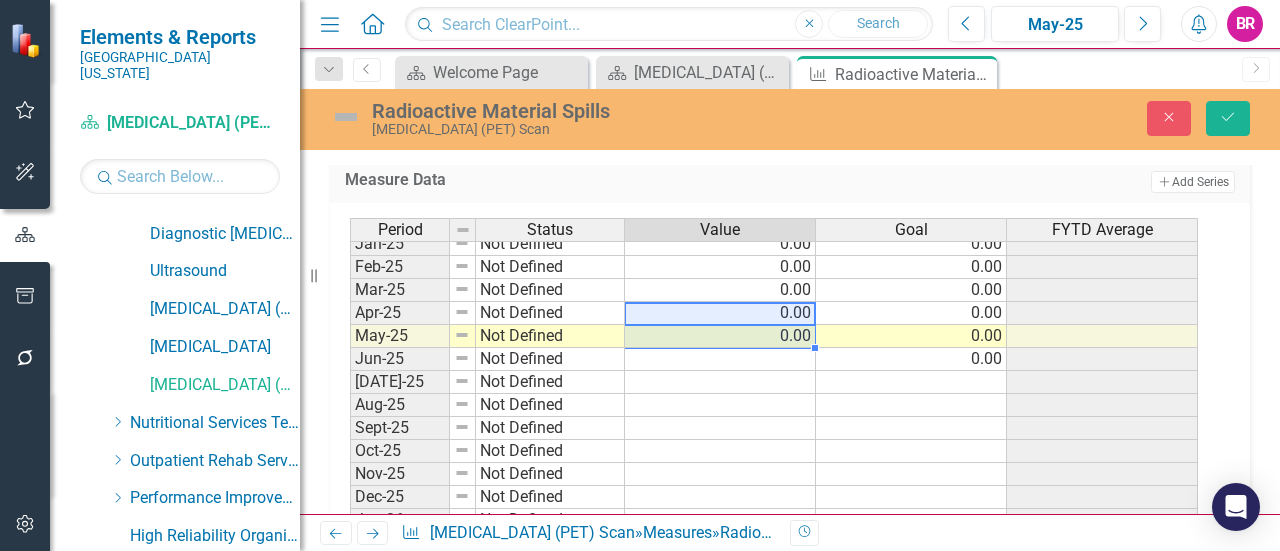 type on "0" 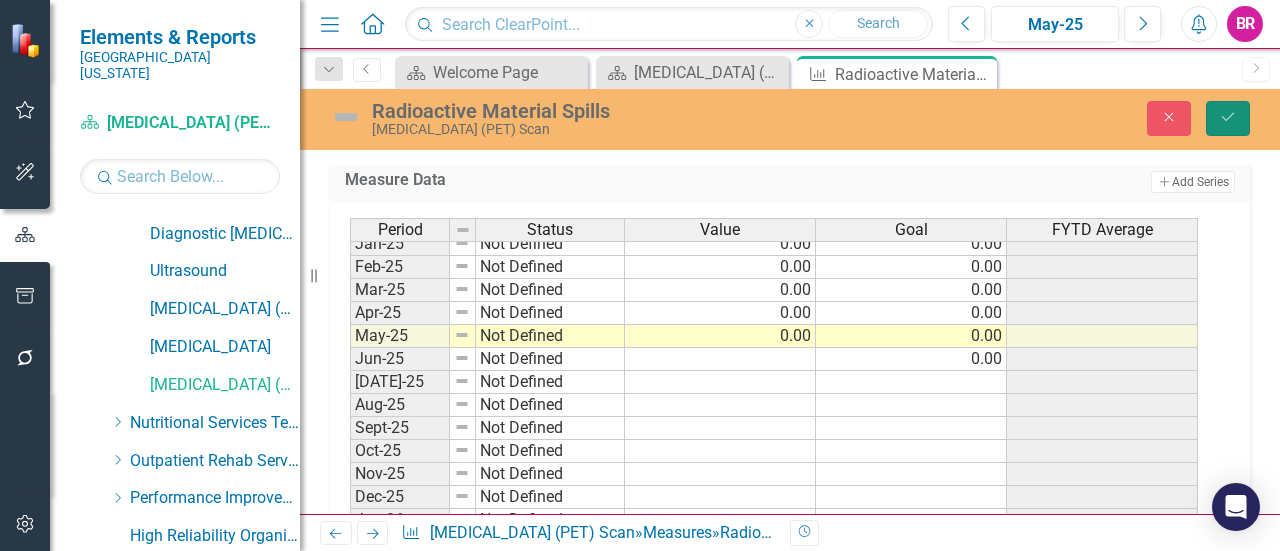 click on "Save" 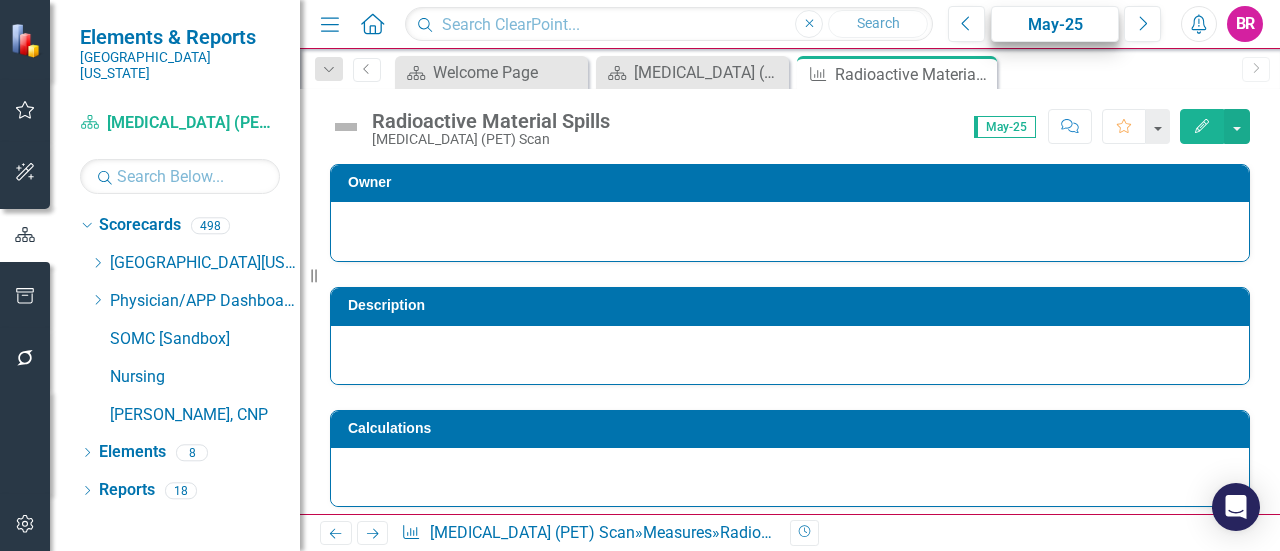 scroll, scrollTop: 0, scrollLeft: 0, axis: both 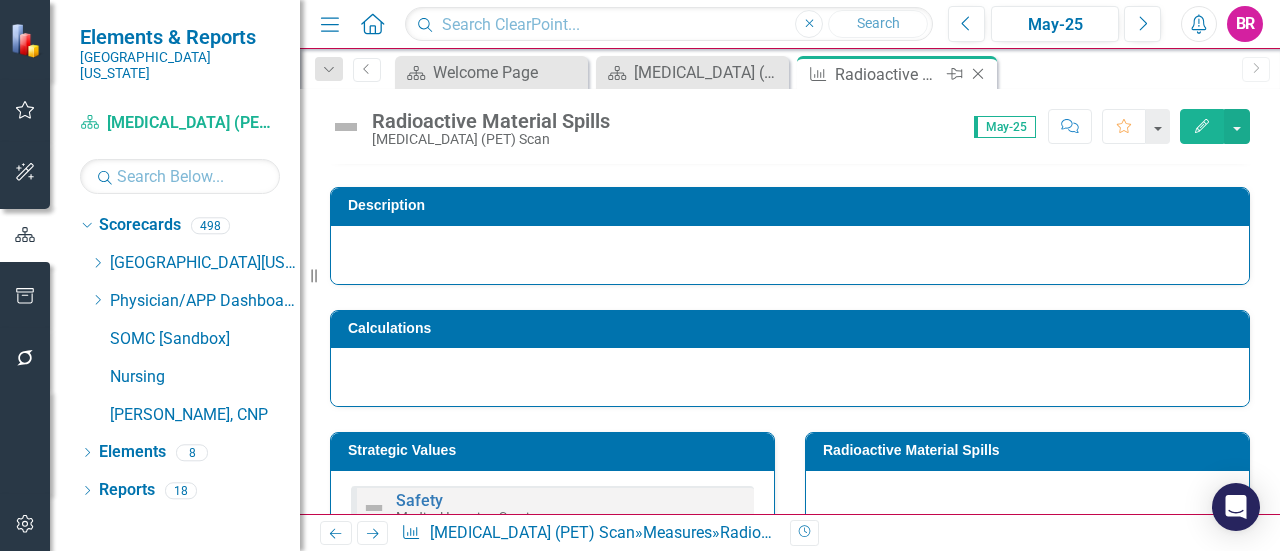 click 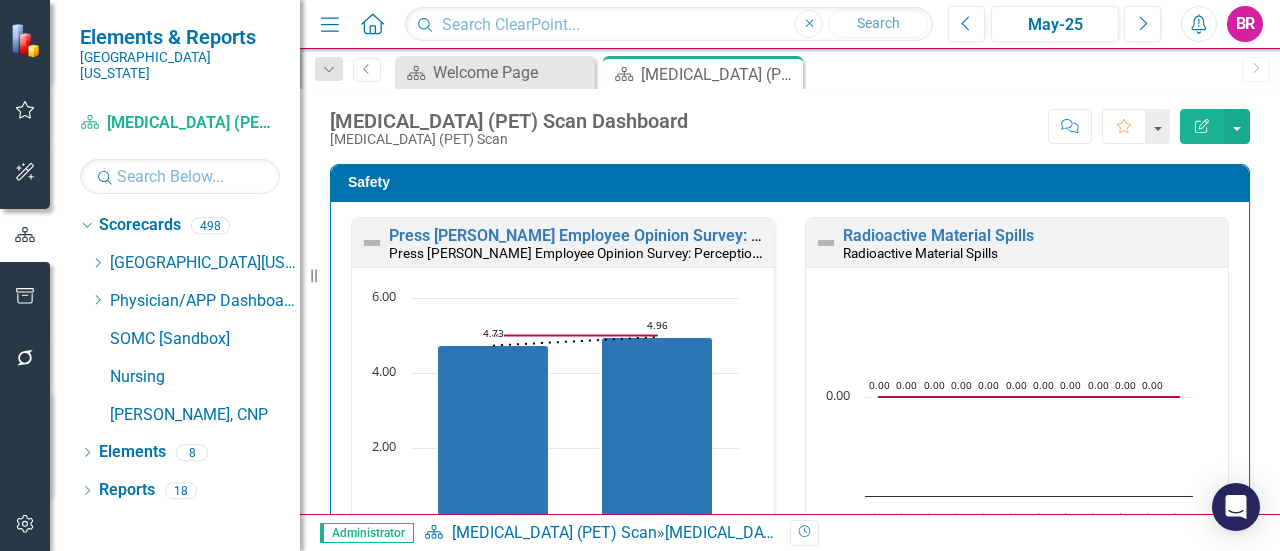 scroll, scrollTop: 1, scrollLeft: 0, axis: vertical 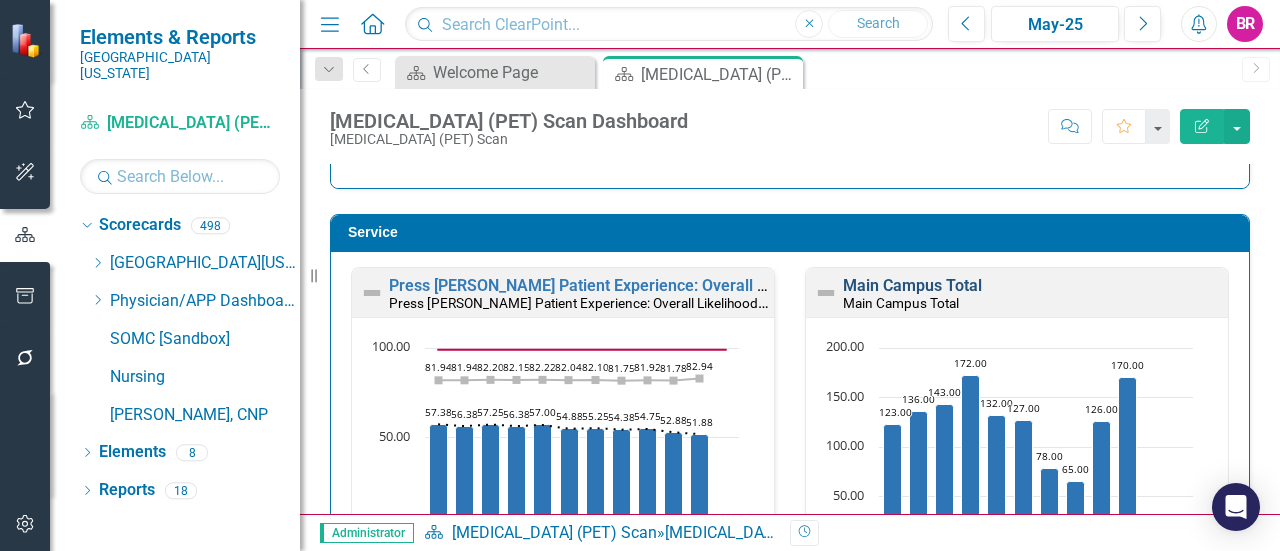 click on "Main Campus Total" at bounding box center [912, 285] 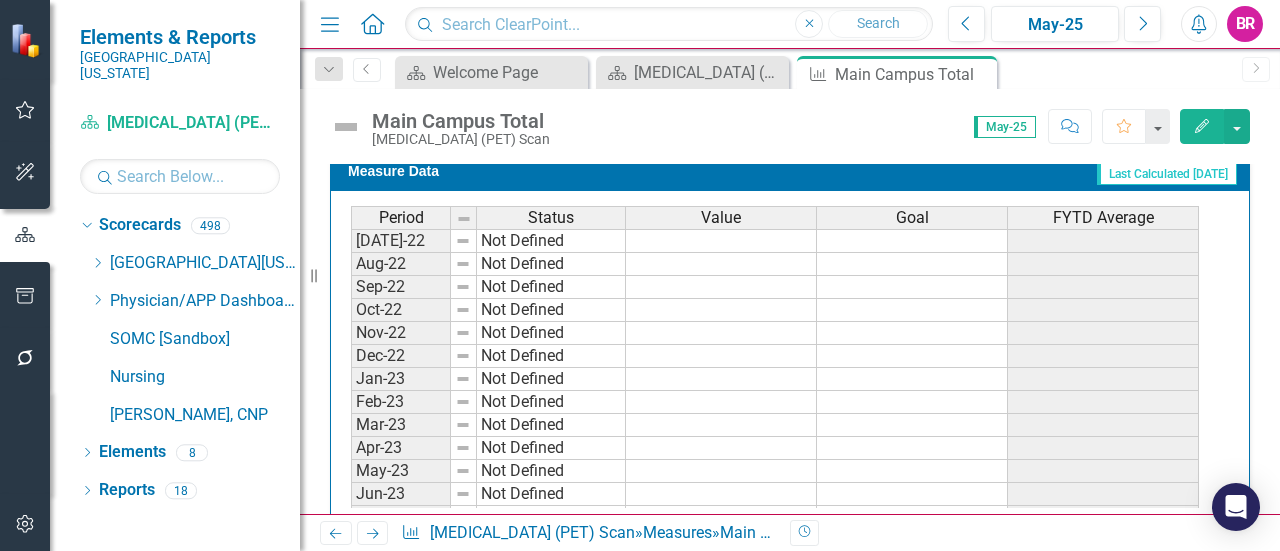 scroll, scrollTop: 944, scrollLeft: 0, axis: vertical 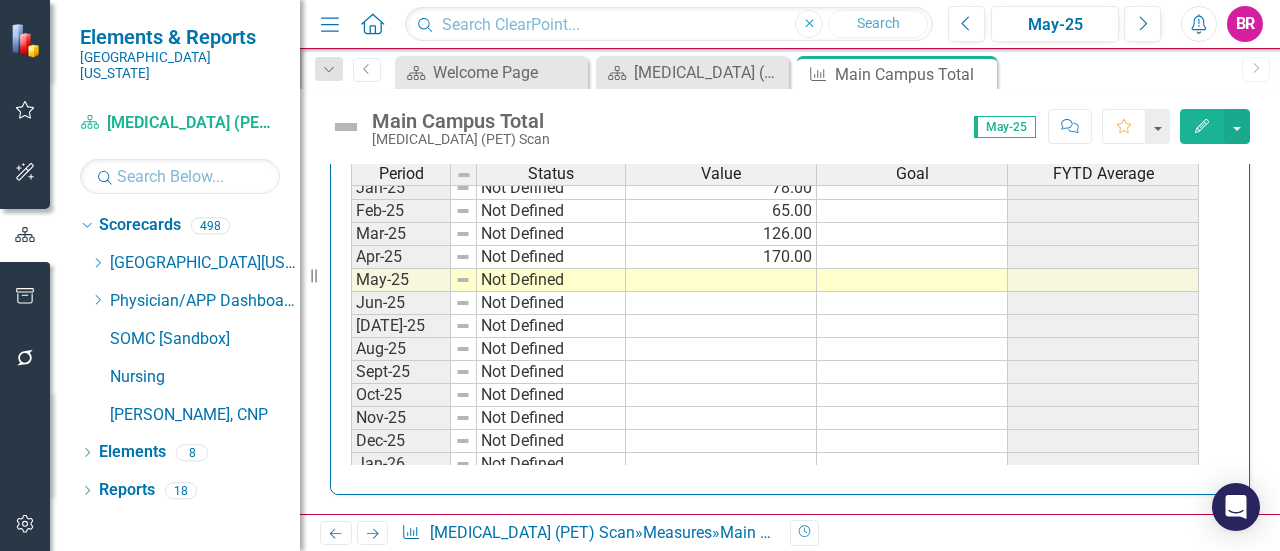 click on "May-24 Not Defined 150.00 Jun-24 Not Defined 133.00 Jul-24 Not Defined 123.00 Aug-24 Not Defined 136.00 Sept-24 Not Defined 143.00 Oct-24 Not Defined 172.00 Nov-24 Not Defined 132.00 Dec-24 Not Defined 127.00 Jan-25 Not Defined 78.00 Feb-25 Not Defined 65.00 Mar-25 Not Defined 126.00 Apr-25 Not Defined 170.00 May-25 Not Defined Jun-25 Not Defined Jul-25 Not Defined Aug-25 Not Defined Sept-25 Not Defined Oct-25 Not Defined Nov-25 Not Defined Dec-25 Not Defined Jan-26 Not Defined Feb-26 Not Defined Mar-26 Not Defined Apr-26 Not Defined May-26 Not Defined Jun-26 Not Defined" at bounding box center [775, 291] 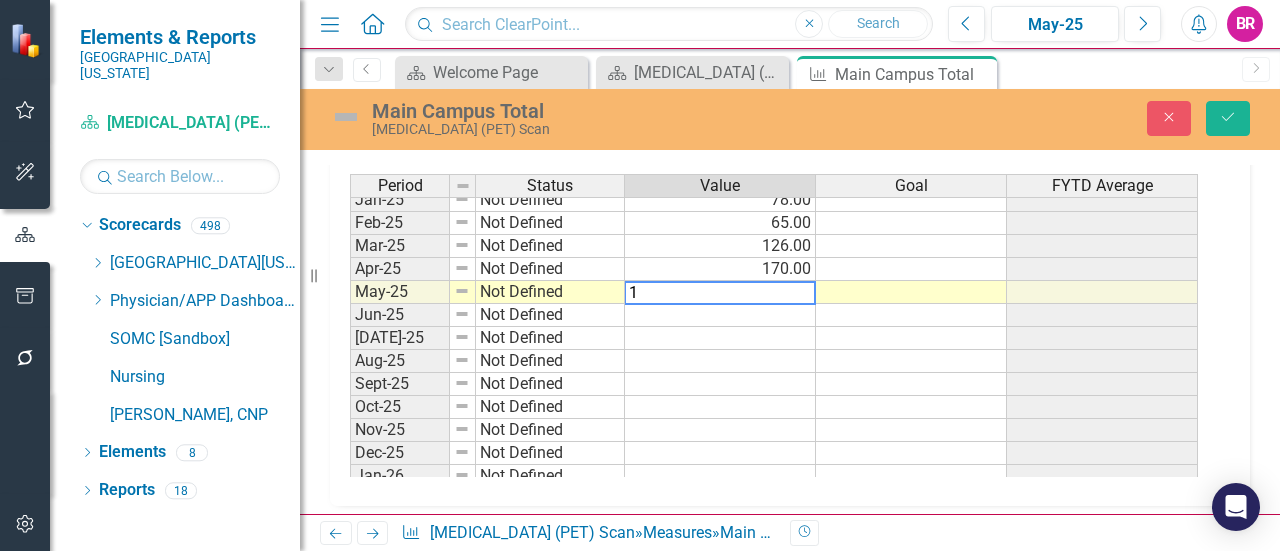 scroll, scrollTop: 954, scrollLeft: 0, axis: vertical 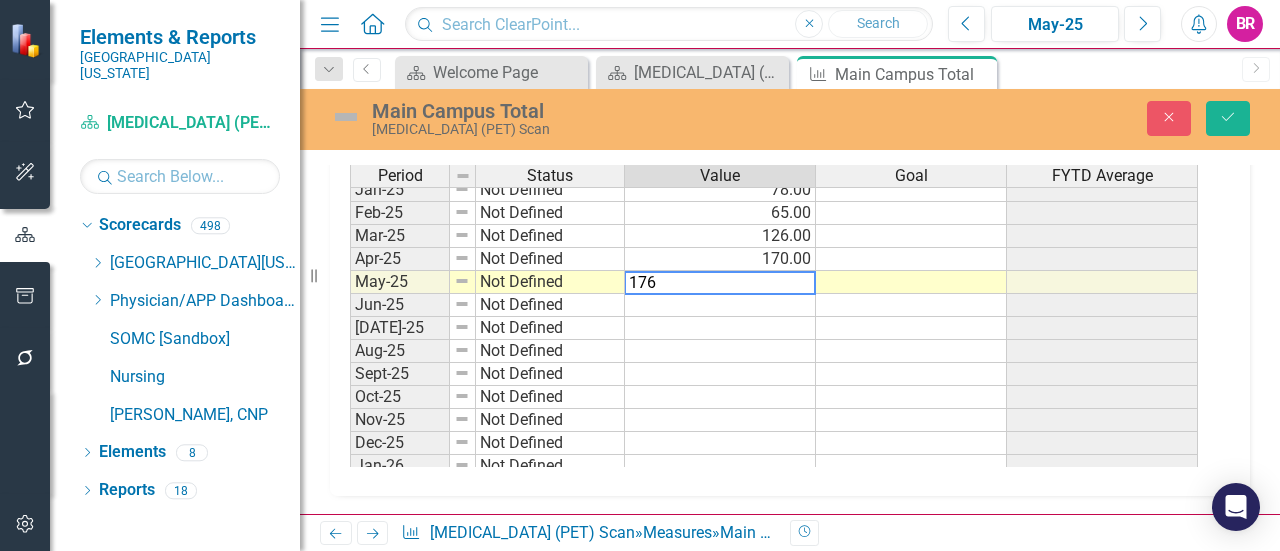 type on "176" 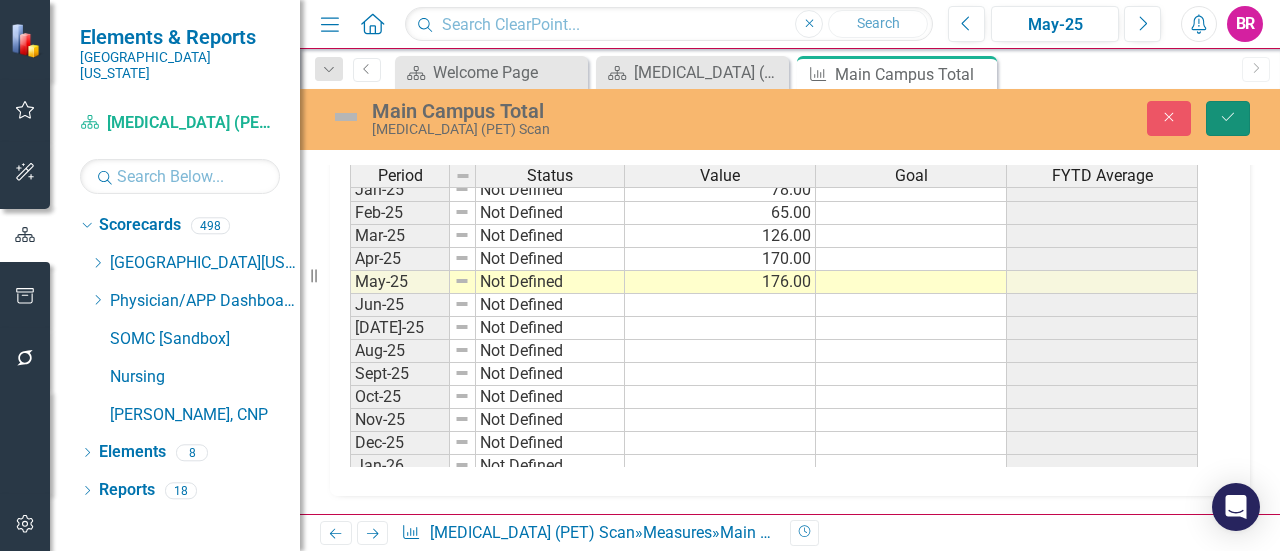 click on "Save" 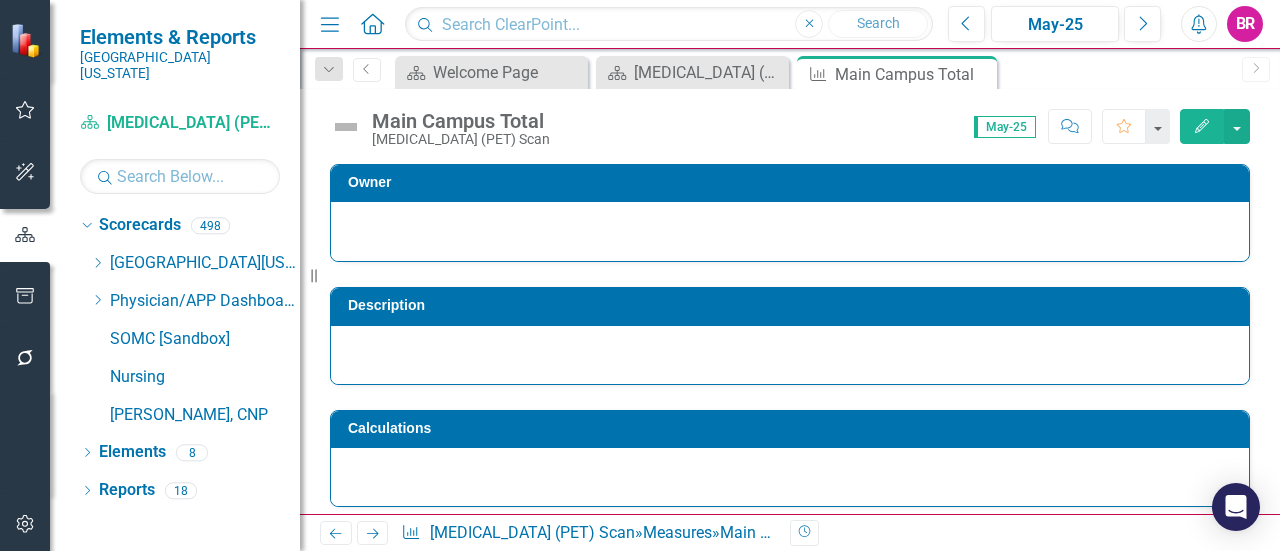 drag, startPoint x: 978, startPoint y: 80, endPoint x: 1004, endPoint y: 45, distance: 43.60046 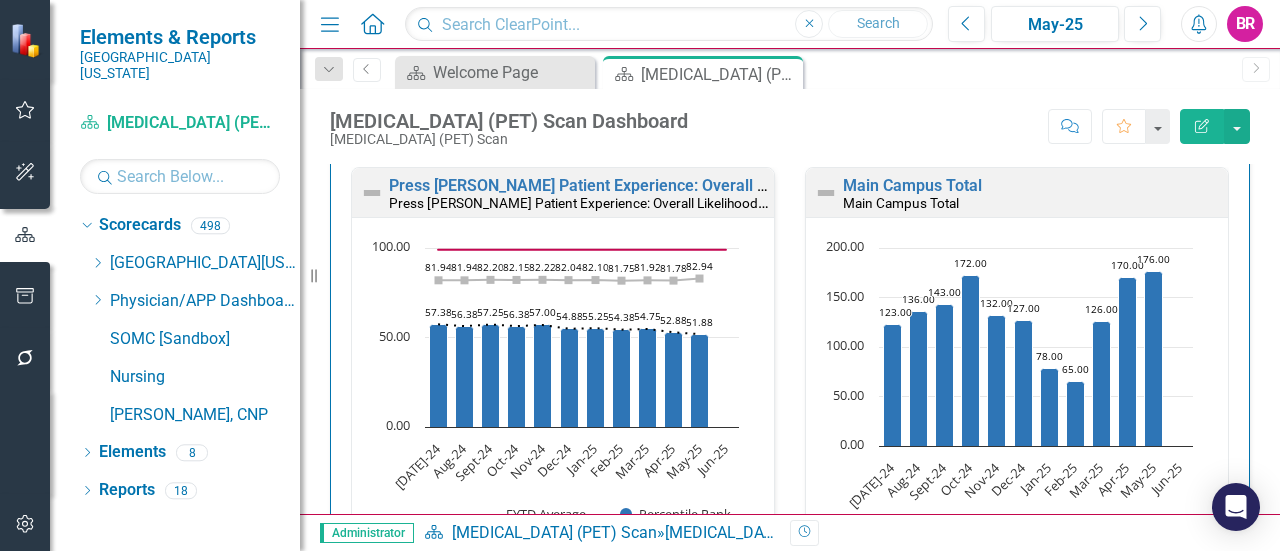 scroll, scrollTop: 1400, scrollLeft: 0, axis: vertical 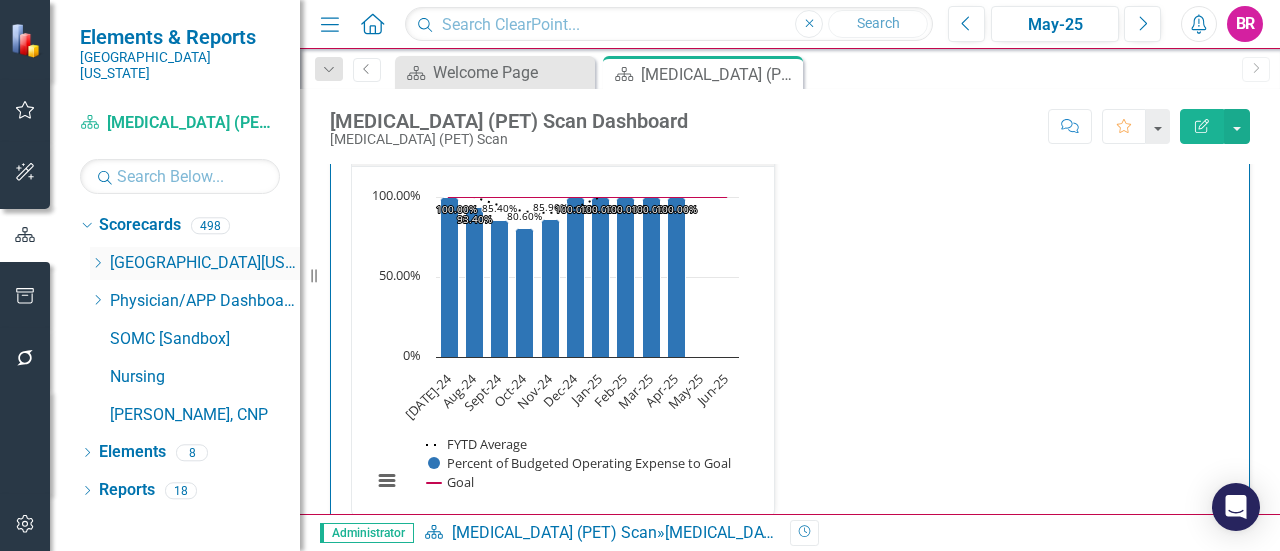 click on "Dropdown" 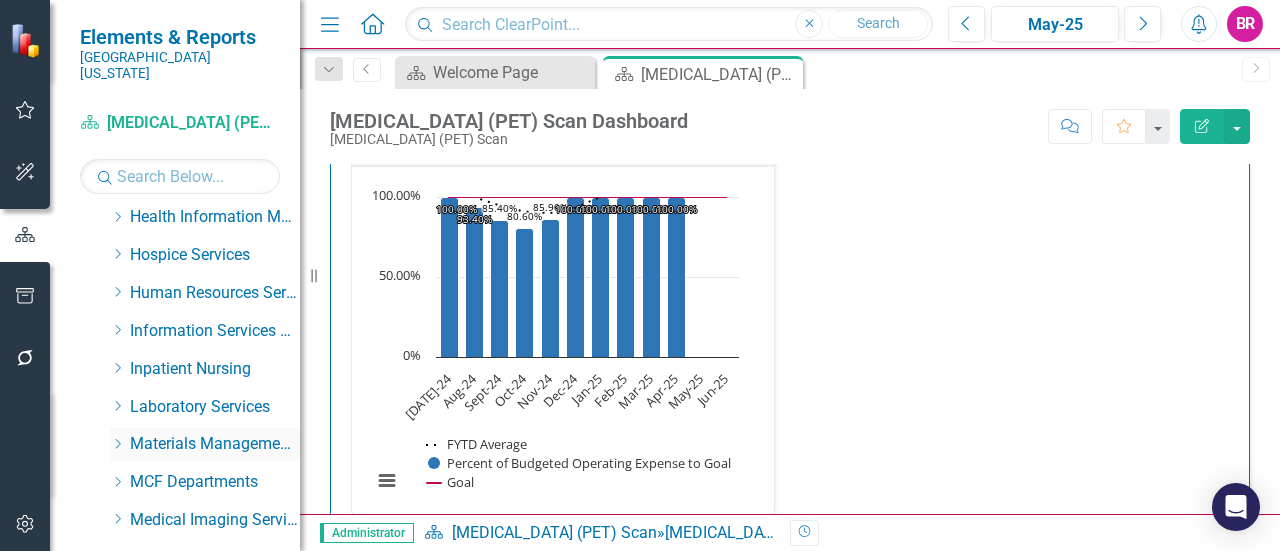 scroll, scrollTop: 700, scrollLeft: 0, axis: vertical 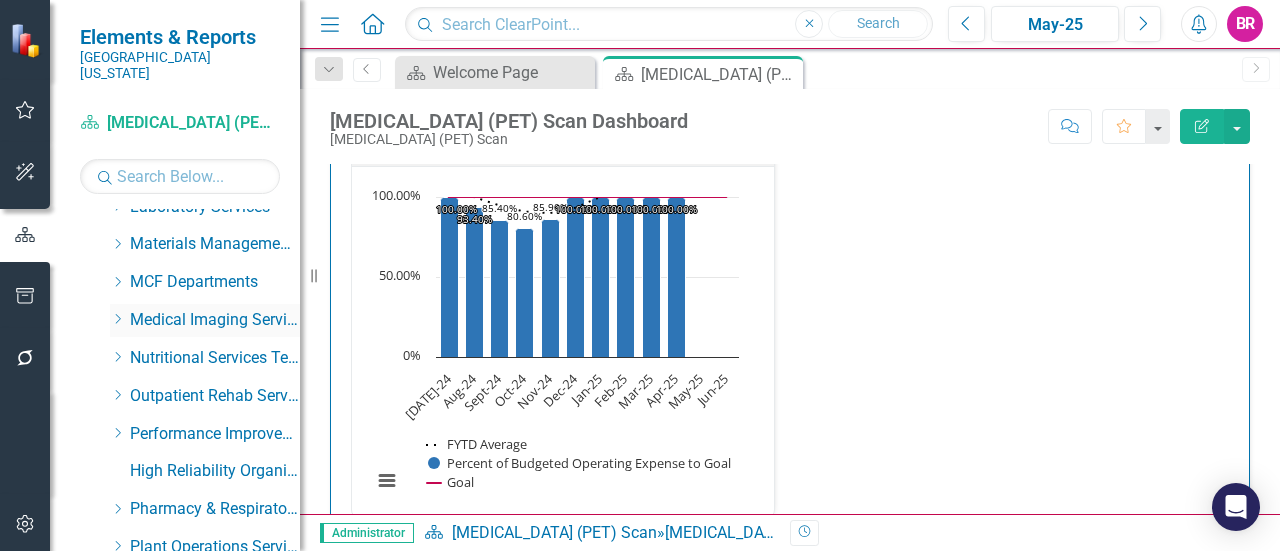 click 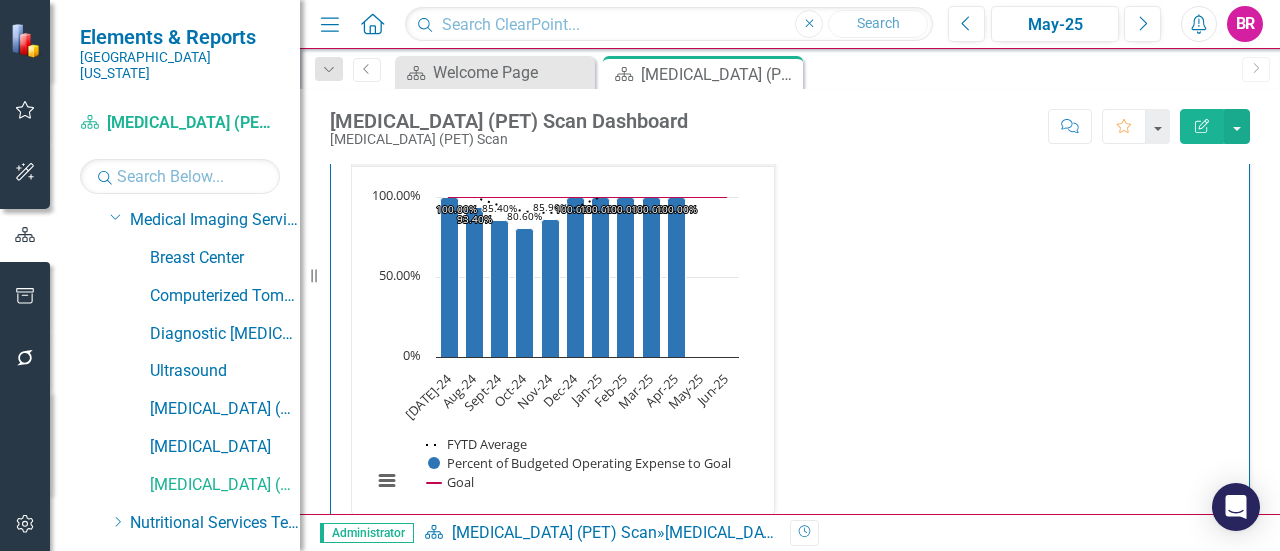 scroll, scrollTop: 900, scrollLeft: 0, axis: vertical 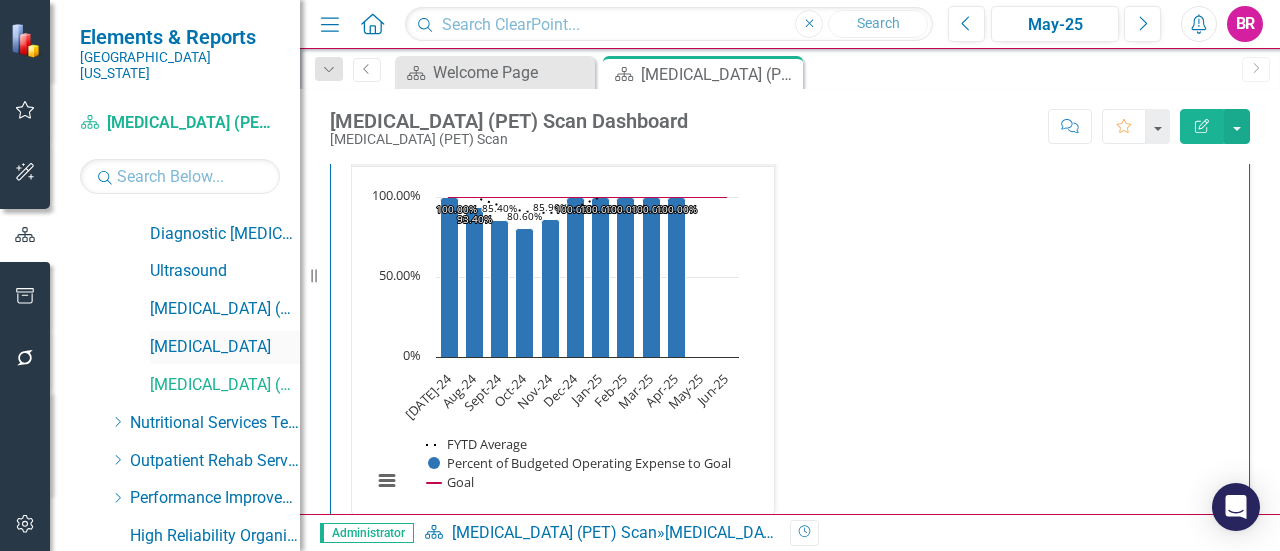click on "[MEDICAL_DATA]" at bounding box center [225, 347] 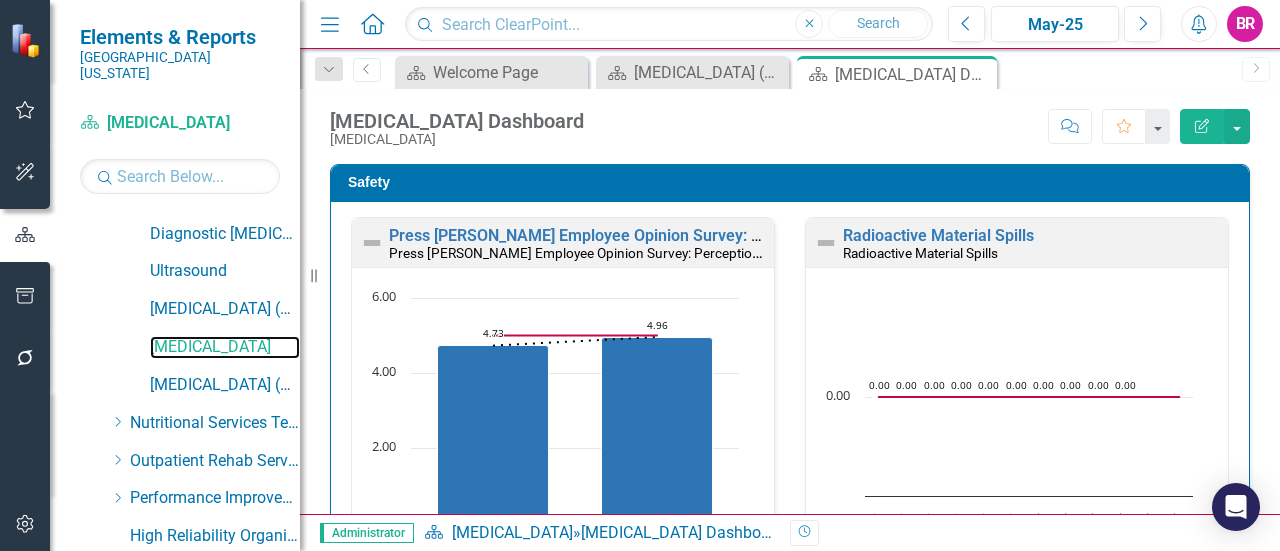 scroll, scrollTop: 1, scrollLeft: 0, axis: vertical 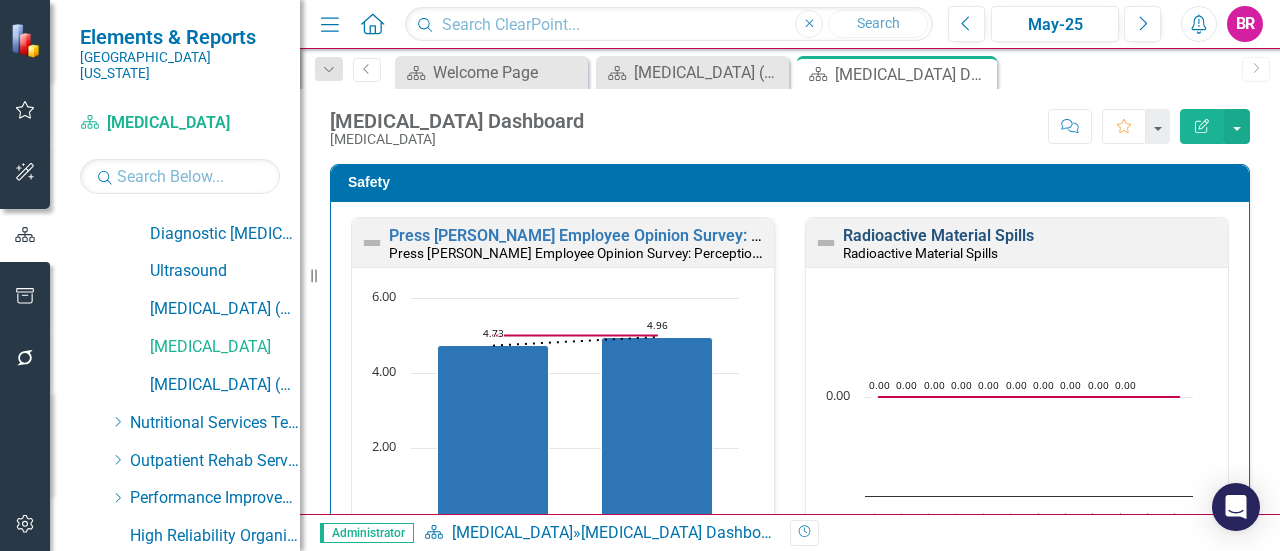 click on "Radioactive Material Spills" at bounding box center [938, 235] 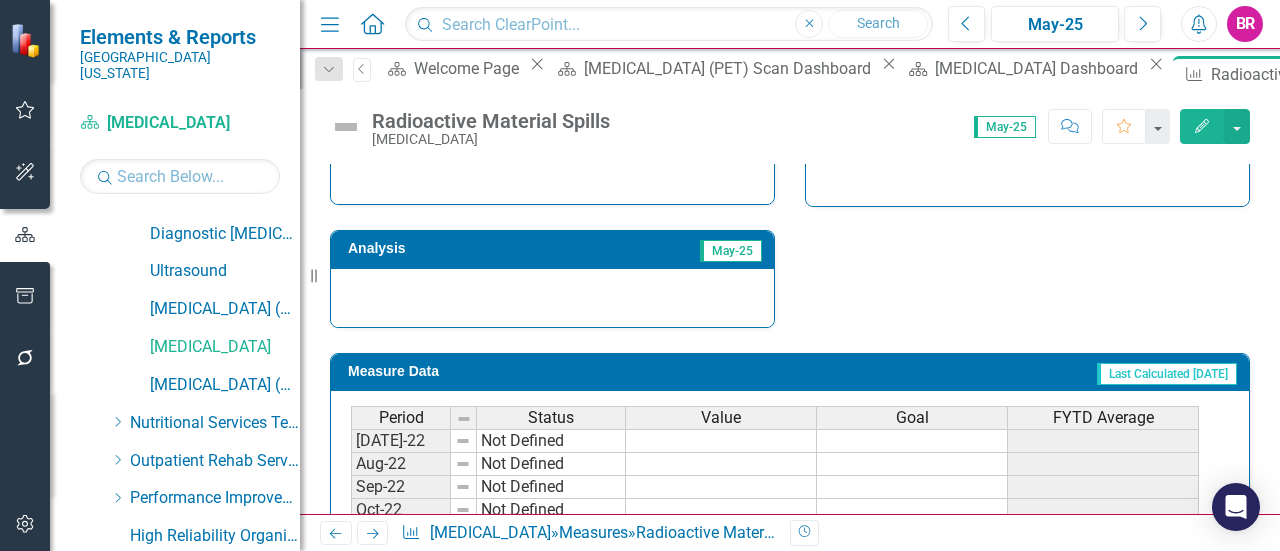 scroll, scrollTop: 944, scrollLeft: 0, axis: vertical 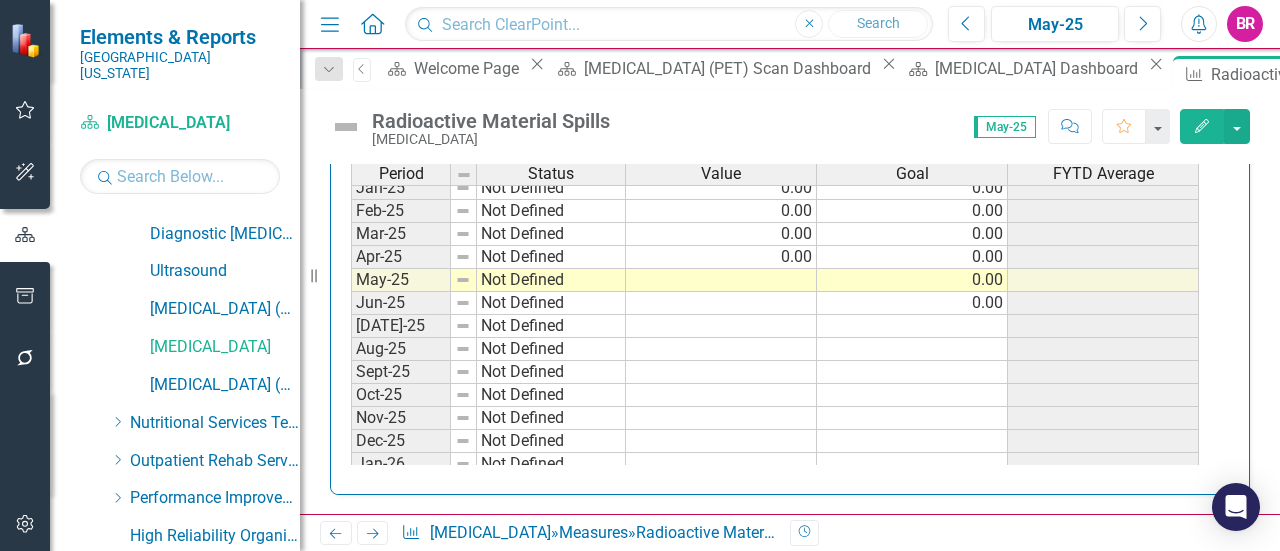 click on "Nov-23 Not Defined 0.00 0.00 Dec-23 Not Defined 0.00 0.00 Jan-24 Not Defined 0.00 0.00 Feb-24 Not Defined 0.00 0.00 Mar-24 Not Defined 0.00 0.00 Apr-24 Not Defined 0.00 0.00 May-24 Not Defined 0.00 0.00 Jun-24 Not Defined 0.00 0.00 Jul-24 Not Defined 0.00 0.00 Aug-24 Not Defined 0.00 0.00 Sept-24 Not Defined 0.00 0.00 Oct-24 Not Defined 0.00 0.00 Nov-24 Not Defined 0.00 0.00 Dec-24 Not Defined 0.00 0.00 Jan-25 Not Defined 0.00 0.00 Feb-25 Not Defined 0.00 0.00 Mar-25 Not Defined 0.00 0.00 Apr-25 Not Defined 0.00 0.00 May-25 Not Defined 0.00 Jun-25 Not Defined 0.00 Jul-25 Not Defined Aug-25 Not Defined Sept-25 Not Defined Oct-25 Not Defined Nov-25 Not Defined Dec-25 Not Defined Jan-26 Not Defined Feb-26 Not Defined Mar-26 Not Defined Apr-26 Not Defined May-26 Not Defined Jun-26 Not Defined" at bounding box center [775, 222] 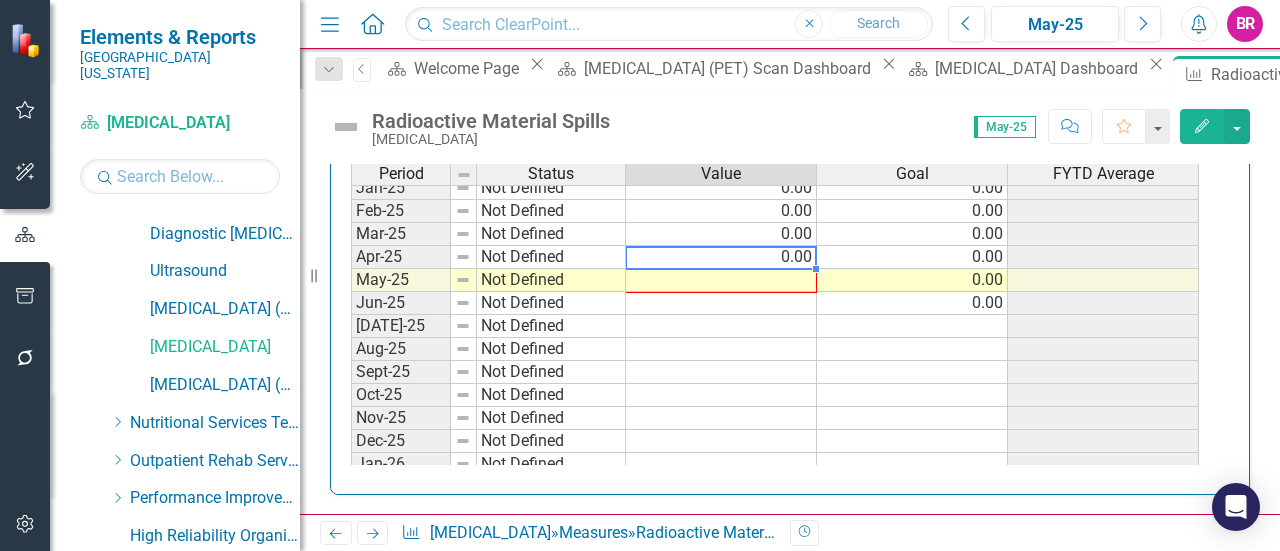 click on "Period Status Value Goal FYTD Average Feb-24 Not Defined 0.00 0.00 Mar-24 Not Defined 0.00 0.00 Apr-24 Not Defined 0.00 0.00 May-24 Not Defined 0.00 0.00 Jun-24 Not Defined 0.00 0.00 Jul-24 Not Defined 0.00 0.00 Aug-24 Not Defined 0.00 0.00 Sept-24 Not Defined 0.00 0.00 Oct-24 Not Defined 0.00 0.00 Nov-24 Not Defined 0.00 0.00 Dec-24 Not Defined 0.00 0.00 Jan-25 Not Defined 0.00 0.00 Feb-25 Not Defined 0.00 0.00 Mar-25 Not Defined 0.00 0.00 Apr-25 Not Defined 0.00 0.00 May-25 Not Defined 0.00 Jun-25 Not Defined 0.00 Jul-25 Not Defined Aug-25 Not Defined Sept-25 Not Defined Oct-25 Not Defined Nov-25 Not Defined Dec-25 Not Defined Jan-26 Not Defined Feb-26 Not Defined Mar-26 Not Defined Apr-26 Not Defined May-26 Not Defined Jun-26 Not Defined" at bounding box center (351, 245) 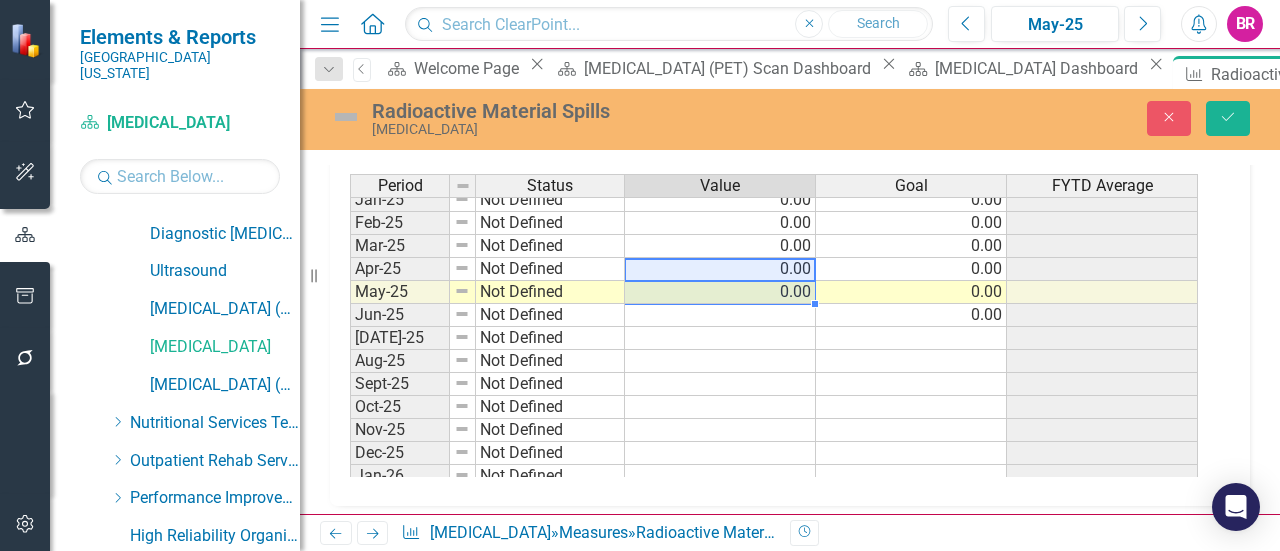 scroll, scrollTop: 954, scrollLeft: 0, axis: vertical 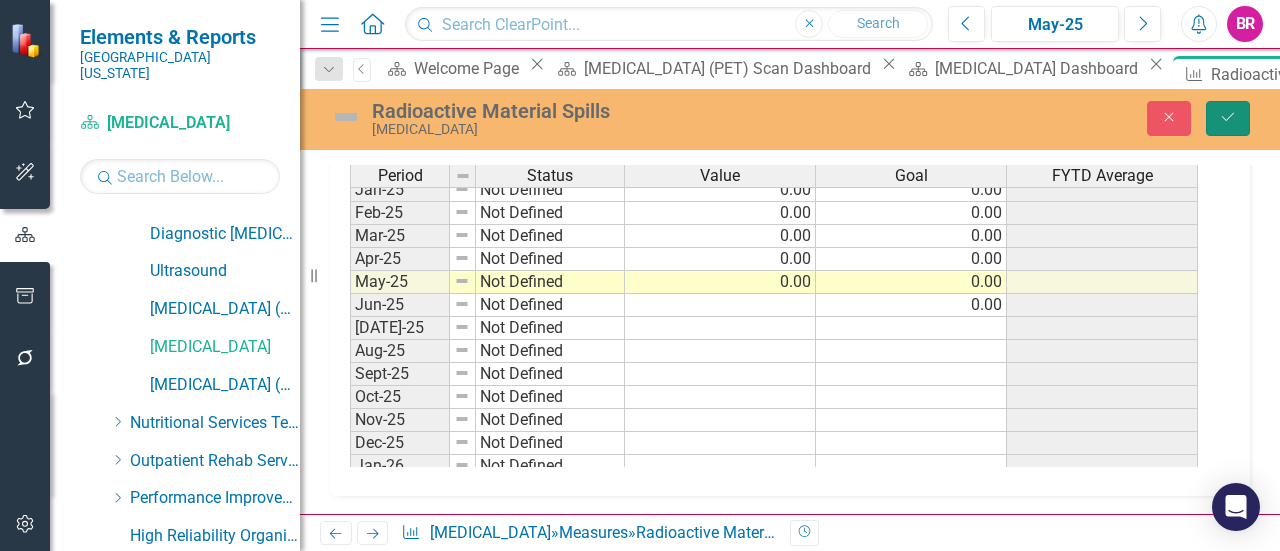 click on "Save" at bounding box center (1228, 118) 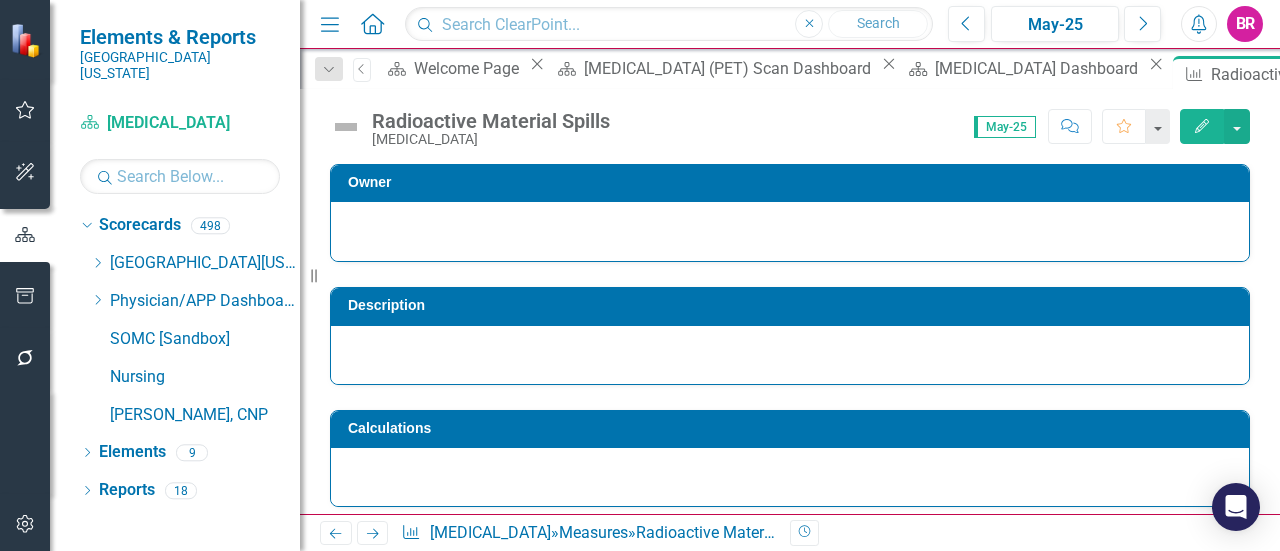 scroll, scrollTop: 0, scrollLeft: 0, axis: both 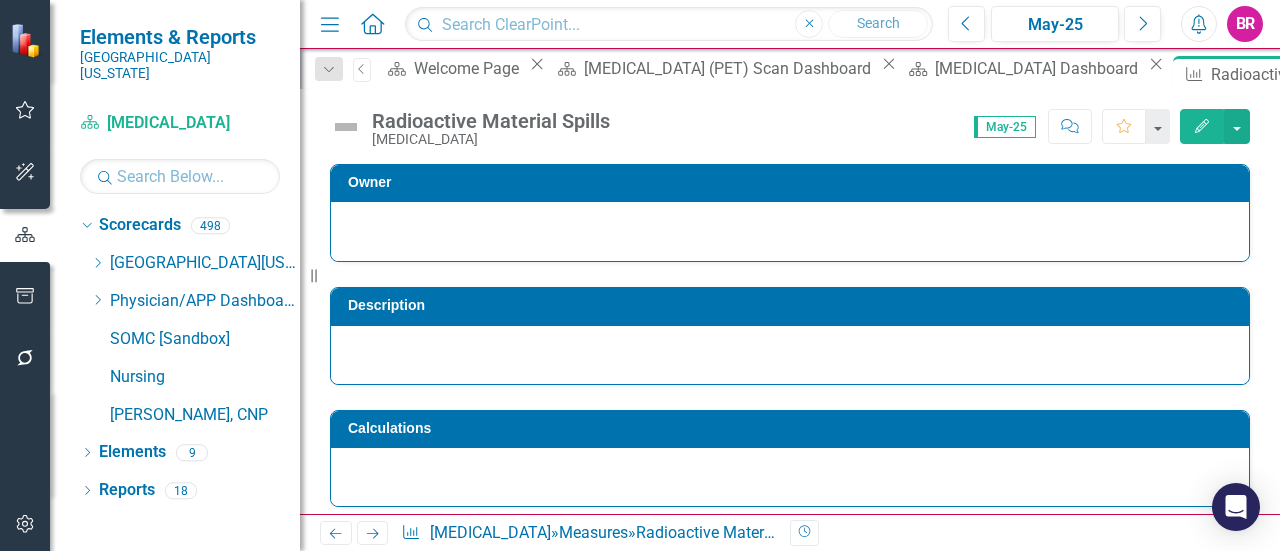 drag, startPoint x: 1040, startPoint y: 78, endPoint x: 1031, endPoint y: 85, distance: 11.401754 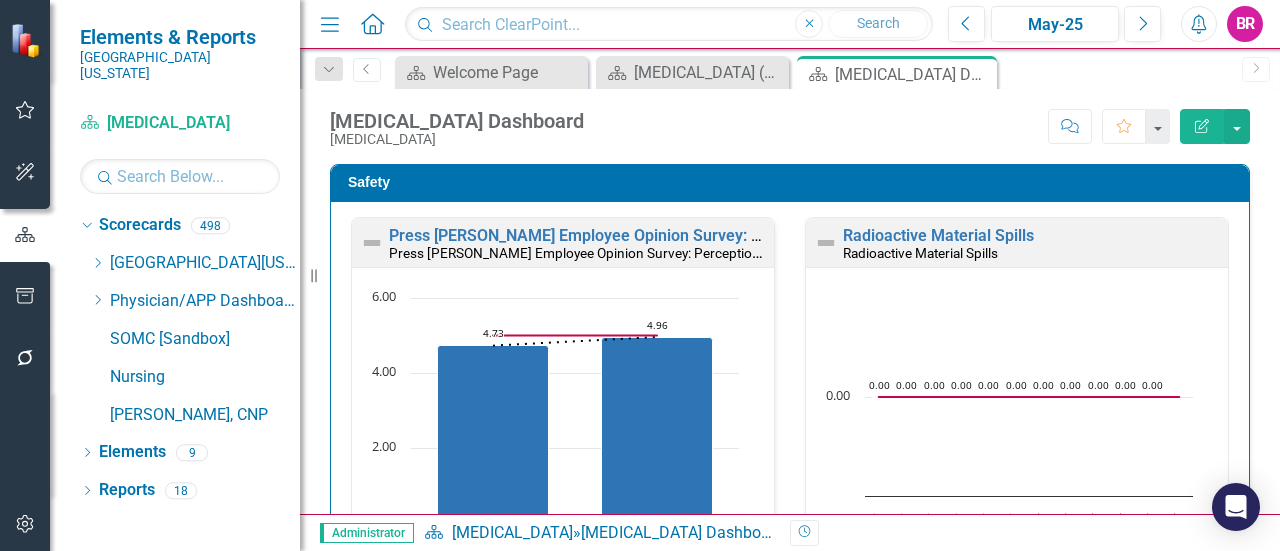 scroll, scrollTop: 1, scrollLeft: 0, axis: vertical 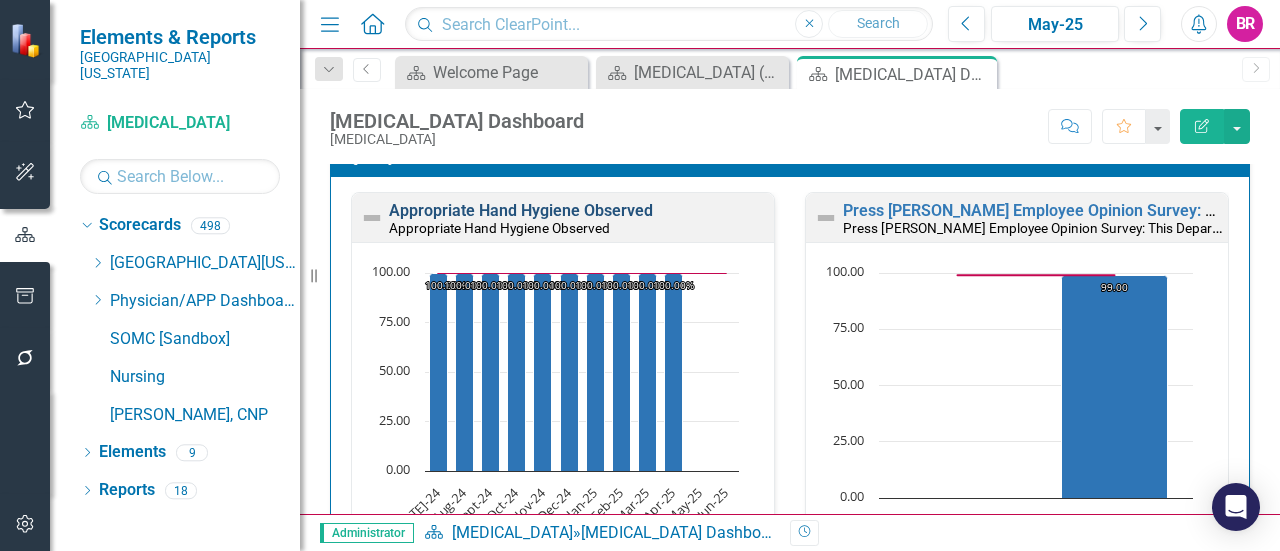 click on "Appropriate Hand Hygiene Observed" at bounding box center (521, 210) 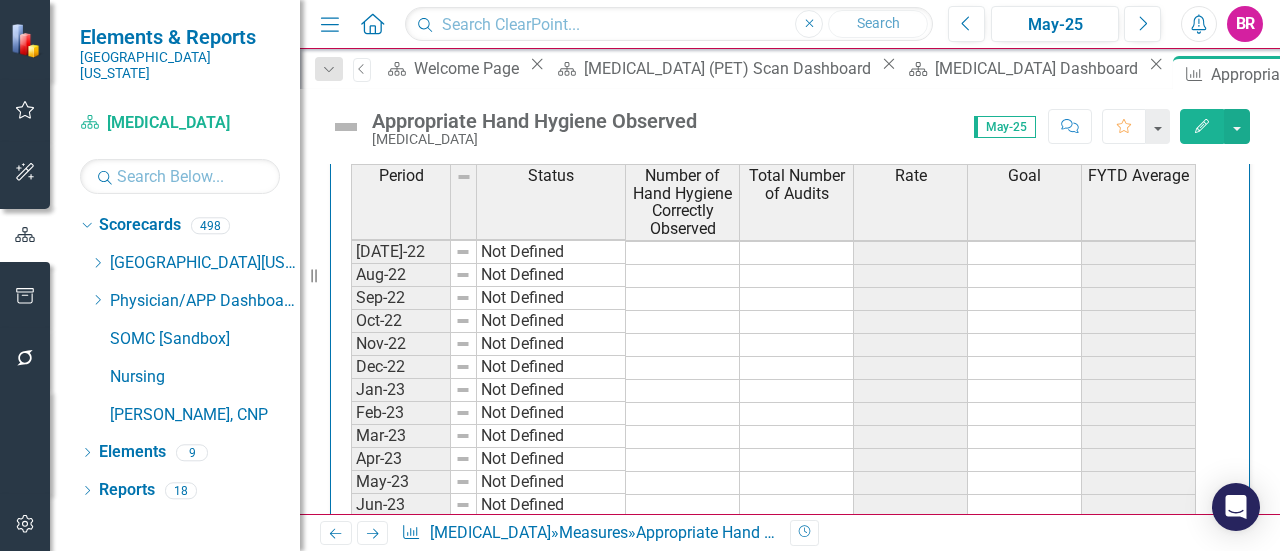 scroll, scrollTop: 995, scrollLeft: 0, axis: vertical 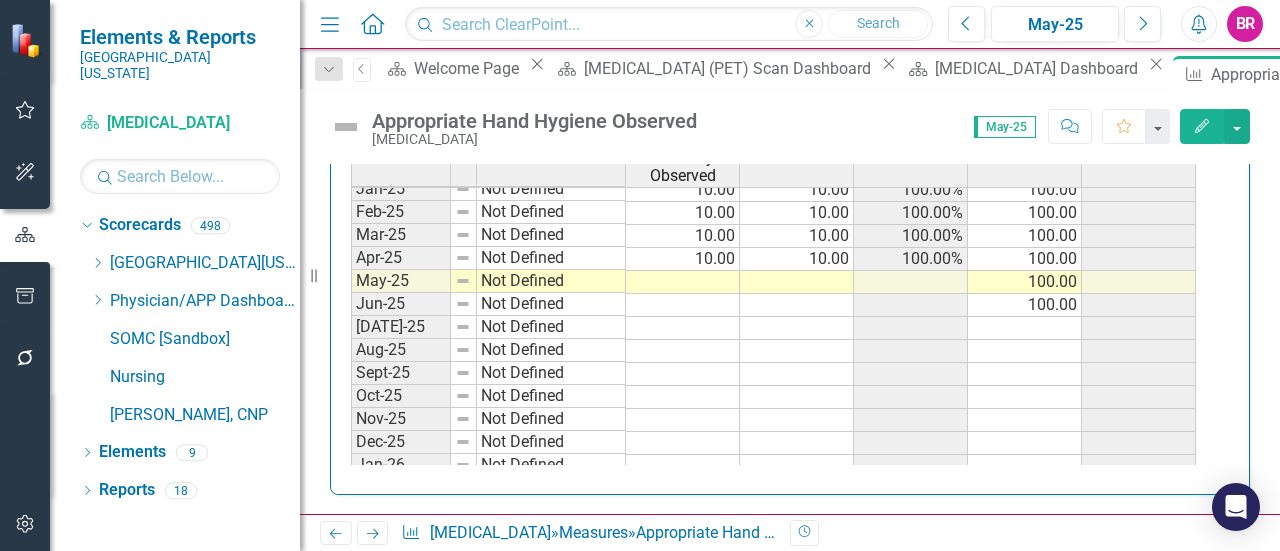click on "Jul-23 Not Defined 2.00 2.00 100.00% 100.00 Aug-23 Not Defined 2.00 2.00 100.00% 100.00 Sep-23 Not Defined 2.00 2.00 100.00% 100.00 Oct-23 Not Defined 2.00 2.00 100.00% 100.00 Nov-23 Not Defined 2.00 2.00 100.00% 100.00 Dec-23 Not Defined 2.00 2.00 100.00% 100.00 Jan-24 Not Defined 2.00 2.00 100.00% 100.00 Feb-24 Not Defined 2.00 2.00 100.00% 100.00 Mar-24 Not Defined 2.00 2.00 100.00% 100.00 Apr-24 Not Defined 2.00 2.00 100.00% 100.00 May-24 Not Defined 2.00 2.00 100.00% 100.00 Jun-24 Not Defined 2.00 2.00 100.00% 100.00 Jul-24 Not Defined 10.00 10.00 100.00% 100.00 Aug-24 Not Defined 10.00 10.00 100.00% 100.00 Sept-24 Not Defined 10.00 10.00 100.00% 100.00 Oct-24 Not Defined 10.00 10.00 100.00% 100.00 Nov-24 Not Defined 10.00 10.00 100.00% 100.00 Dec-24 Not Defined 10.00 10.00 100.00% 100.00 Jan-25 Not Defined 10.00 10.00 100.00% 100.00 Feb-25 Not Defined 10.00 10.00 100.00% 100.00 Mar-25 Not Defined 10.00 10.00 100.00% 100.00 Apr-25 Not Defined 10.00 10.00 100.00% 100.00 May-25 Not Defined 100.00 Jun-25" at bounding box center [773, 121] 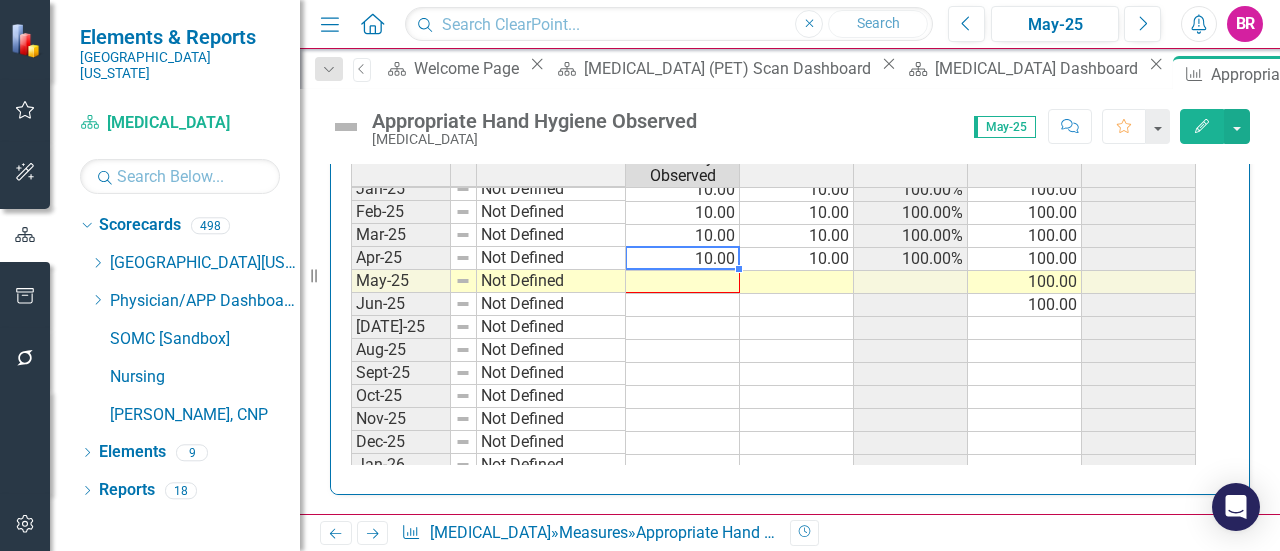 drag, startPoint x: 742, startPoint y: 268, endPoint x: 742, endPoint y: 281, distance: 13 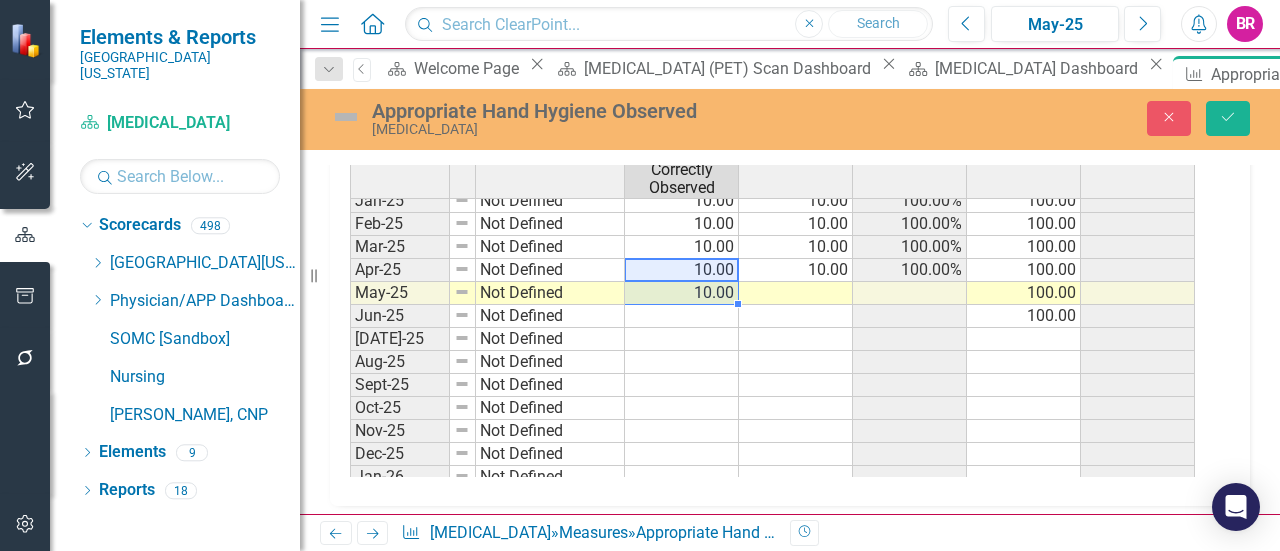 scroll 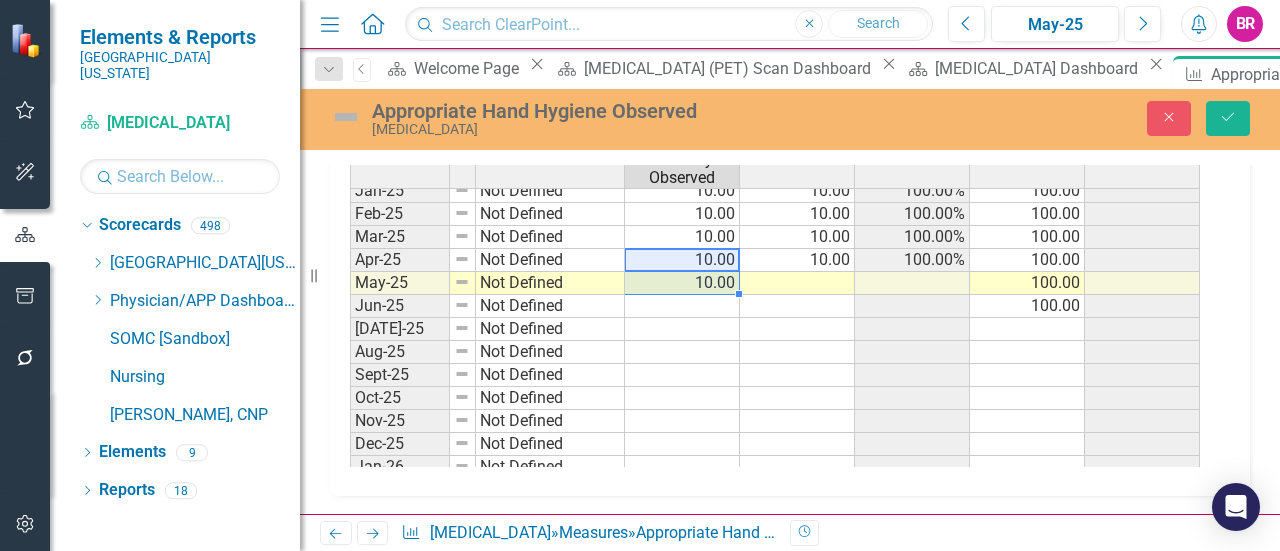 click on "10.00" at bounding box center (797, 260) 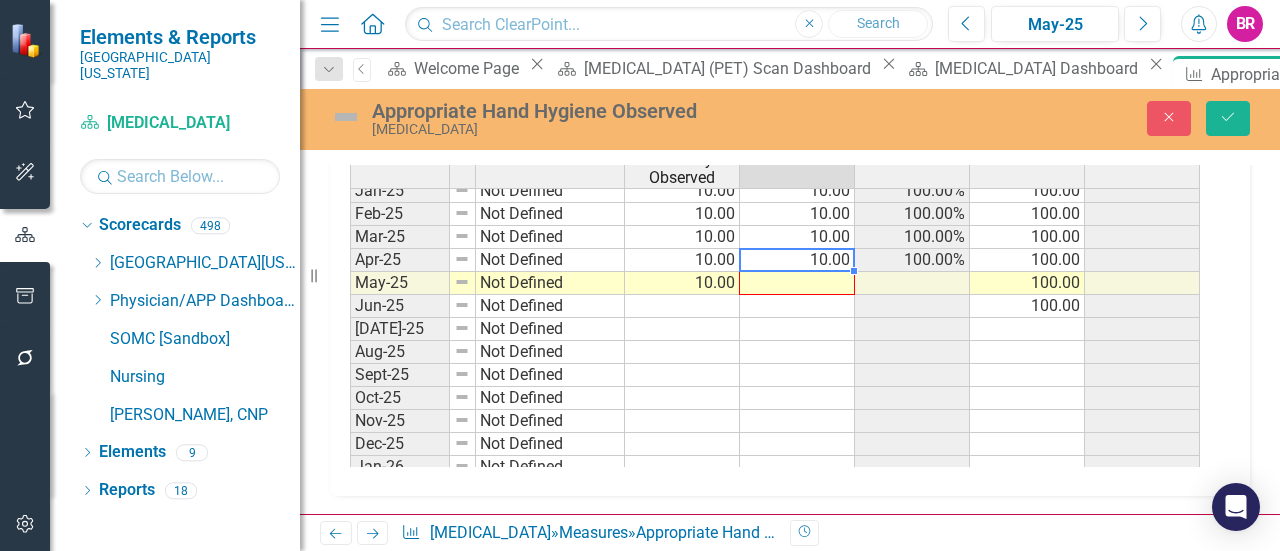 drag, startPoint x: 853, startPoint y: 271, endPoint x: 853, endPoint y: 284, distance: 13 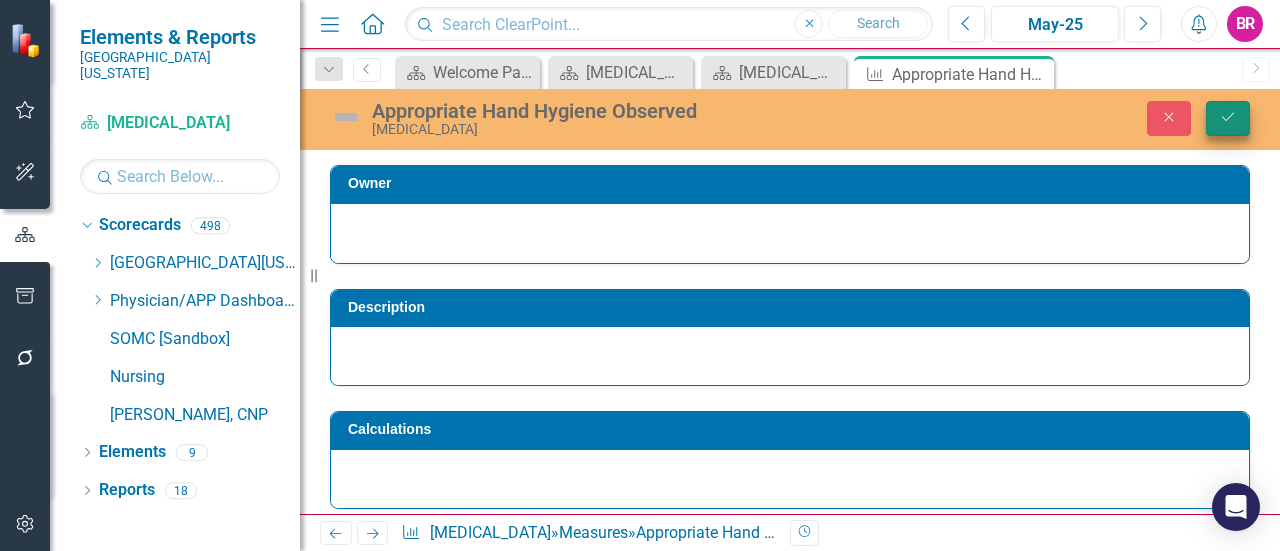 scroll, scrollTop: 0, scrollLeft: 0, axis: both 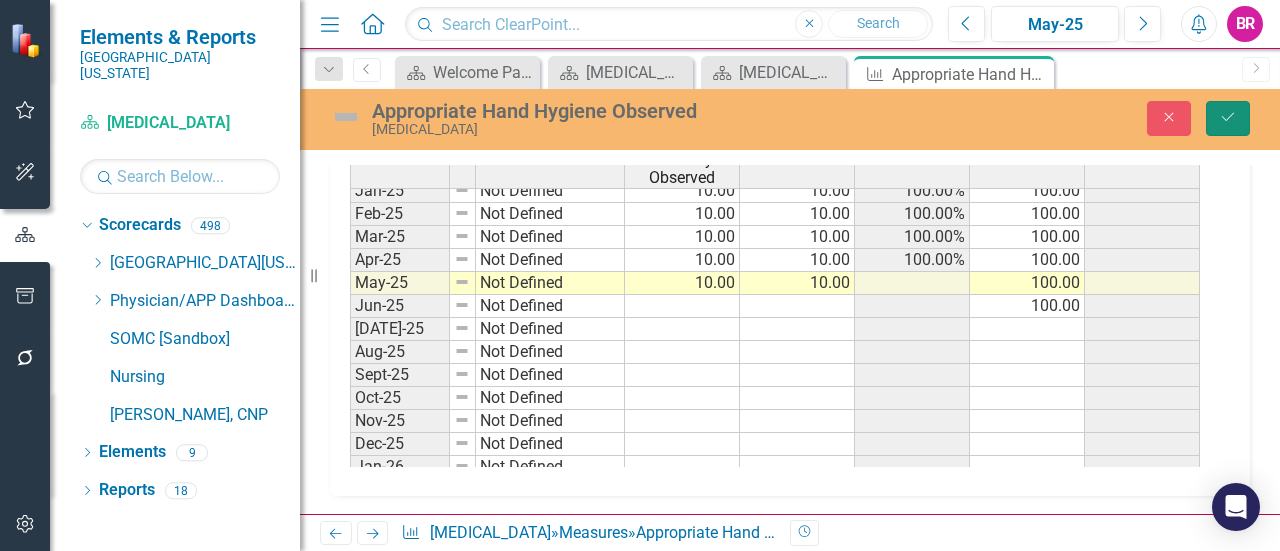click on "Save" at bounding box center (1228, 118) 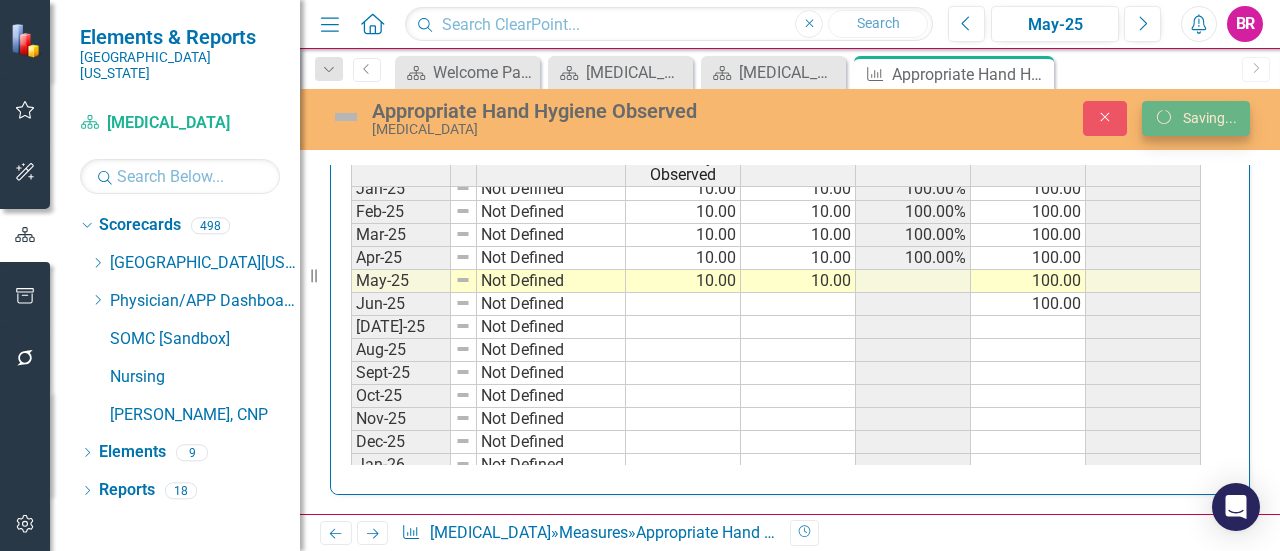 scroll, scrollTop: 995, scrollLeft: 0, axis: vertical 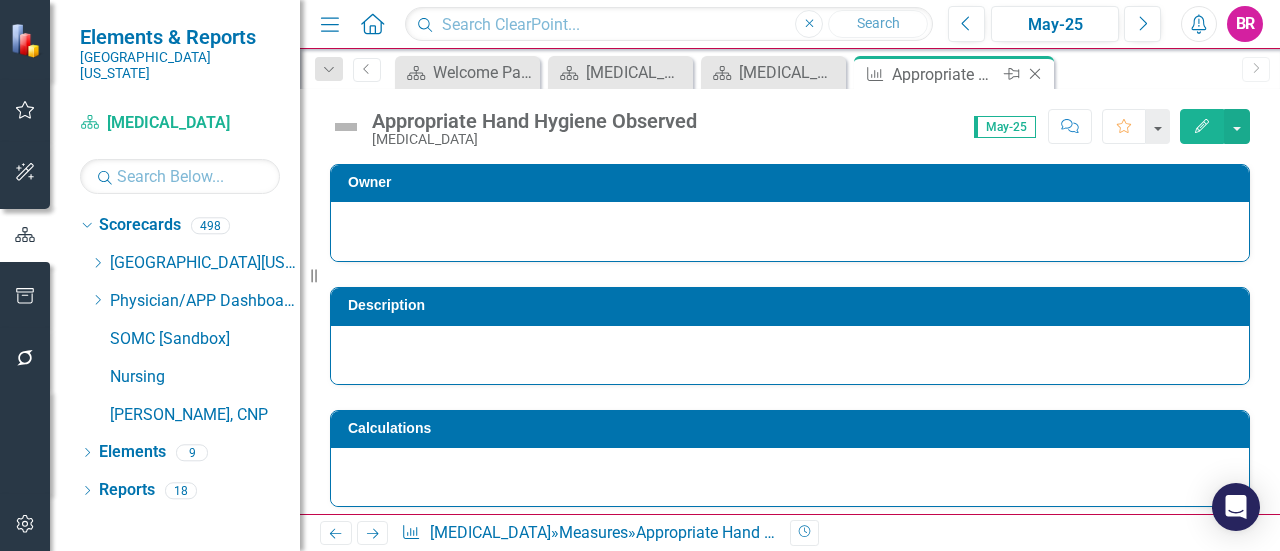 click on "Close" 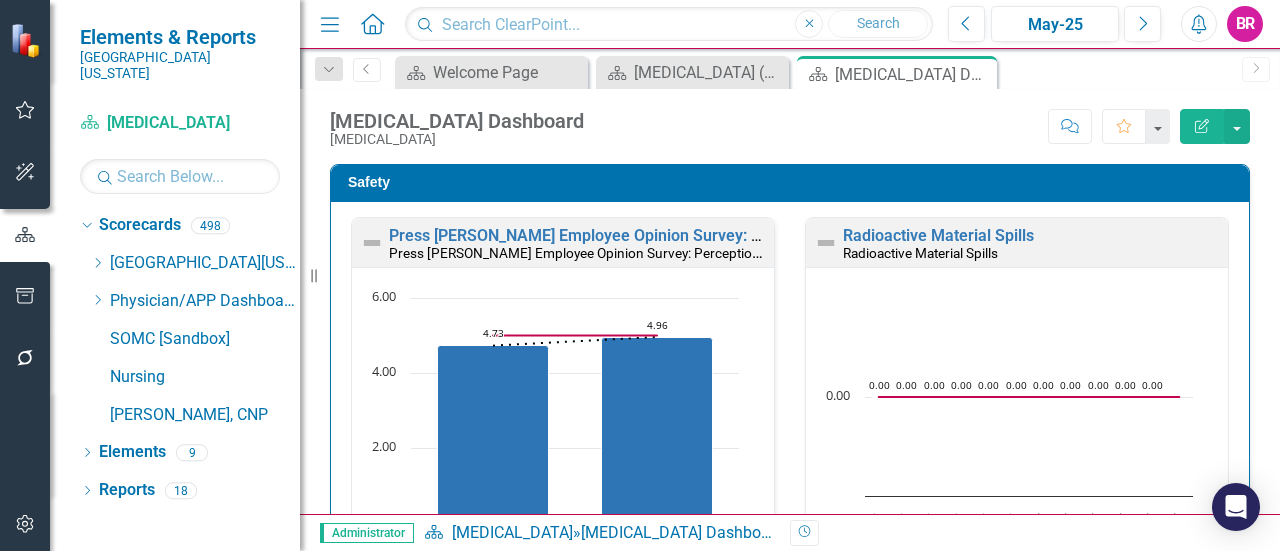 scroll, scrollTop: 1, scrollLeft: 0, axis: vertical 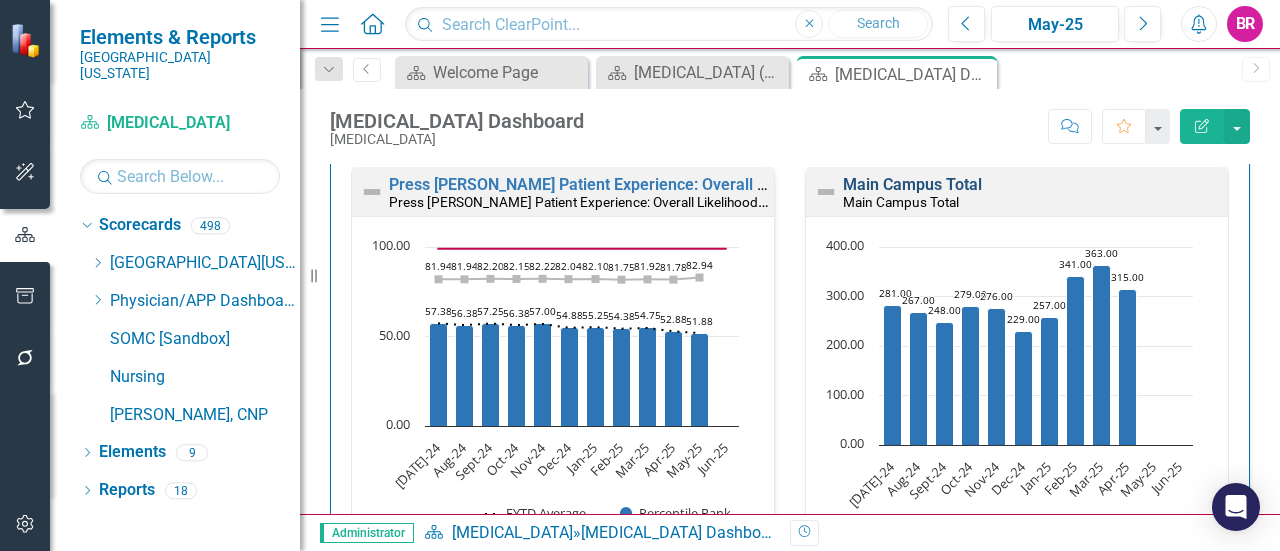 click on "Main Campus Total" at bounding box center [912, 184] 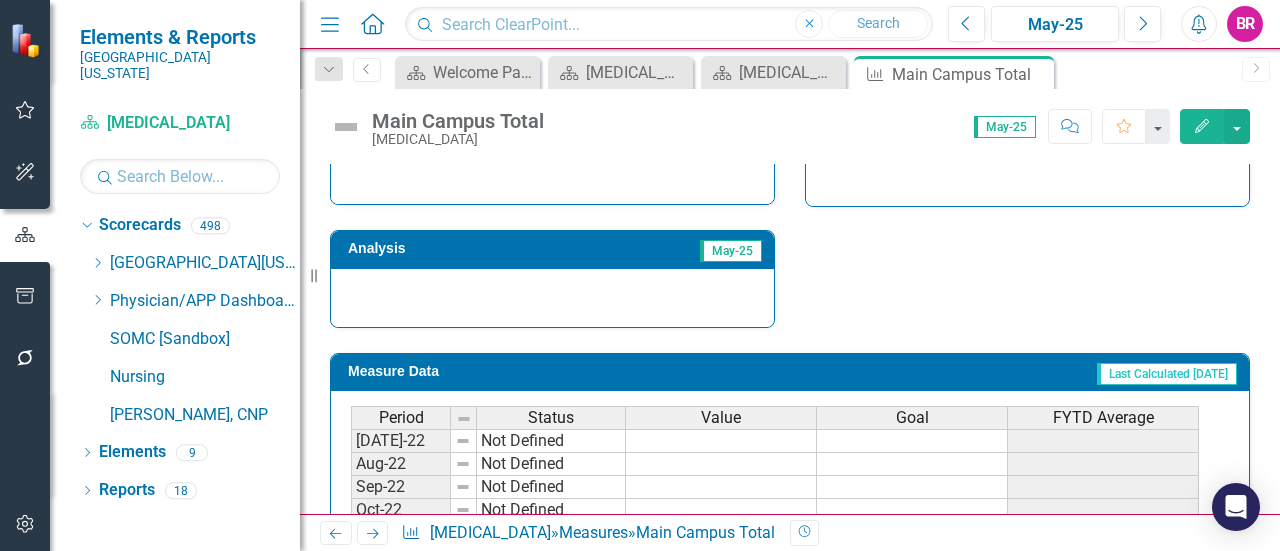scroll, scrollTop: 800, scrollLeft: 0, axis: vertical 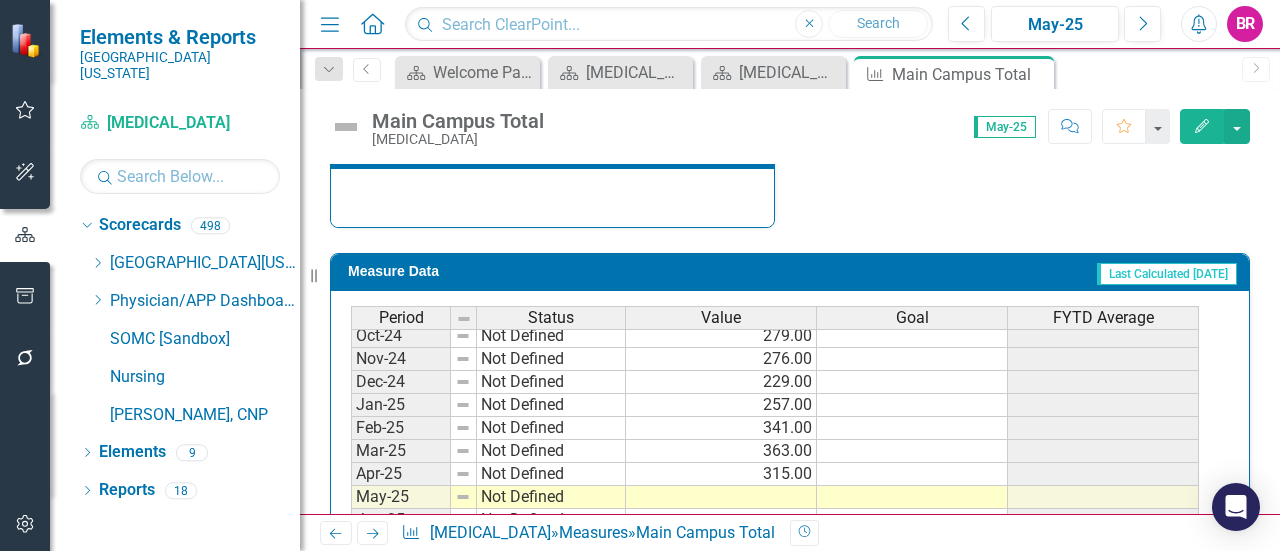 click on "May-24 Not Defined 317.00 Jun-24 Not Defined 258.00 Jul-24 Not Defined 281.00 Aug-24 Not Defined 267.00 Sept-24 Not Defined 248.00 Oct-24 Not Defined 279.00 Nov-24 Not Defined 276.00 Dec-24 Not Defined 229.00 Jan-25 Not Defined 257.00 Feb-25 Not Defined 341.00 Mar-25 Not Defined 363.00 Apr-25 Not Defined 315.00 May-25 Not Defined Jun-25 Not Defined Jul-25 Not Defined Aug-25 Not Defined Sept-25 Not Defined Oct-25 Not Defined Nov-25 Not Defined Dec-25 Not Defined Jan-26 Not Defined Feb-26 Not Defined Mar-26 Not Defined Apr-26 Not Defined May-26 Not Defined Jun-26 Not Defined" at bounding box center [775, 508] 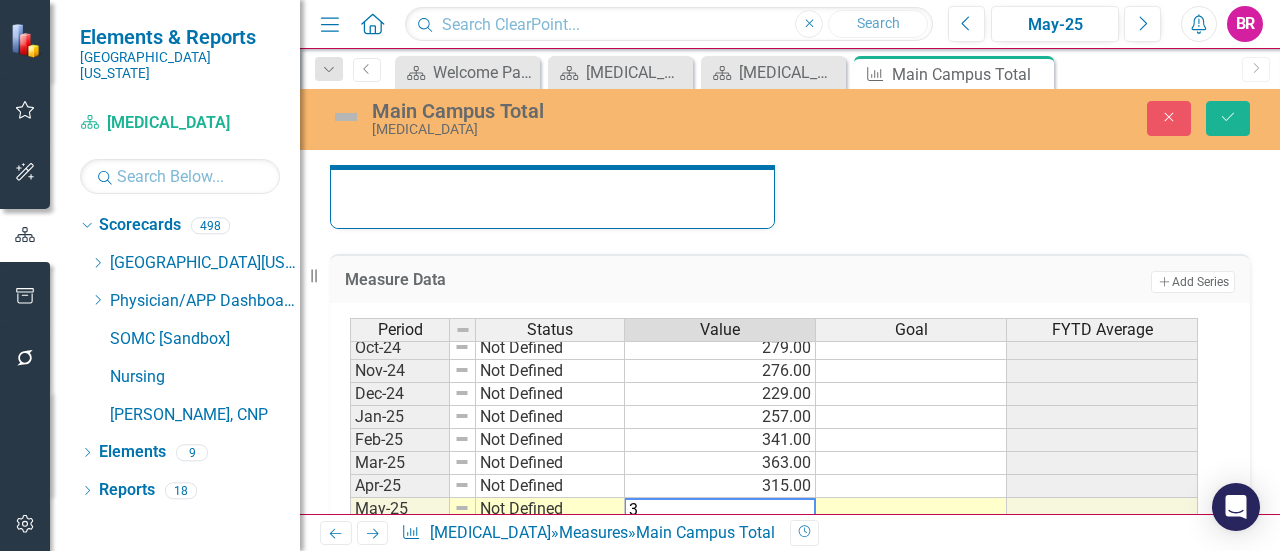 scroll, scrollTop: 806, scrollLeft: 0, axis: vertical 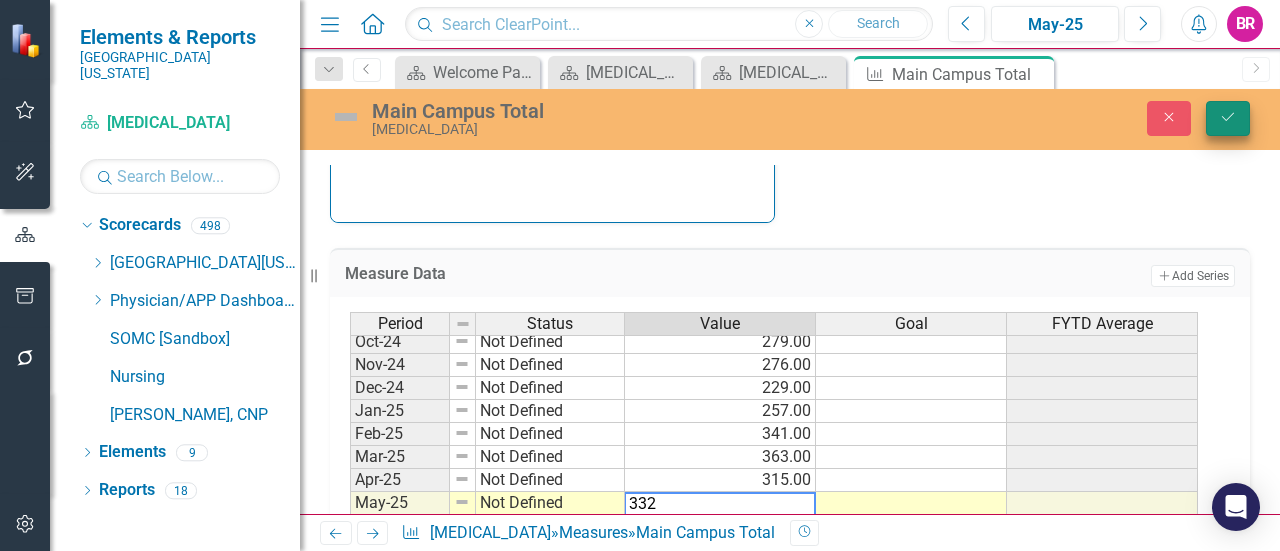 type on "332" 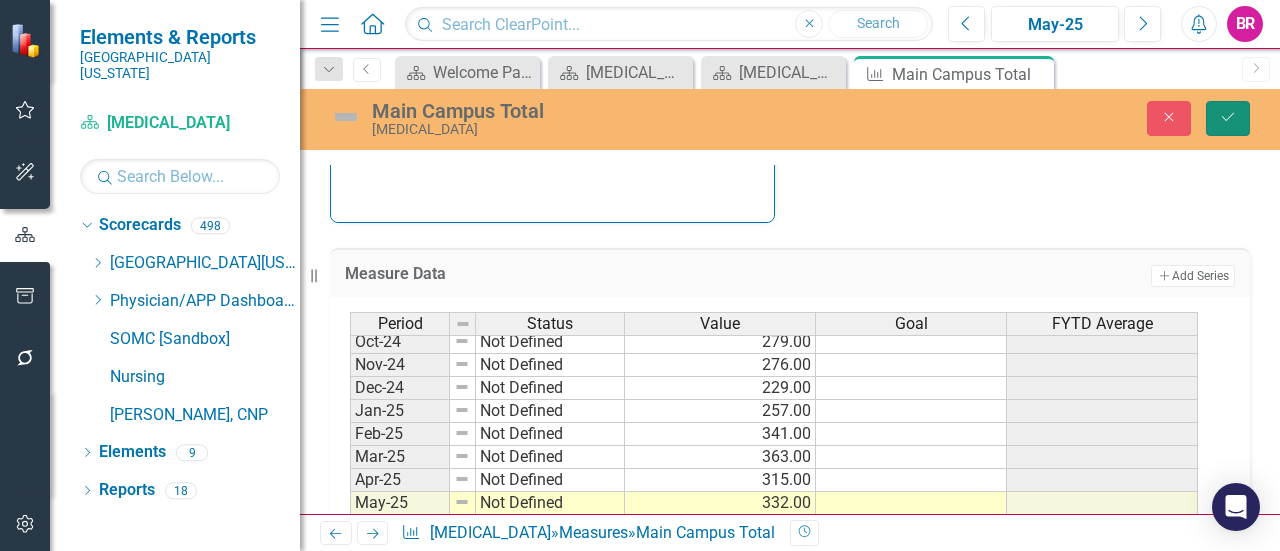click on "Save" at bounding box center (1228, 118) 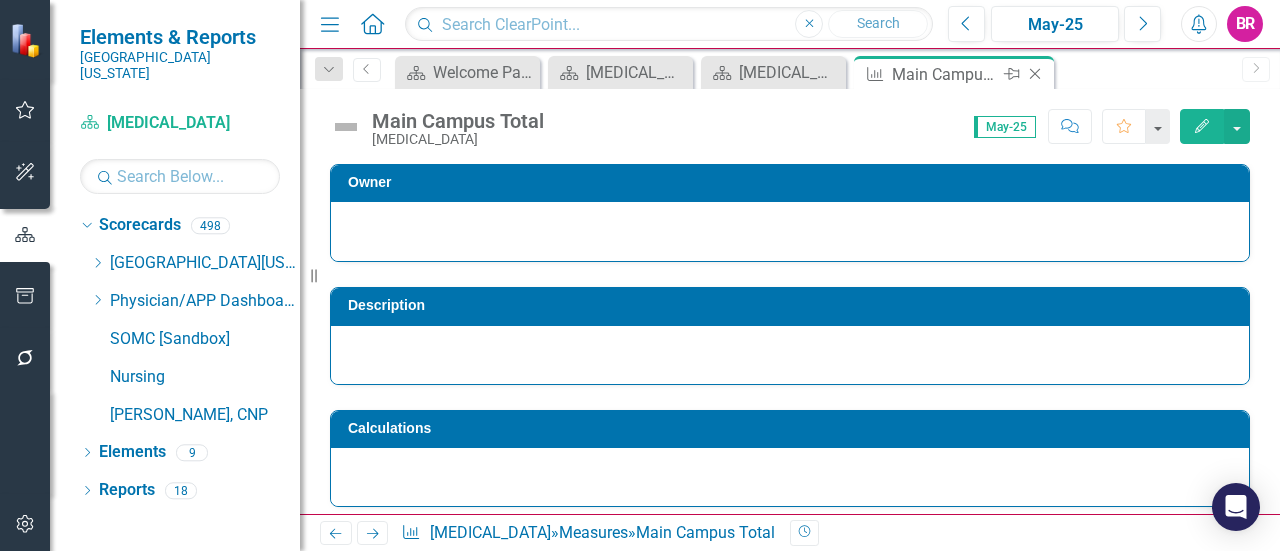 click on "Close" 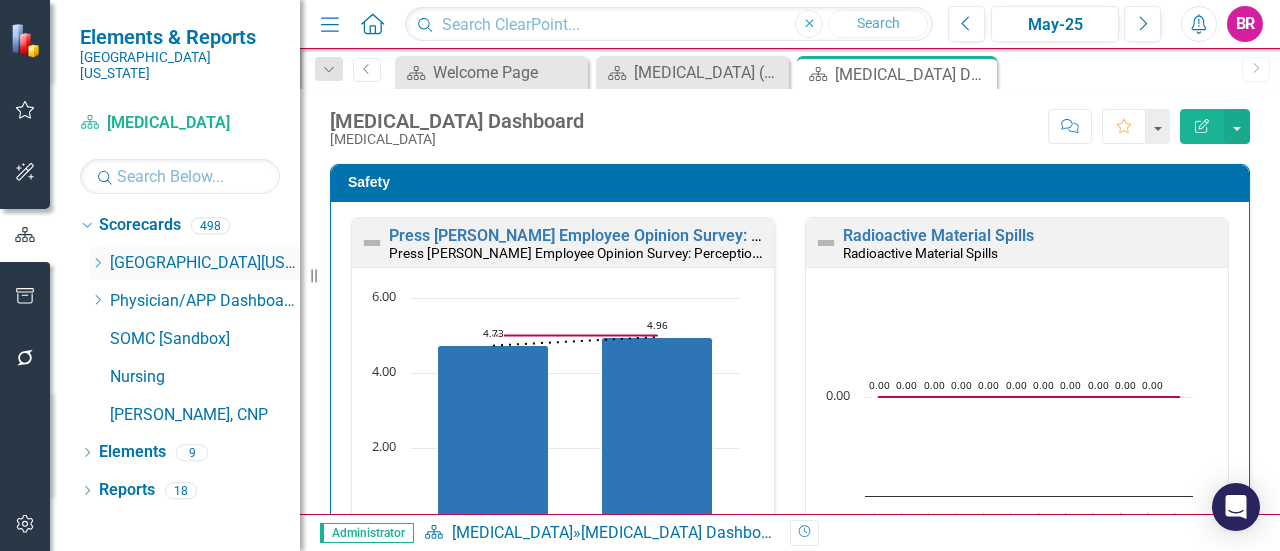click on "Dropdown" 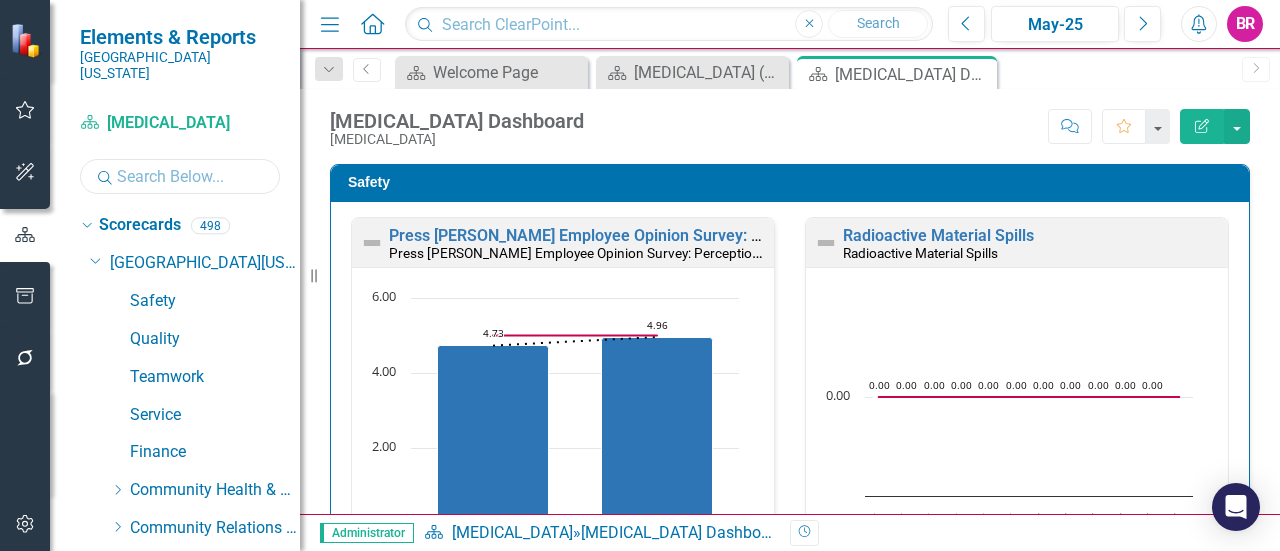 click at bounding box center [180, 176] 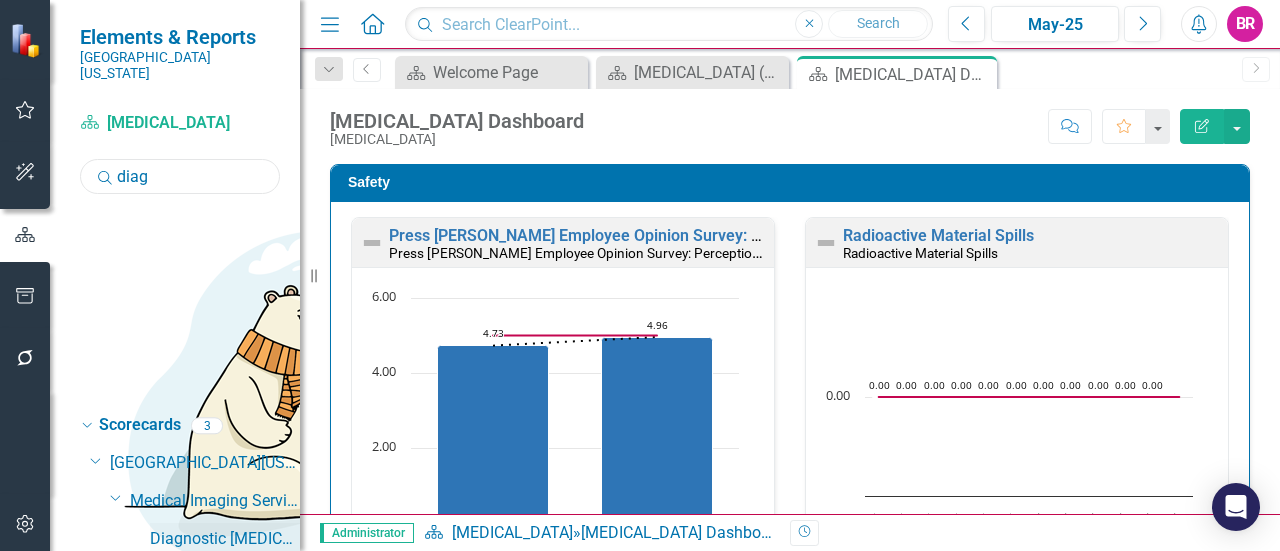 type on "diag" 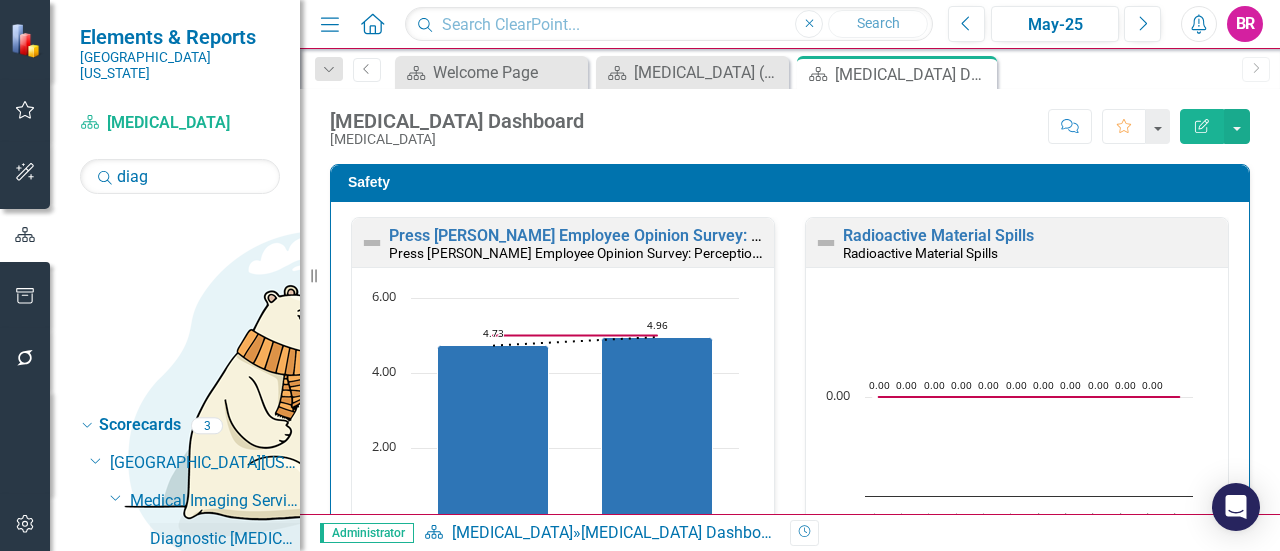 click on "Diagnostic [MEDICAL_DATA]" at bounding box center [225, 539] 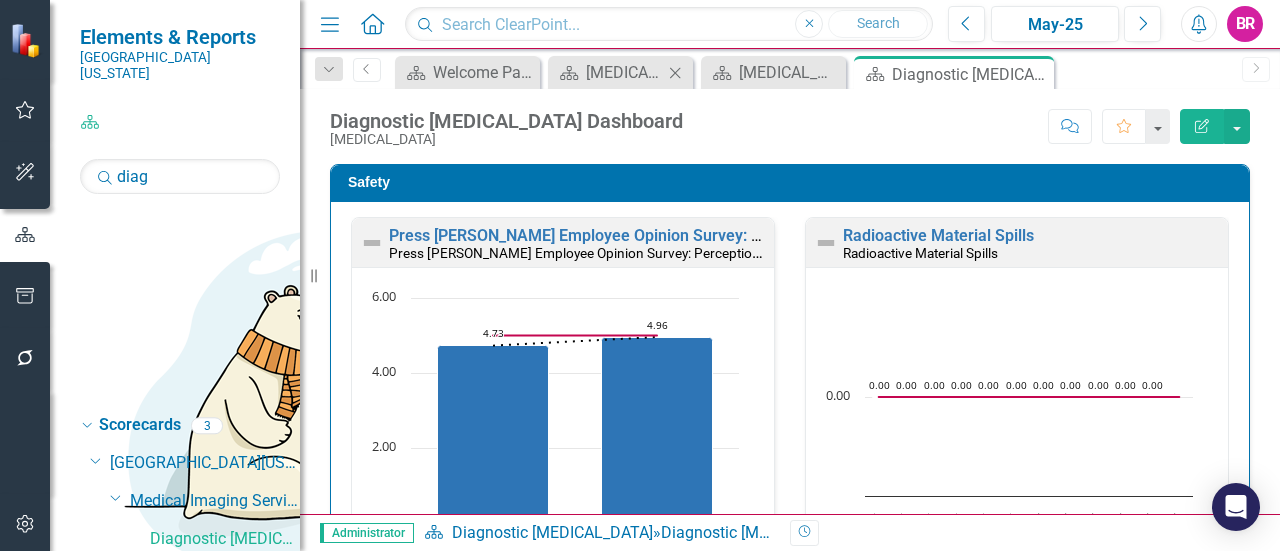click on "Close" 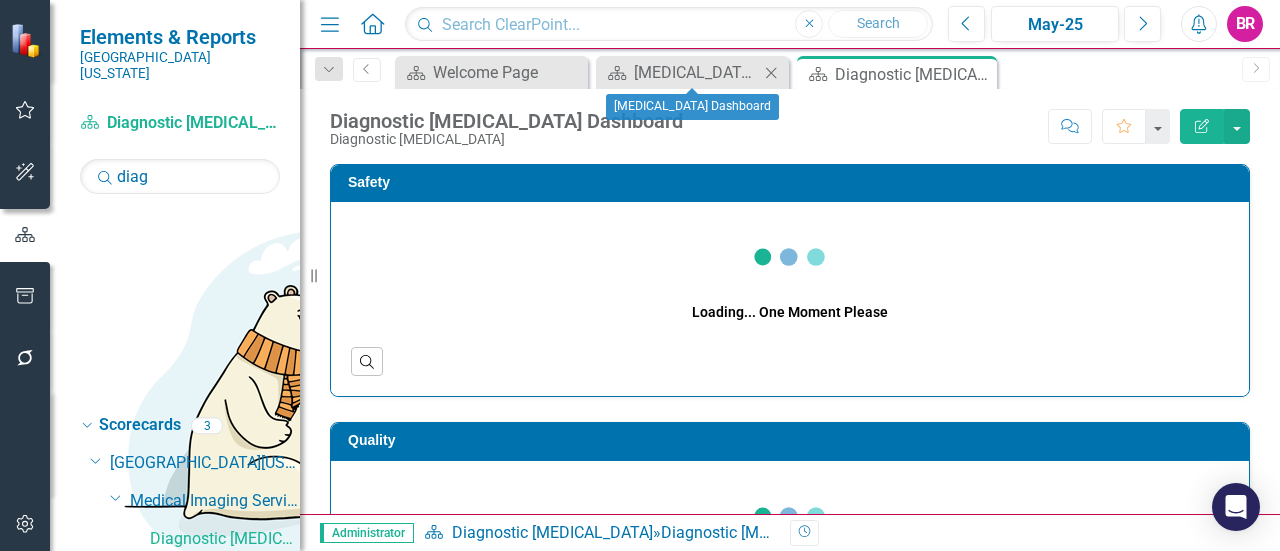 click on "Close" 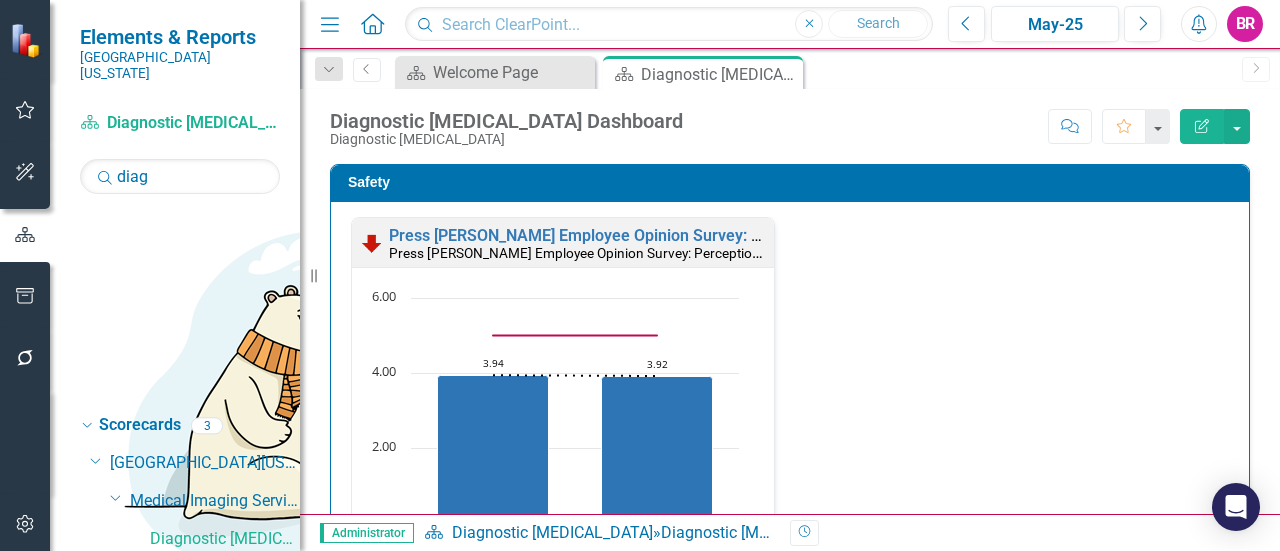 scroll, scrollTop: 300, scrollLeft: 0, axis: vertical 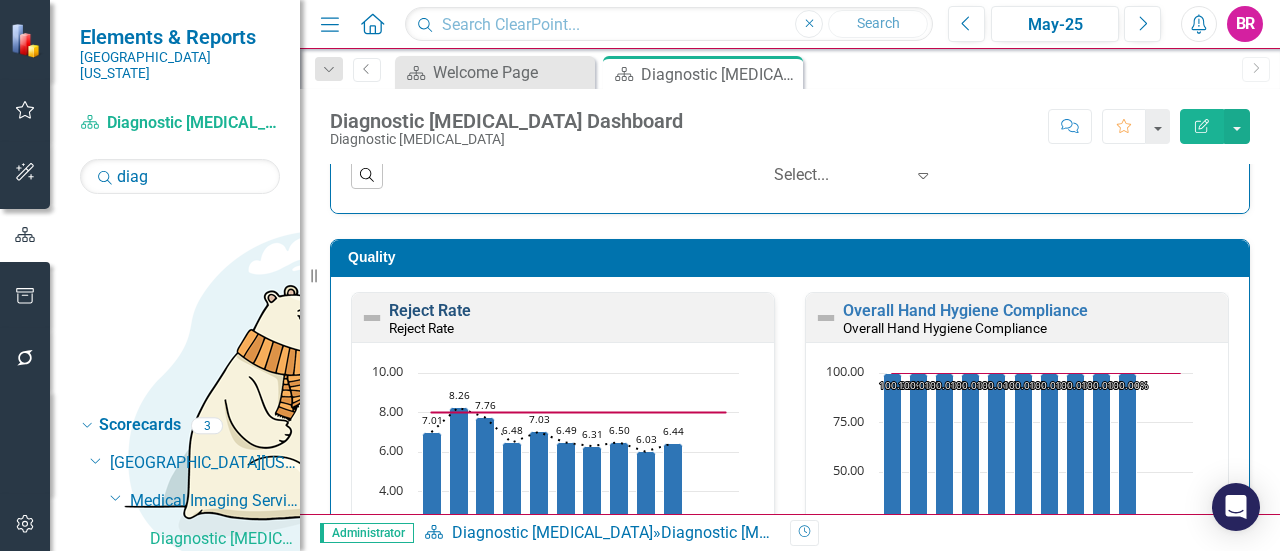 click on "Reject Rate" at bounding box center (430, 310) 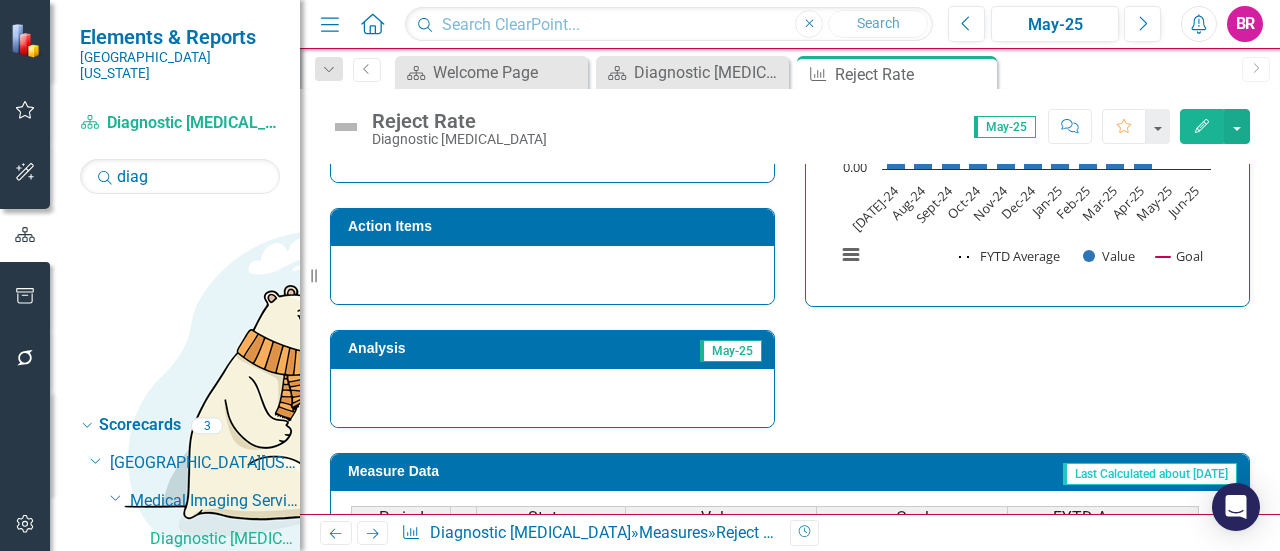 scroll, scrollTop: 900, scrollLeft: 0, axis: vertical 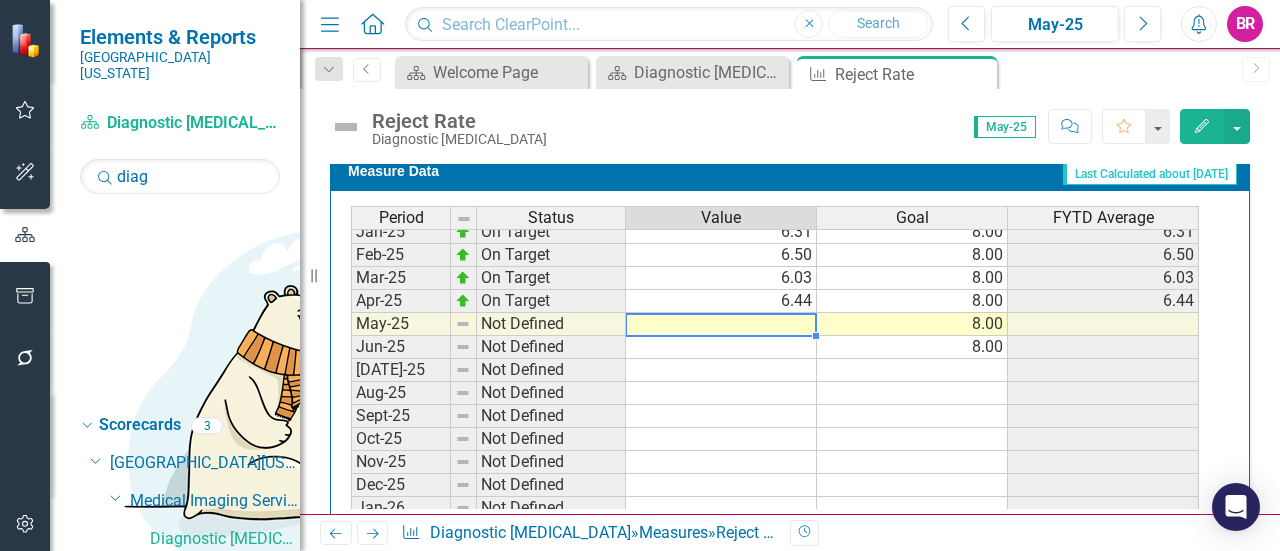 click on "May-24 On Target 5.99 8.00 5.99 Jun-24 On Target 6.94 8.00 6.94 Jul-24 On Target 7.01 8.00 7.01 Aug-24 Below Plan 8.26 8.00 8.26 Sept-24 On Target 7.76 8.00 7.76 Oct-24 On Target 6.48 8.00 6.48 Nov-24 On Target 7.03 8.00 7.03 Dec-24 On Target 6.49 8.00 6.49 Jan-25 On Target 6.31 8.00 6.31 Feb-25 On Target 6.50 8.00 6.50 Mar-25 On Target 6.03 8.00 6.03 Apr-25 On Target 6.44 8.00 6.44 May-25 Not Defined 8.00 Jun-25 Not Defined 8.00 Jul-25 Not Defined Aug-25 Not Defined Sept-25 Not Defined Oct-25 Not Defined Nov-25 Not Defined Dec-25 Not Defined Jan-26 Not Defined Feb-26 Not Defined Mar-26 Not Defined Apr-26 Not Defined May-26 Not Defined Jun-26 Not Defined" at bounding box center [775, 335] 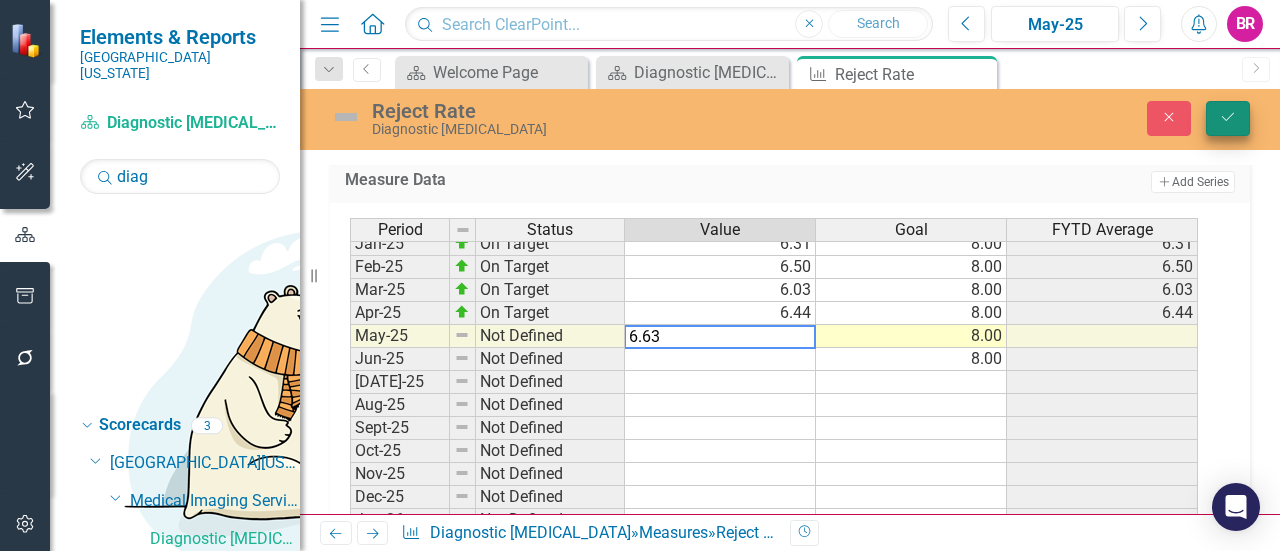 type on "6.63" 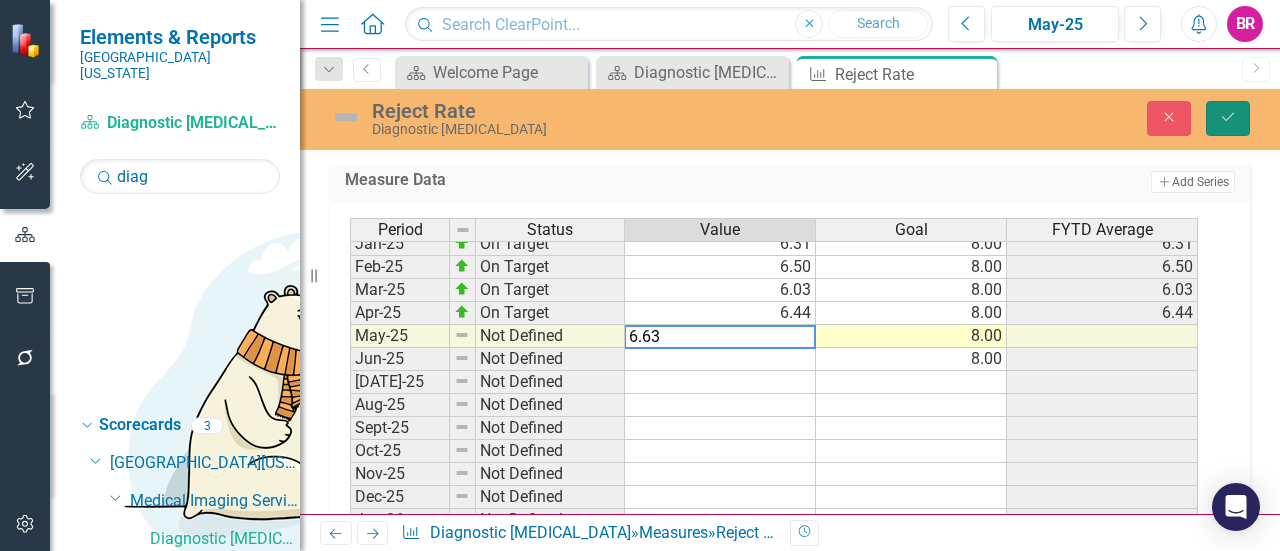 click on "Save" at bounding box center (1228, 118) 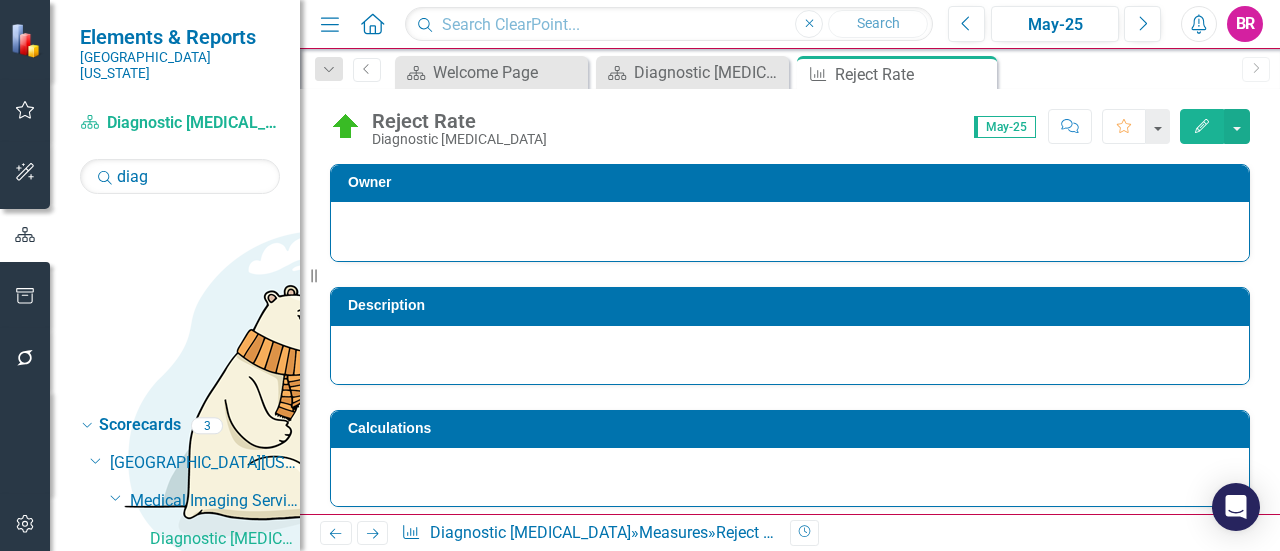 drag, startPoint x: 978, startPoint y: 70, endPoint x: 974, endPoint y: 80, distance: 10.770329 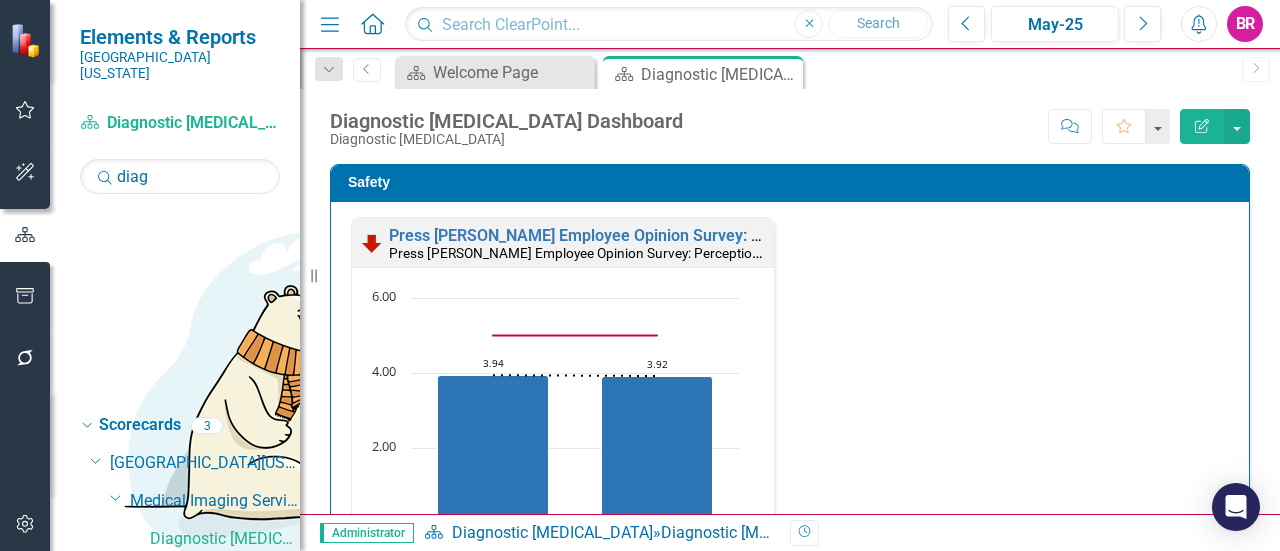 scroll, scrollTop: 500, scrollLeft: 0, axis: vertical 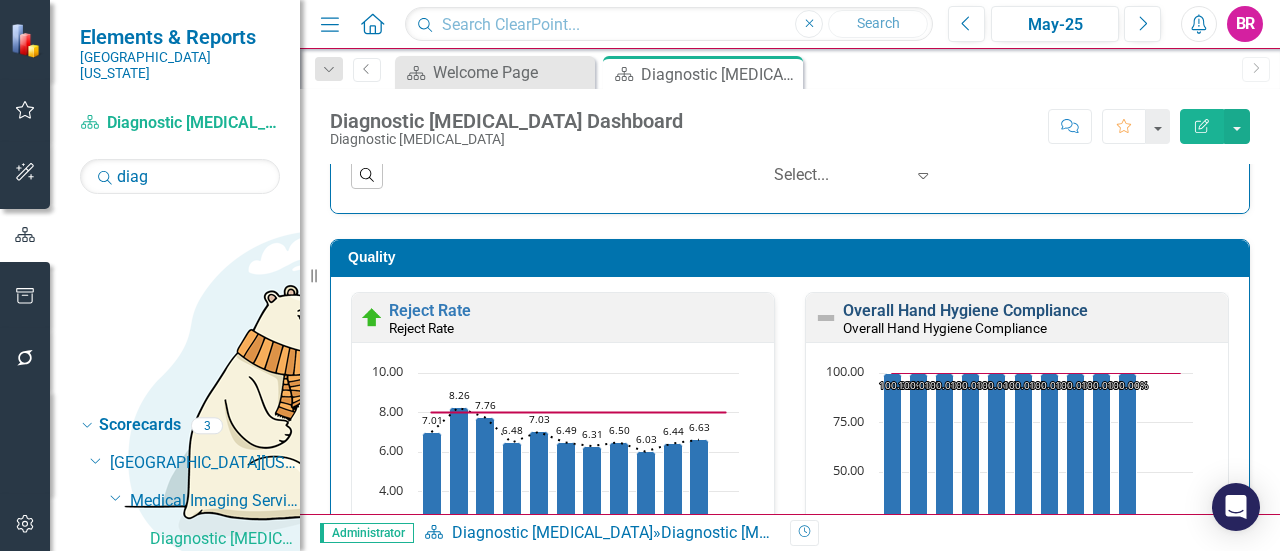 click on "Overall Hand Hygiene Compliance" at bounding box center [965, 310] 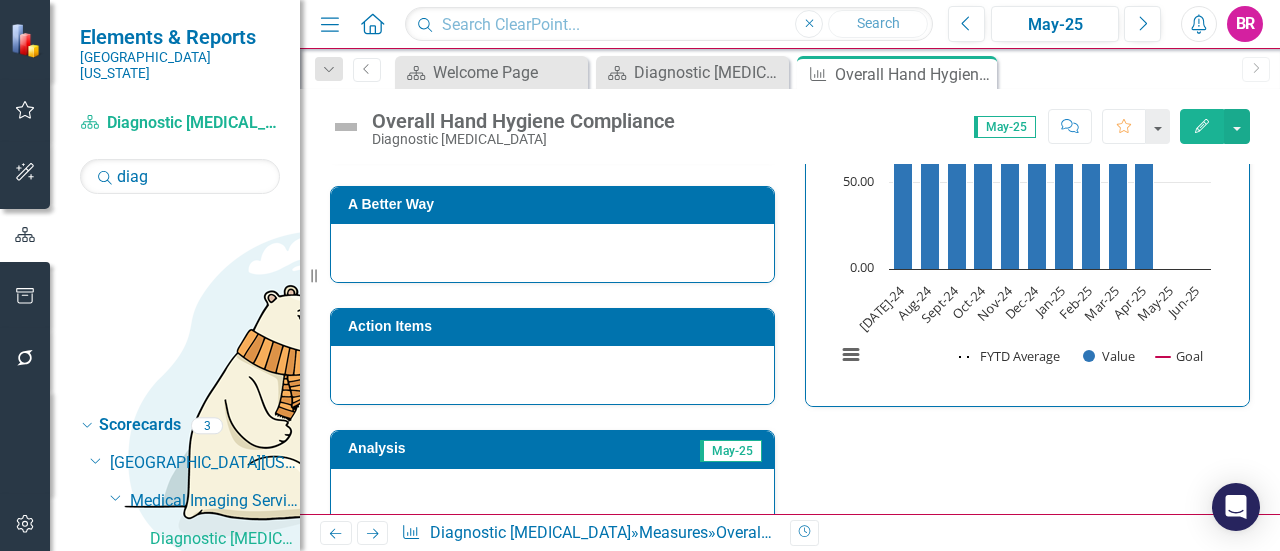scroll, scrollTop: 800, scrollLeft: 0, axis: vertical 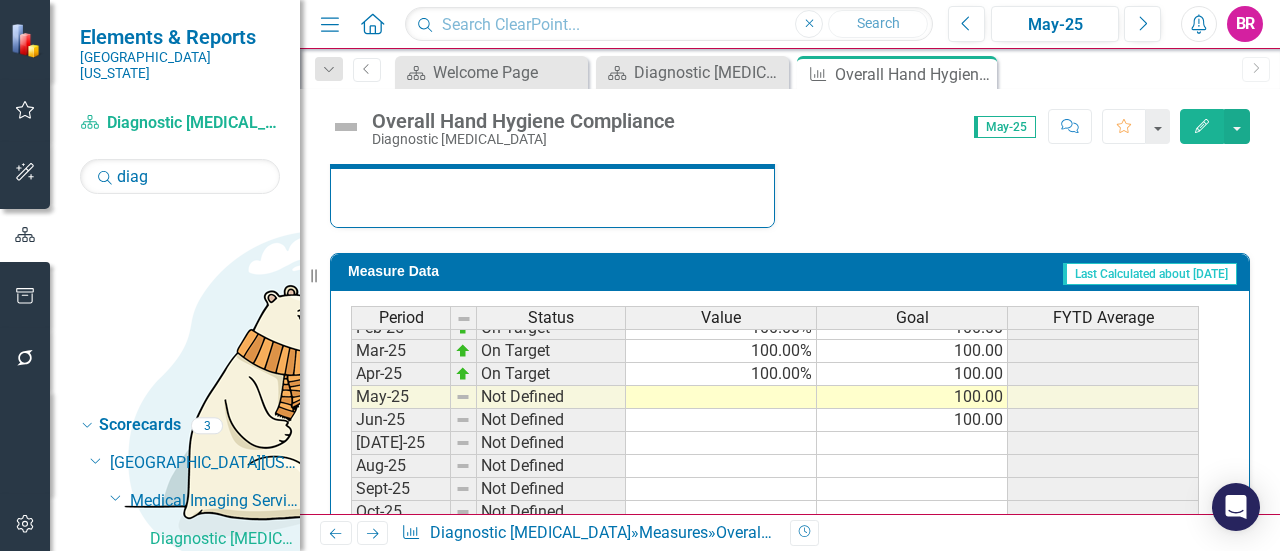 click on "May-24 On Target 100.00% 100.00 Jun-24 On Target 100.00% 100.00 Jul-24 On Target 100.00% 100.00 Aug-24 On Target 100.00% 100.00 Sept-24 On Target 100.00% 100.00 Oct-24 On Target 100.00% 100.00 Nov-24 On Target 100.00% 100.00 Dec-24 On Target 100.00% 100.00 Jan-25 On Target 100.00% 100.00 Feb-25 On Target 100.00% 100.00 Mar-25 On Target 100.00% 100.00 Apr-25 On Target 100.00% 100.00 May-25 Not Defined 100.00 Jun-25 Not Defined 100.00 Jul-25 Not Defined Aug-25 Not Defined Sept-25 Not Defined Oct-25 Not Defined Nov-25 Not Defined Dec-25 Not Defined Jan-26 Not Defined Feb-26 Not Defined Mar-26 Not Defined Apr-26 Not Defined May-26 Not Defined Jun-26 Not Defined" at bounding box center (775, 408) 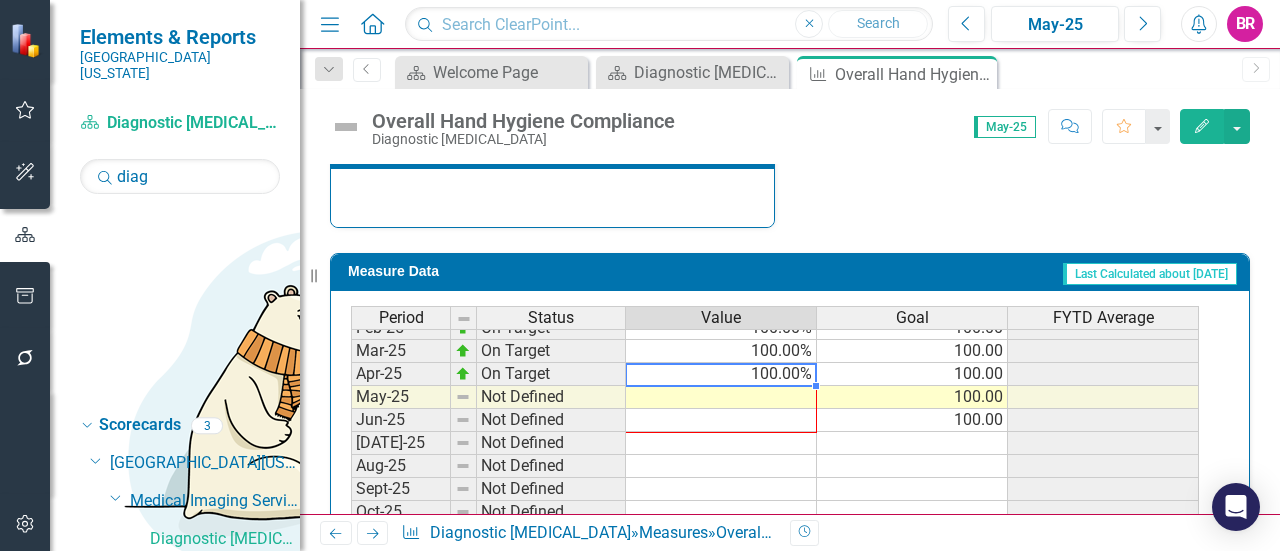 drag, startPoint x: 818, startPoint y: 386, endPoint x: 816, endPoint y: 412, distance: 26.076809 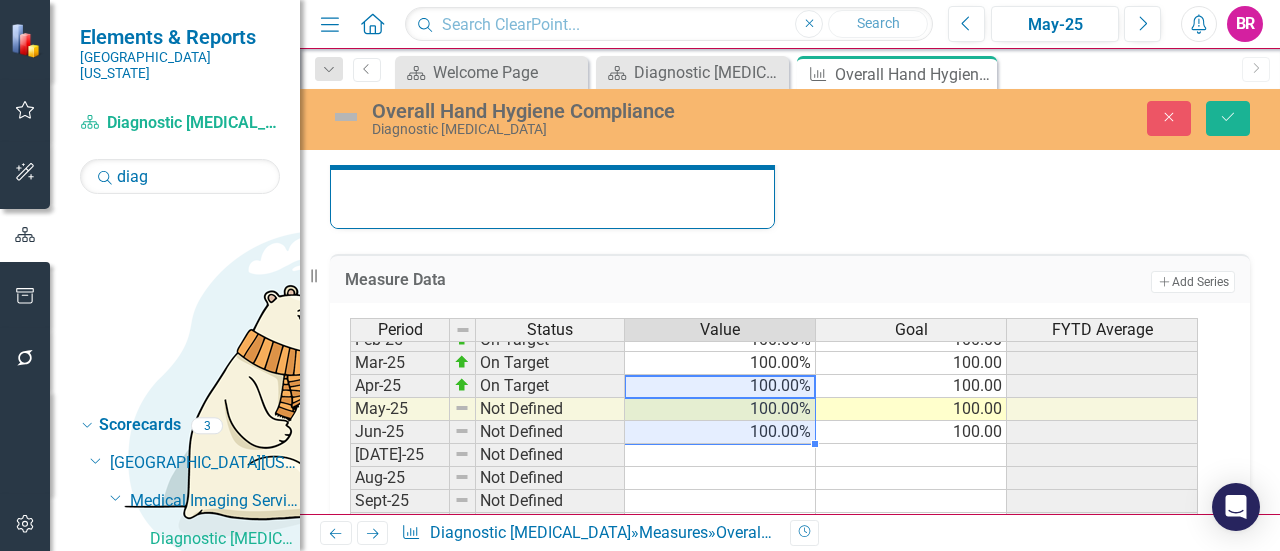click on "100.00%" at bounding box center [720, 432] 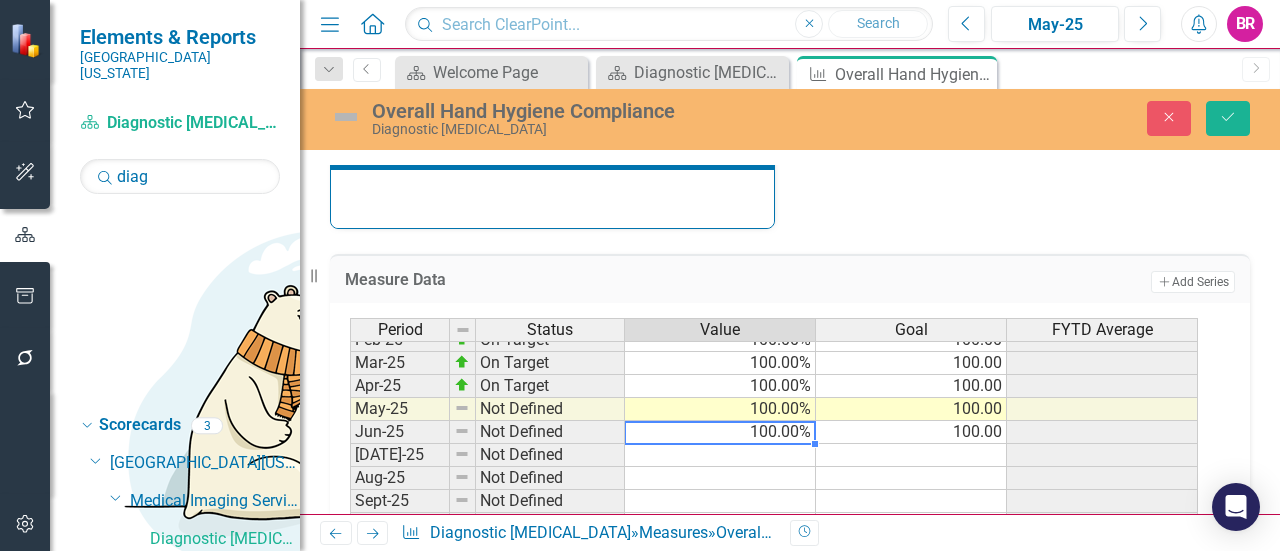 type 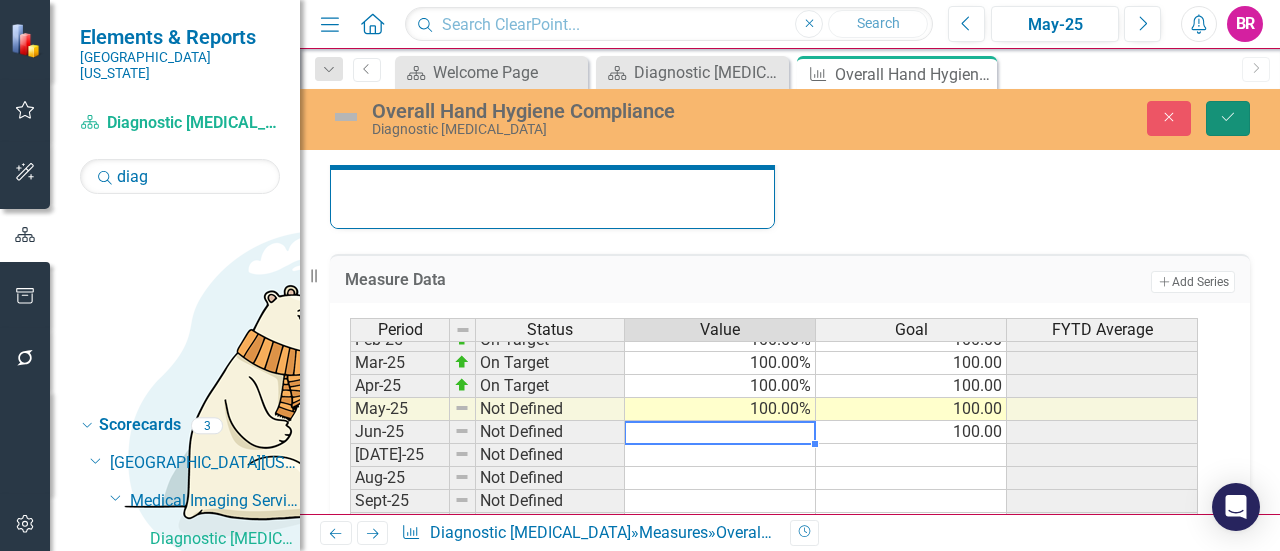click on "Save" 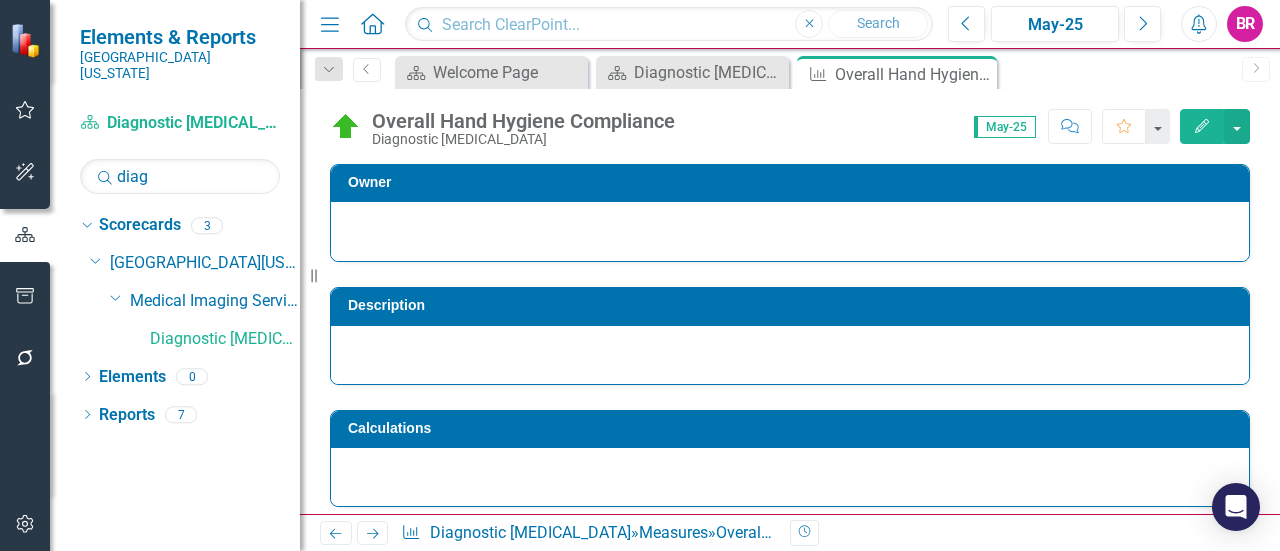 scroll, scrollTop: 0, scrollLeft: 0, axis: both 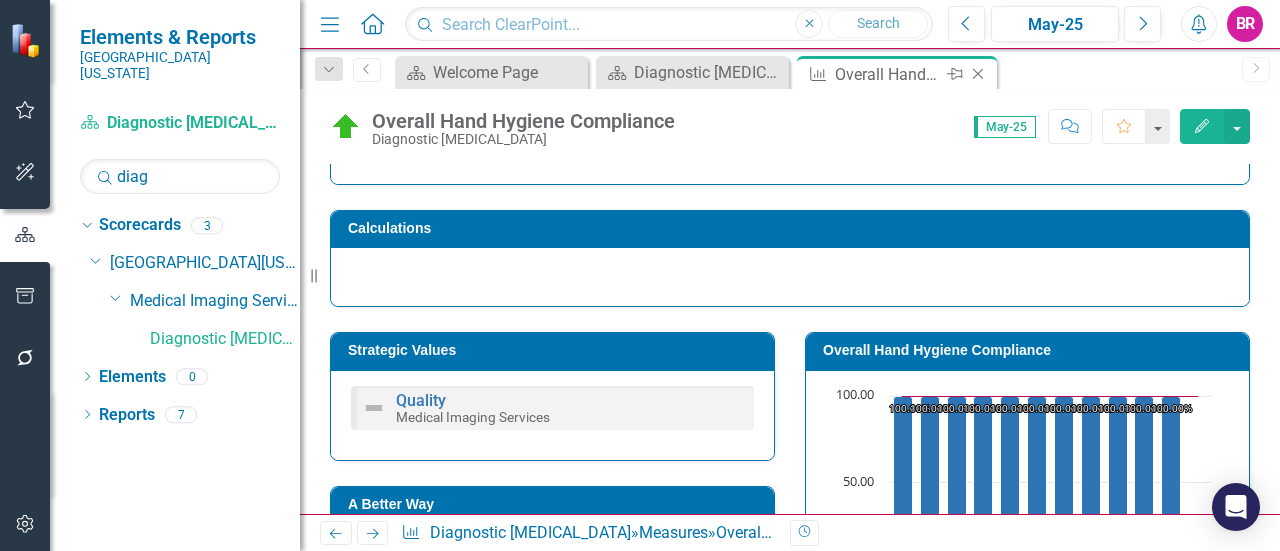 click on "Close" 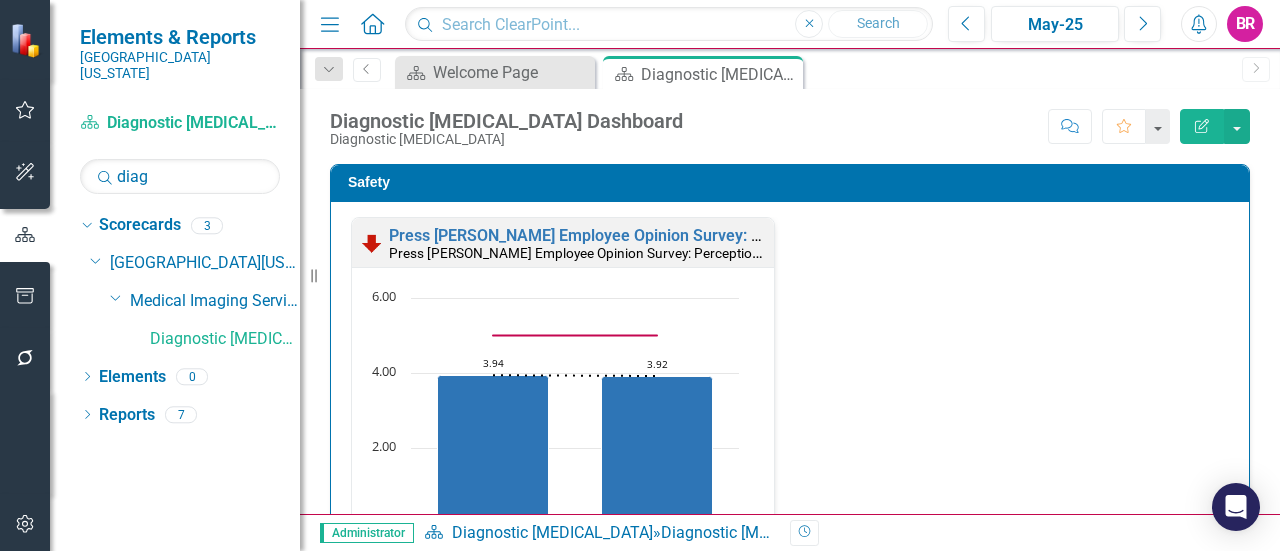 scroll, scrollTop: 1, scrollLeft: 0, axis: vertical 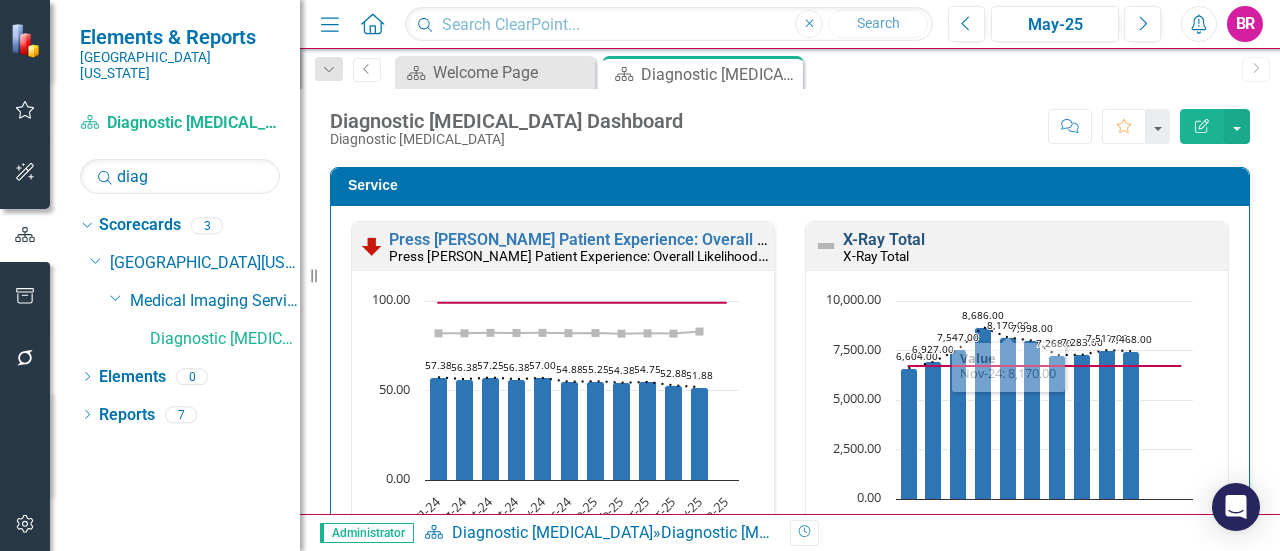 click on "X-Ray Total" at bounding box center [884, 239] 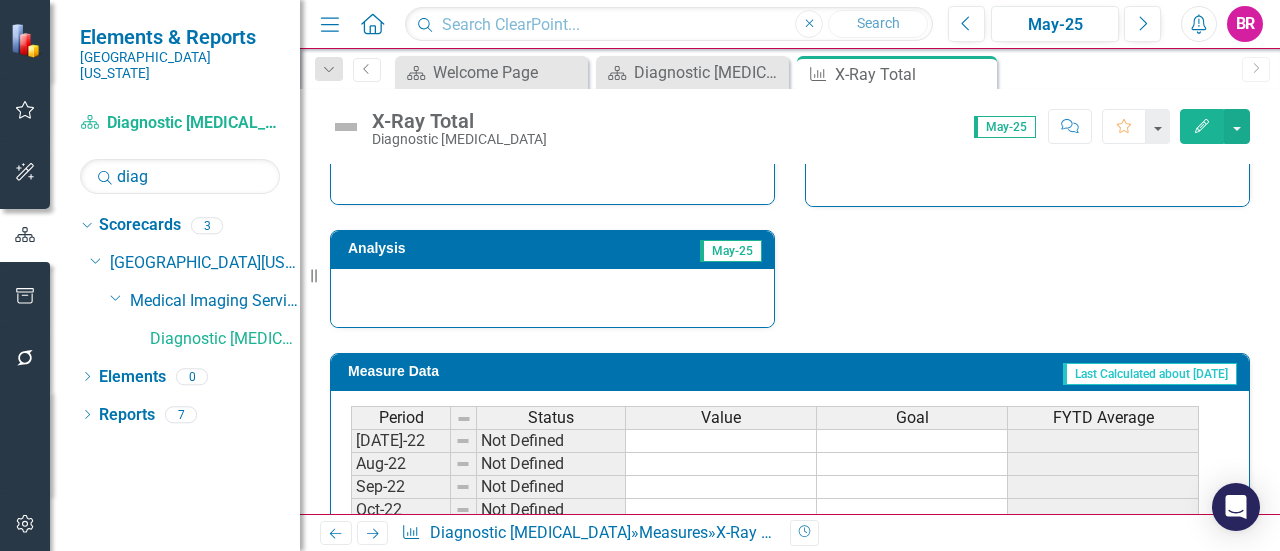 scroll, scrollTop: 944, scrollLeft: 0, axis: vertical 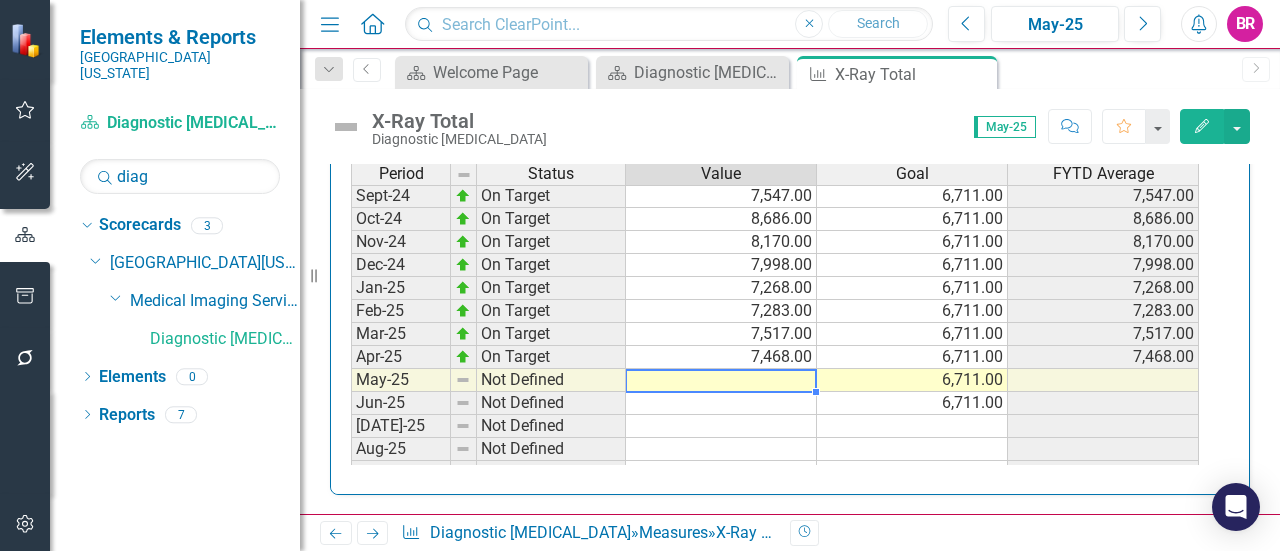 click at bounding box center [721, 380] 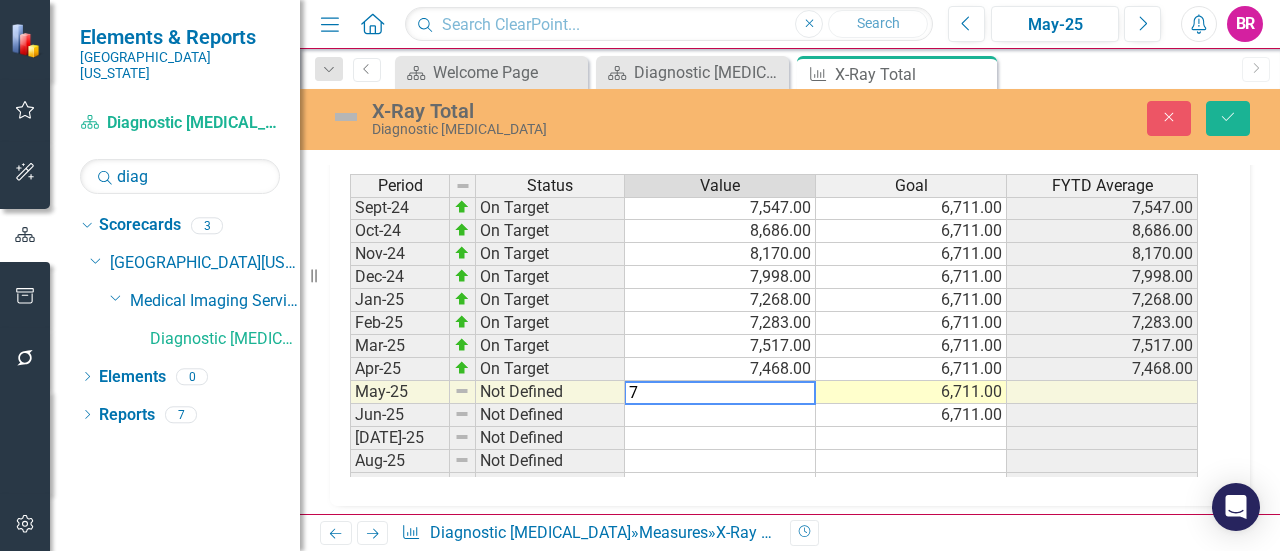 scroll, scrollTop: 954, scrollLeft: 0, axis: vertical 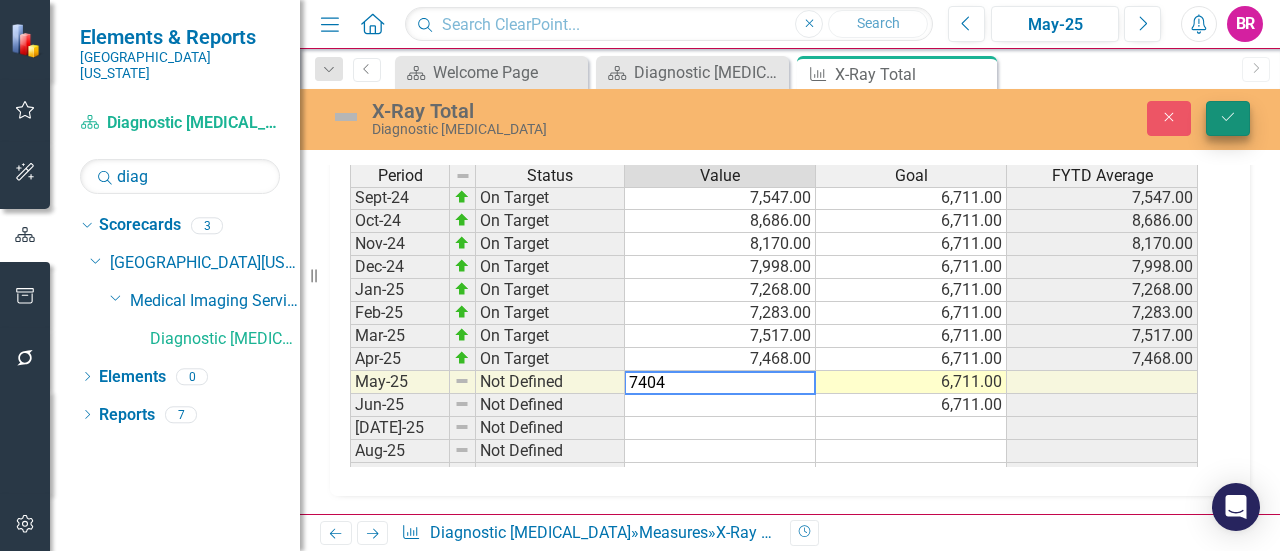 type on "7404" 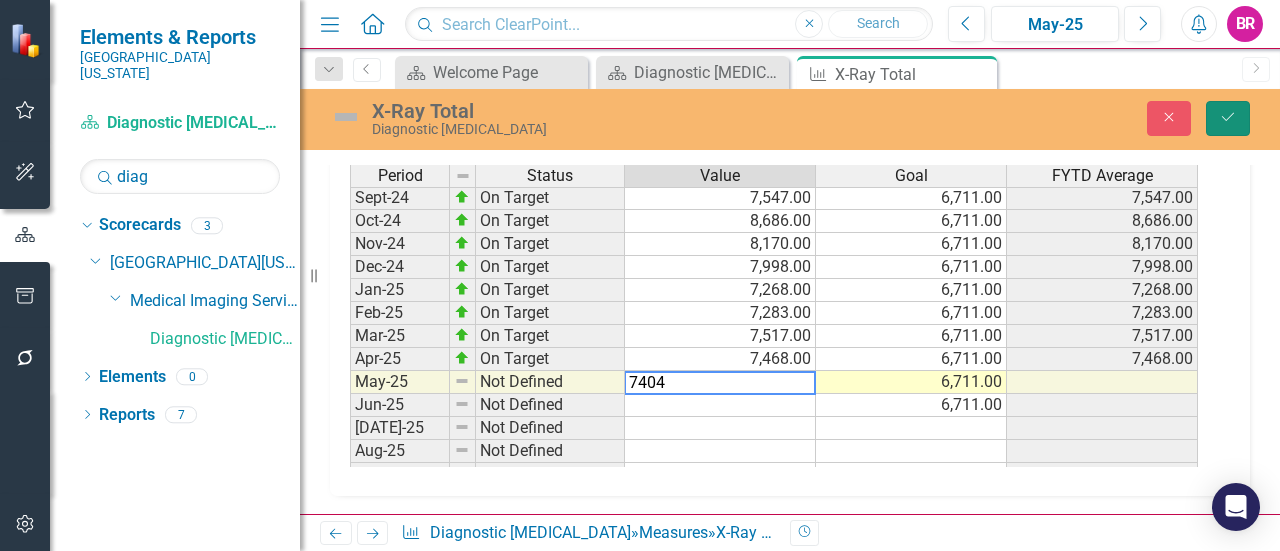 click on "Save" 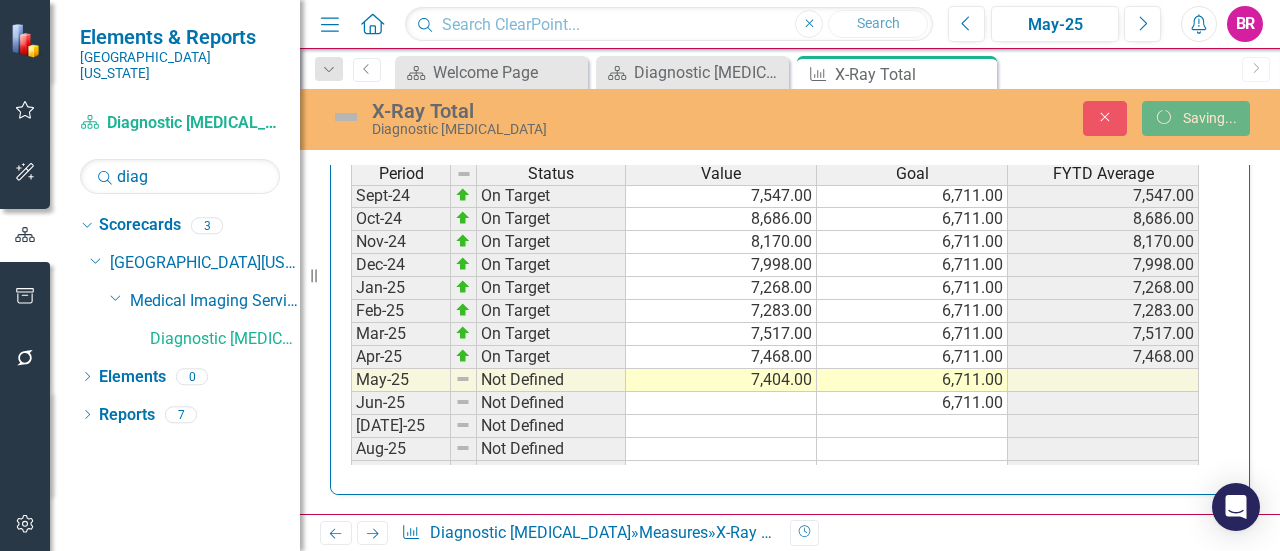 scroll, scrollTop: 944, scrollLeft: 0, axis: vertical 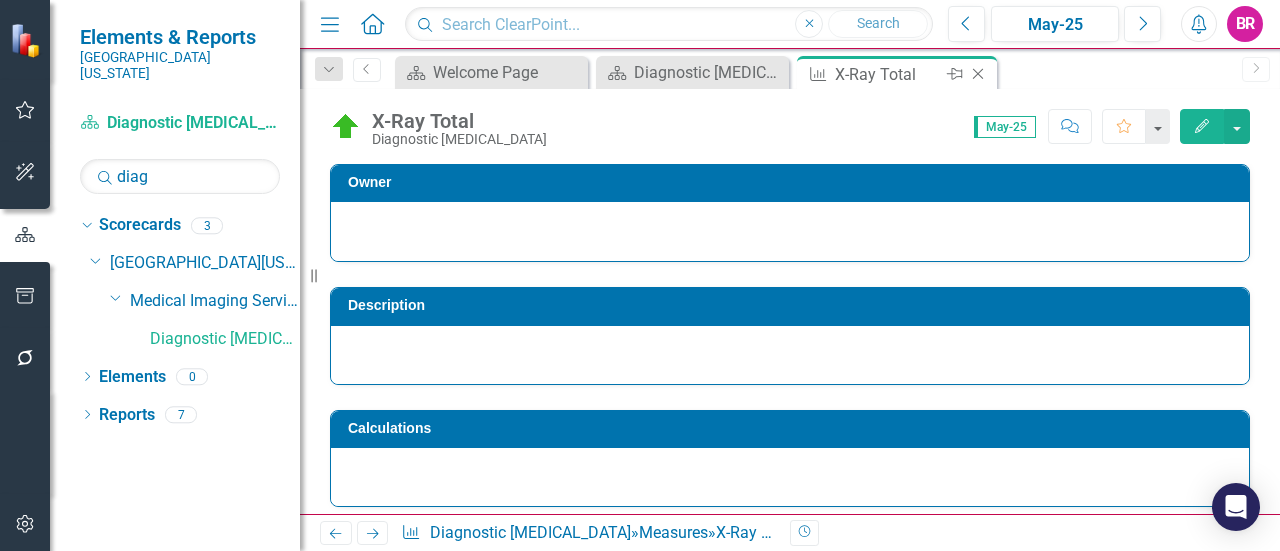 click on "Close" 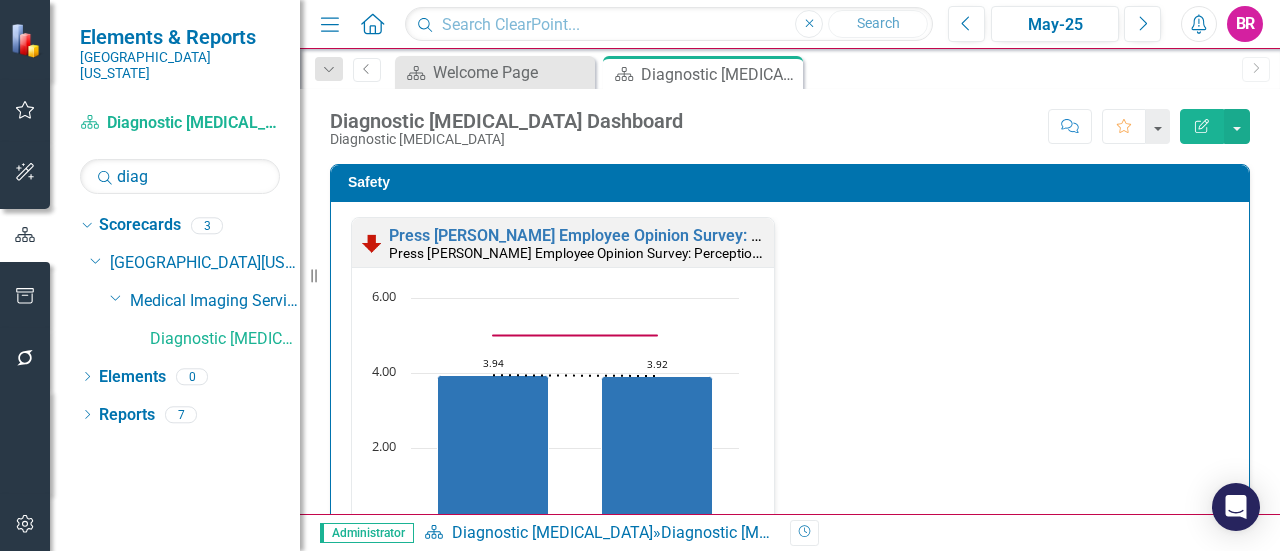 scroll, scrollTop: 1, scrollLeft: 0, axis: vertical 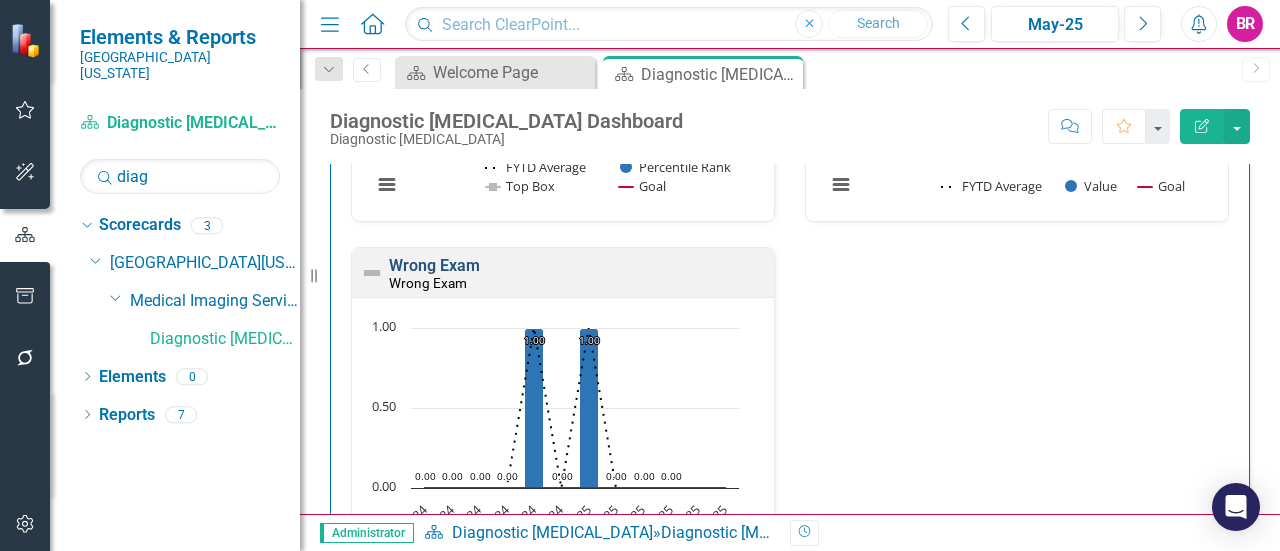 click on "Wrong Exam" at bounding box center (434, 265) 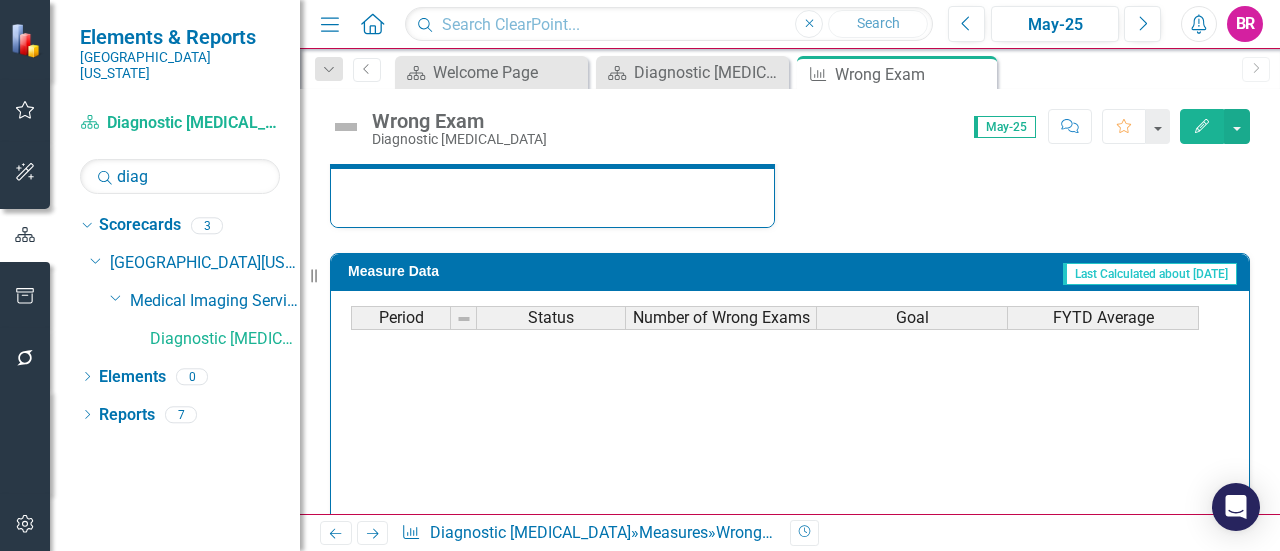 scroll, scrollTop: 945, scrollLeft: 0, axis: vertical 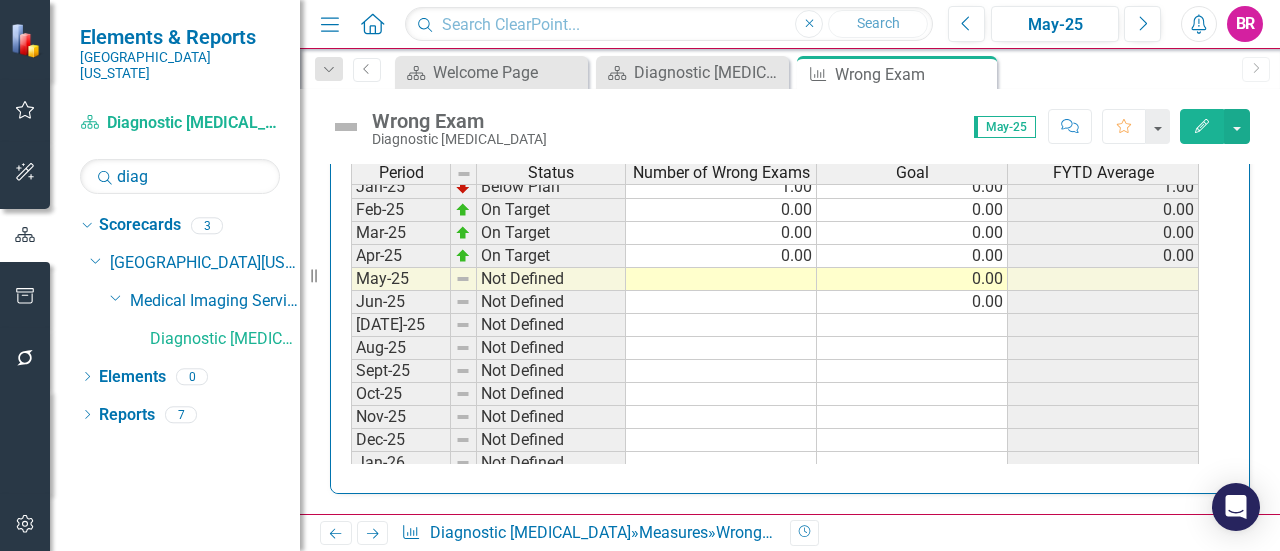 click on "Nov-23 On Target 0.00 0.00 0.00 Dec-23 On Target 0.00 0.00 0.00 Jan-24 On Target 0.00 0.00 0.00 Feb-24 On Target 0.00 0.00 0.00 Mar-24 On Target 0.00 0.00 0.00 Apr-24 On Target 0.00 0.00 0.00 May-24 On Target 0.00 0.00 0.00 Jun-24 On Target 0.00 0.00 0.00 Jul-24 On Target 0.00 0.00 0.00 Aug-24 On Target 0.00 0.00 0.00 Sept-24 On Target 0.00 0.00 0.00 Oct-24 On Target 0.00 0.00 0.00 Nov-24 Below Plan 1.00 0.00 1.00 Dec-24 On Target 0.00 0.00 0.00 Jan-25 Below Plan 1.00 0.00 1.00 Feb-25 On Target 0.00 0.00 0.00 Mar-25 On Target 0.00 0.00 0.00 Apr-25 On Target 0.00 0.00 0.00 May-25 Not Defined 0.00 Jun-25 Not Defined 0.00 Jul-25 Not Defined Aug-25 Not Defined Sept-25 Not Defined Oct-25 Not Defined Nov-25 Not Defined Dec-25 Not Defined Jan-26 Not Defined Feb-26 Not Defined Mar-26 Not Defined Apr-26 Not Defined May-26 Not Defined Jun-26 Not Defined" at bounding box center [775, 221] 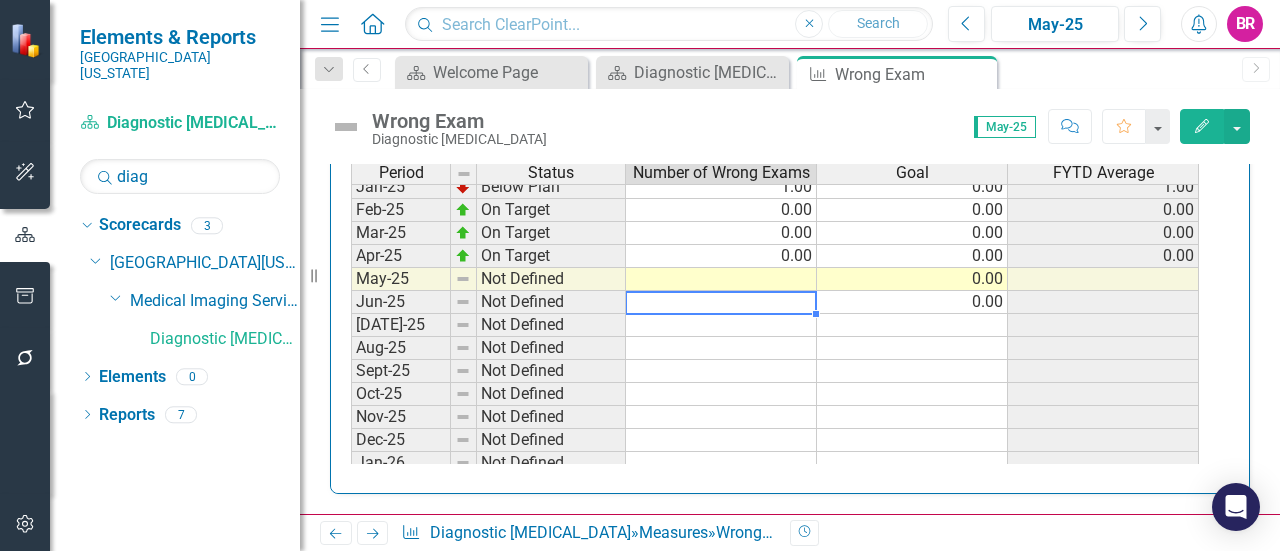 click at bounding box center (721, 279) 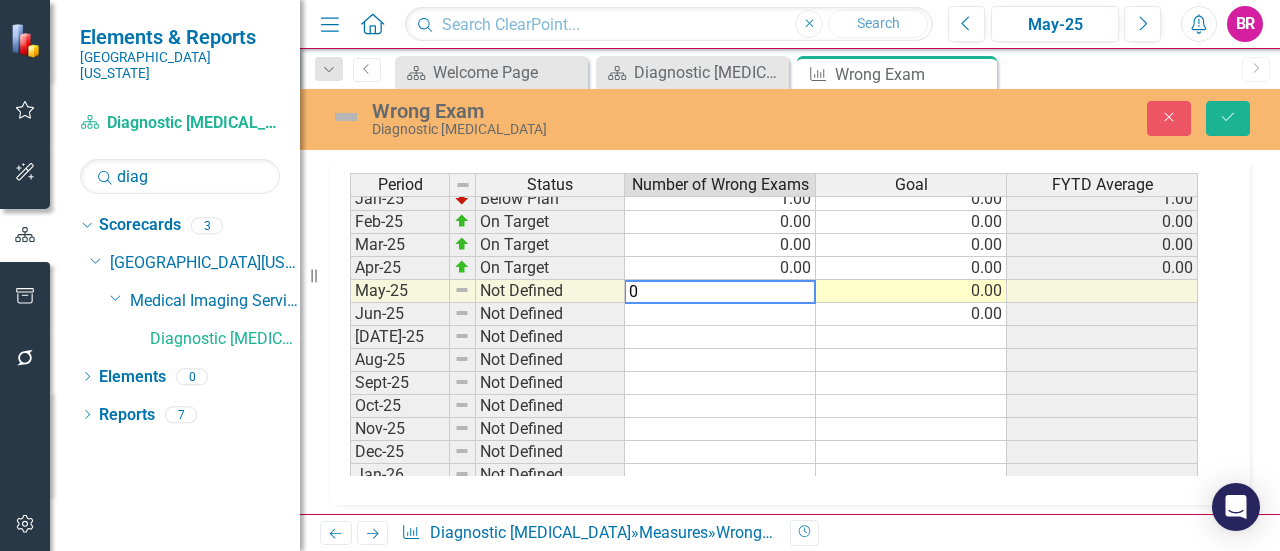 scroll, scrollTop: 955, scrollLeft: 0, axis: vertical 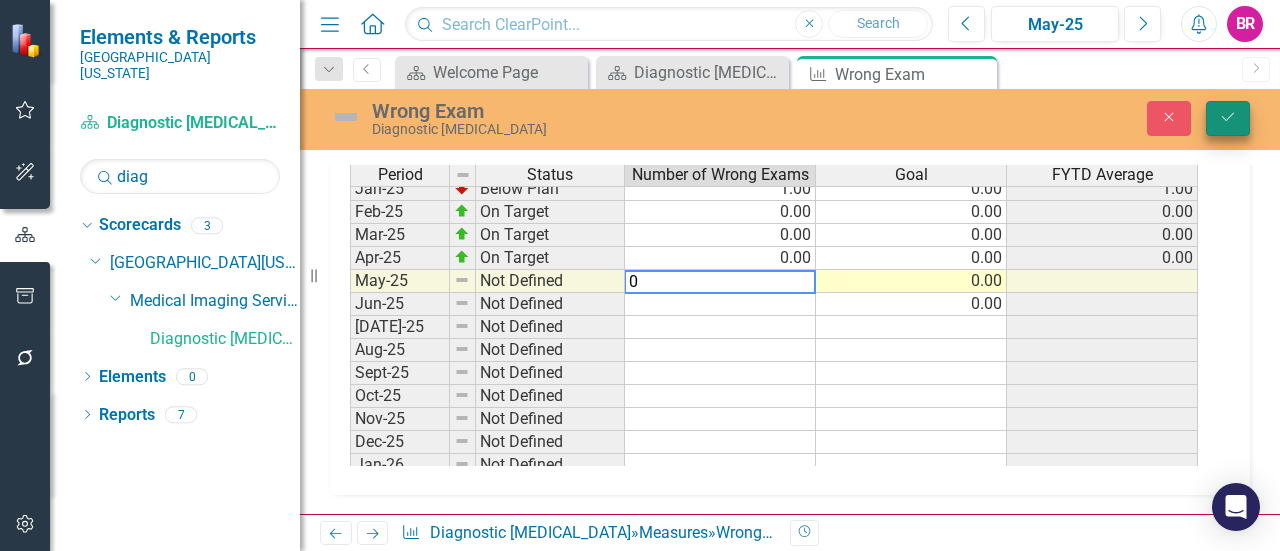 type on "0" 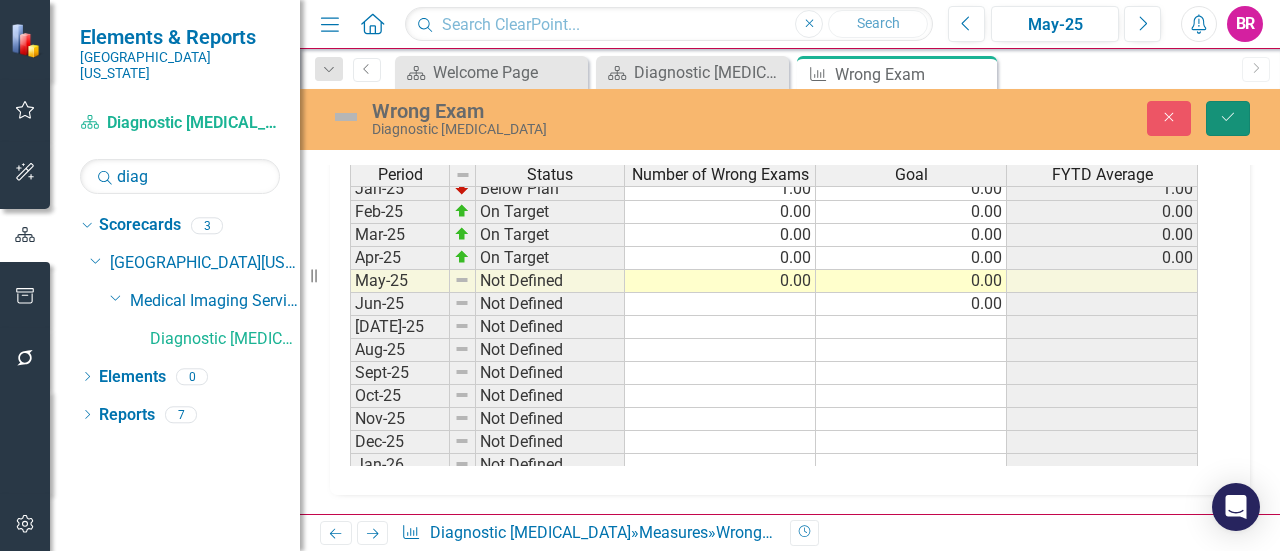 click on "Save" at bounding box center [1228, 118] 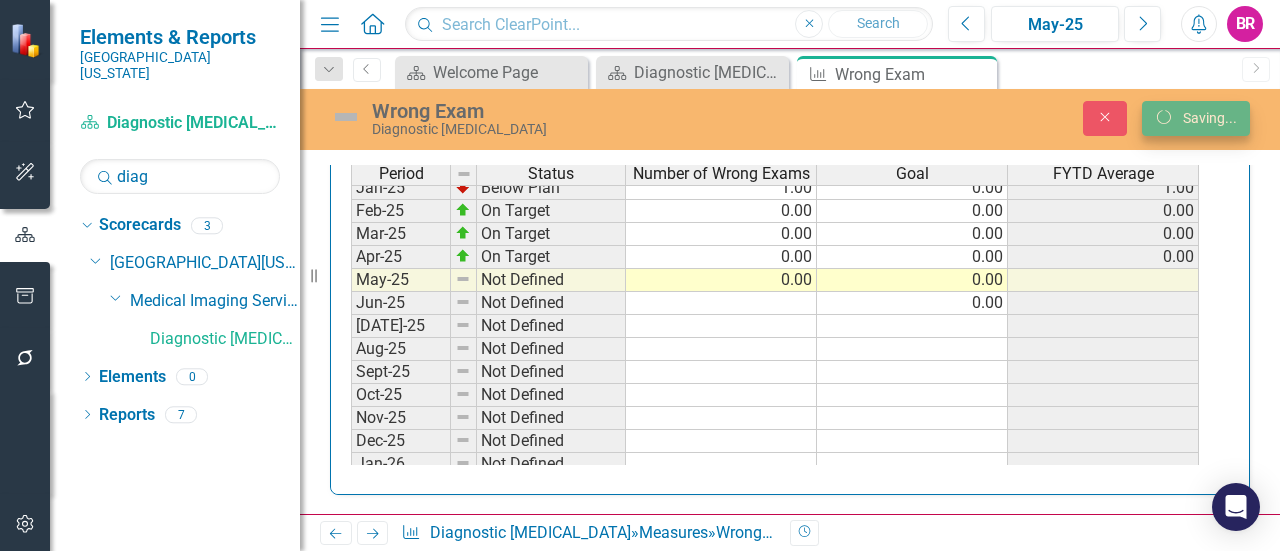 scroll, scrollTop: 945, scrollLeft: 0, axis: vertical 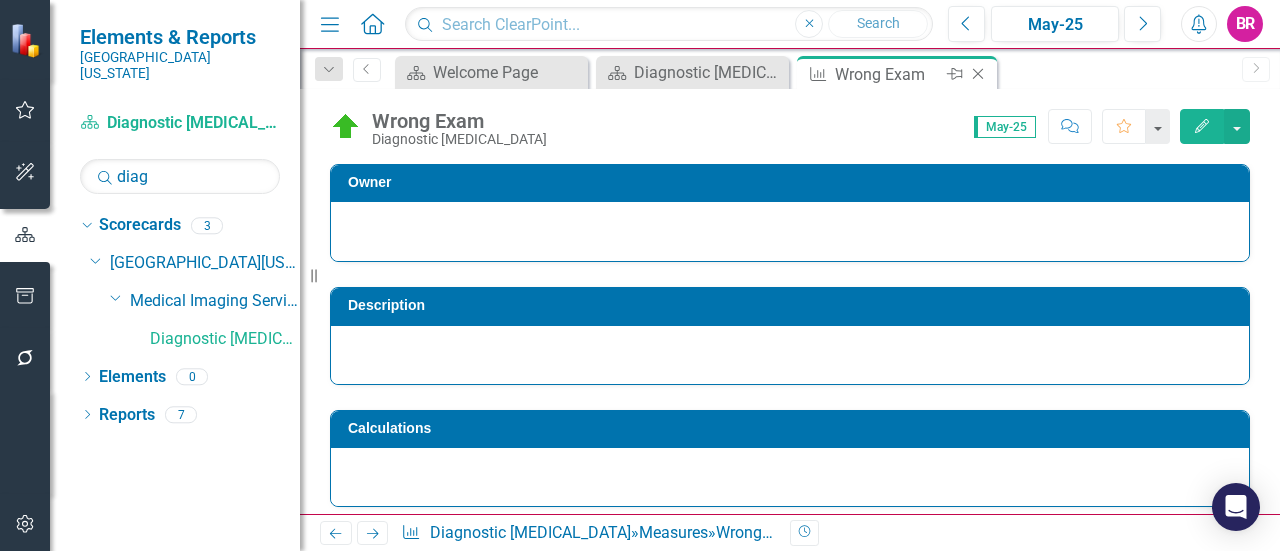 click on "Close" 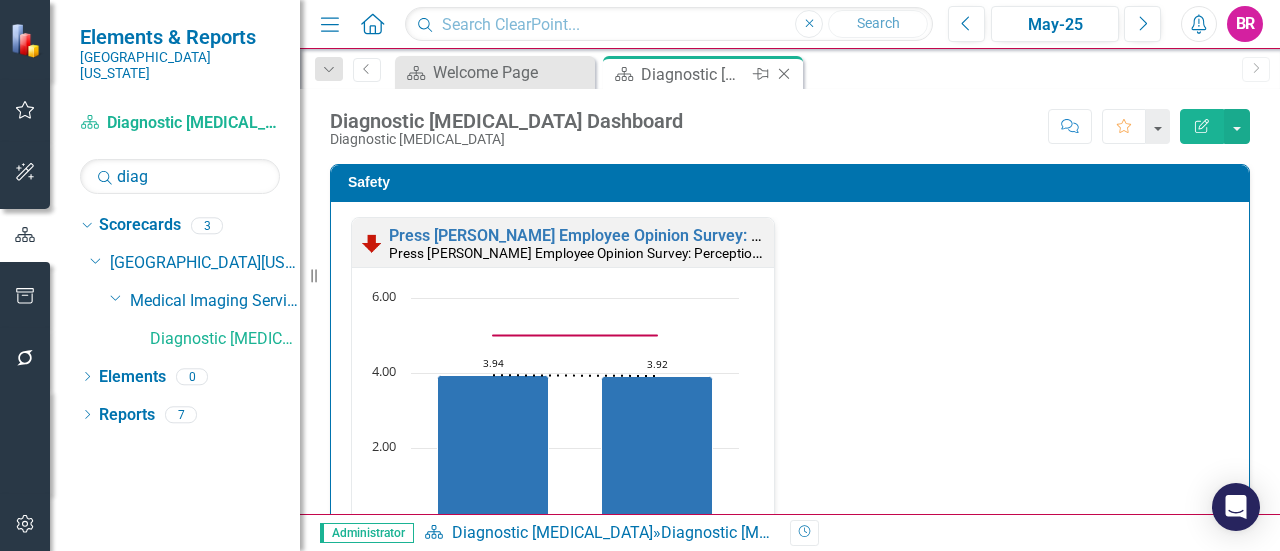 click 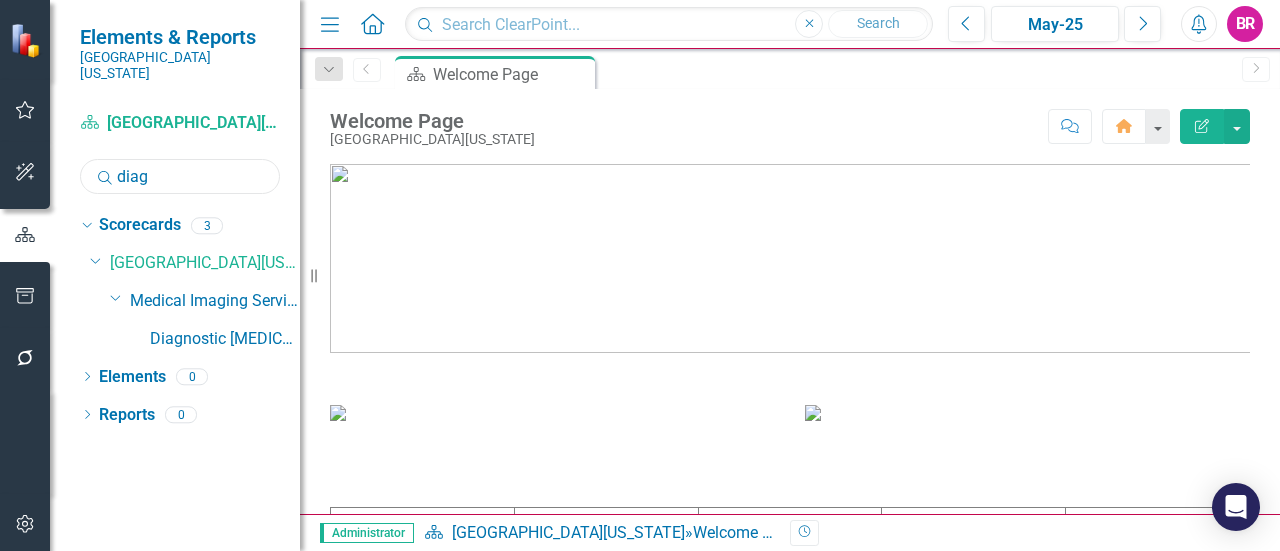 click on "diag" at bounding box center (180, 176) 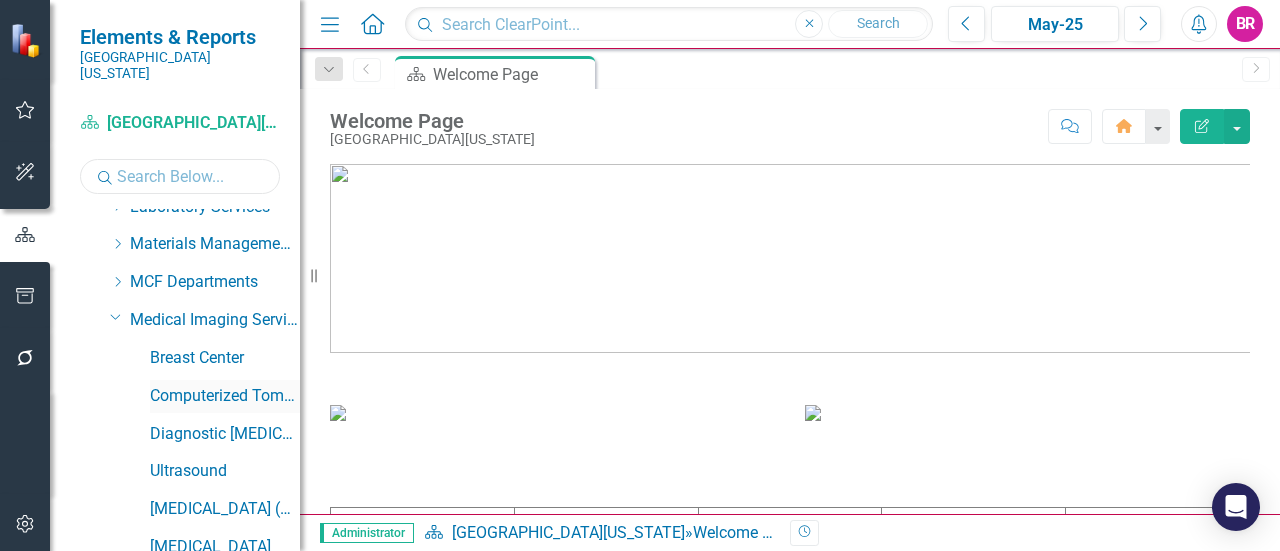 scroll, scrollTop: 800, scrollLeft: 0, axis: vertical 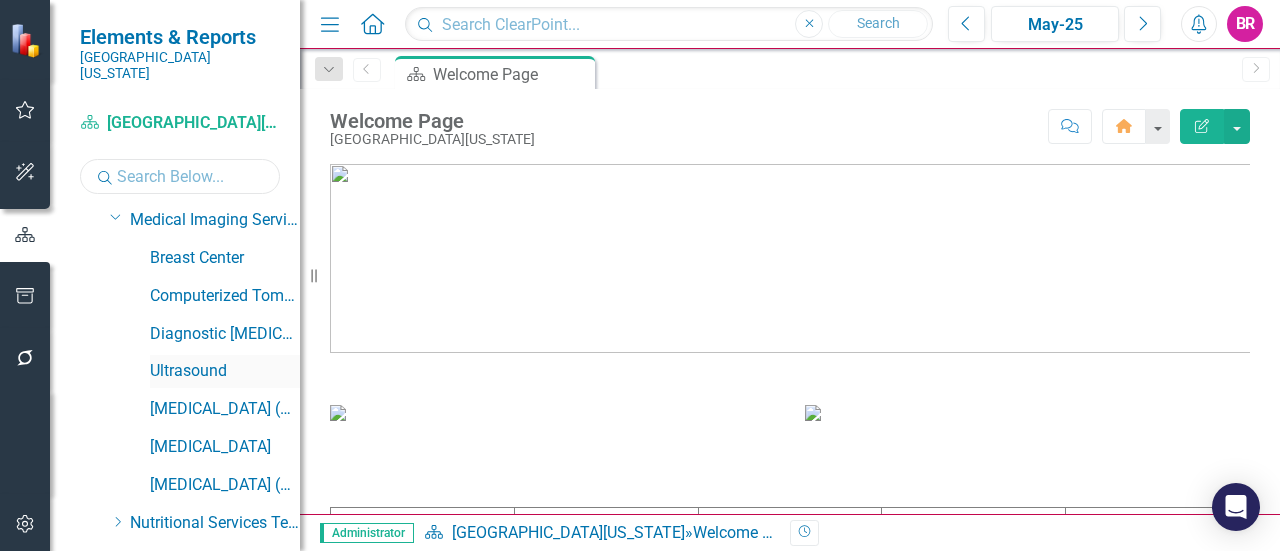 type 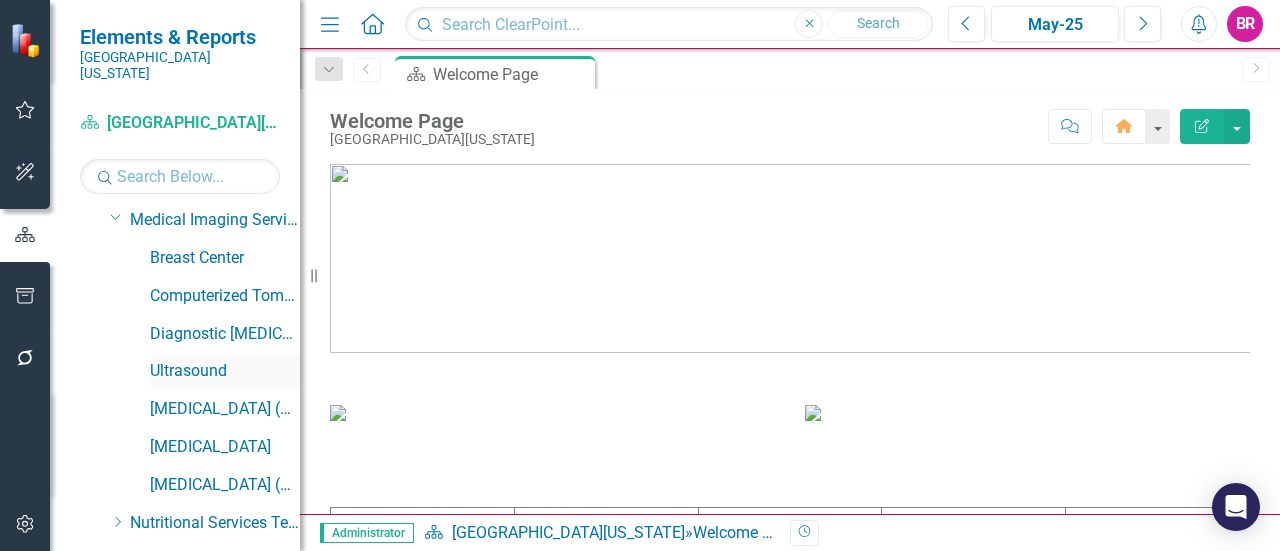 click on "Ultrasound" at bounding box center (225, 371) 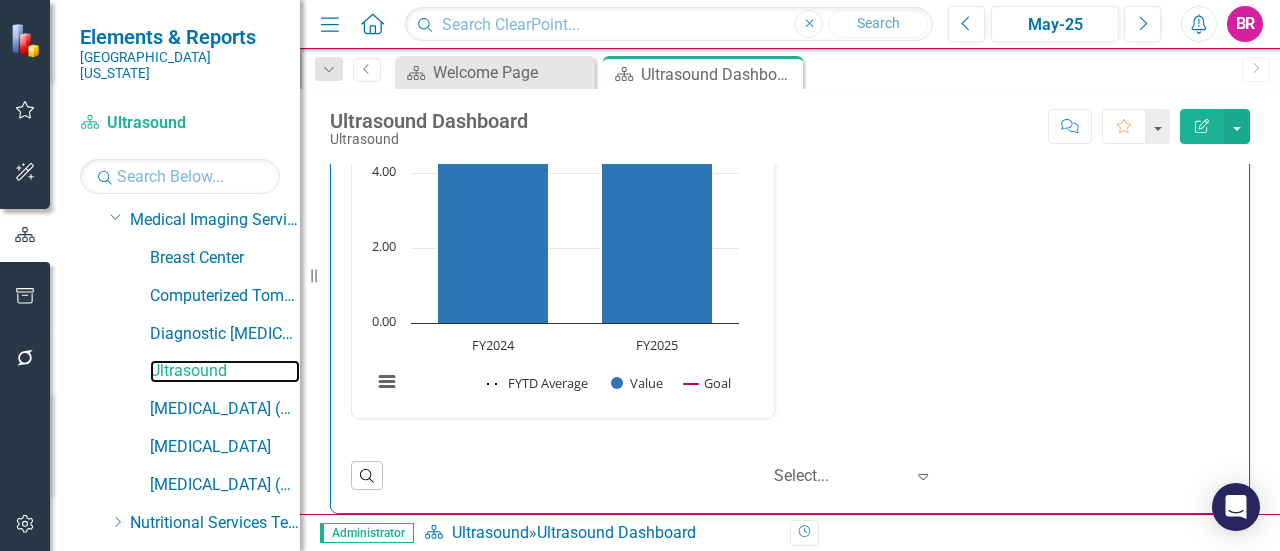 scroll, scrollTop: 300, scrollLeft: 0, axis: vertical 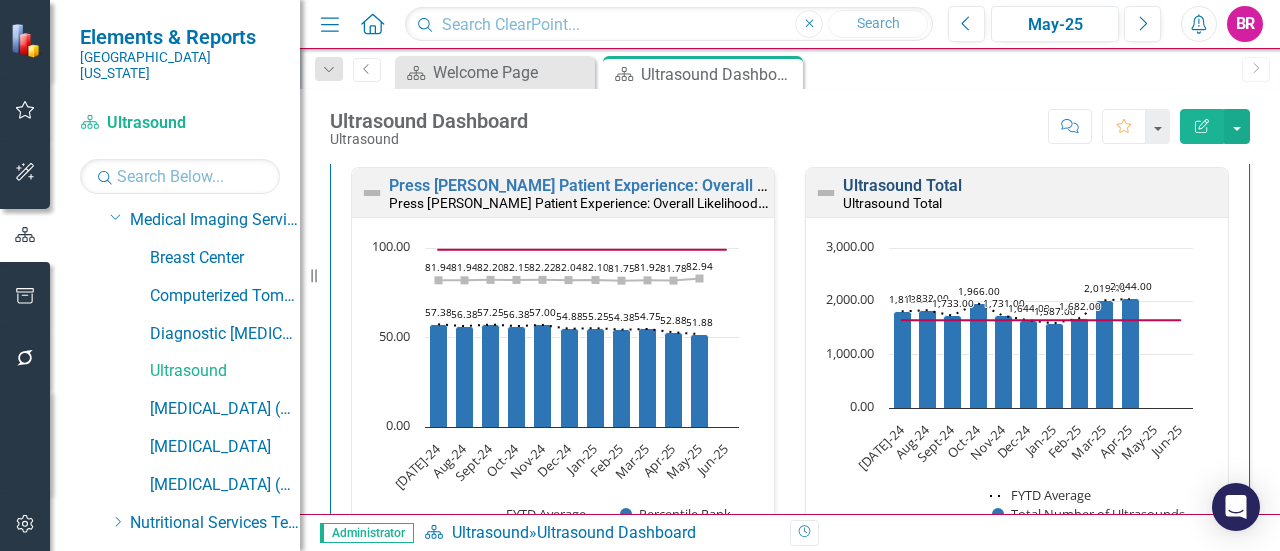 click on "Ultrasound Total" at bounding box center [902, 185] 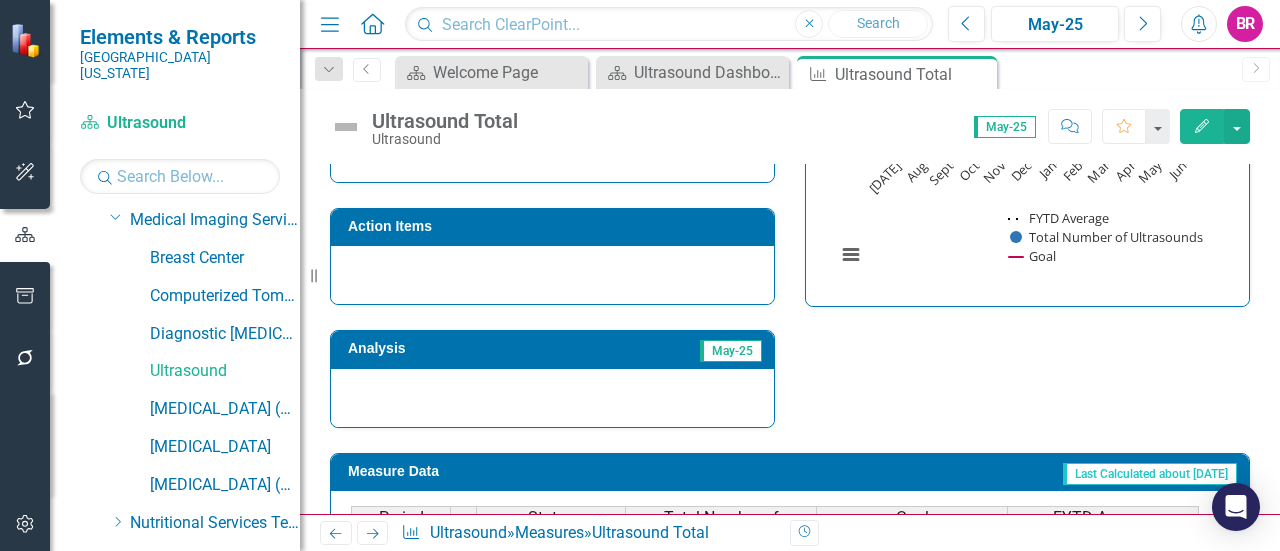 scroll, scrollTop: 960, scrollLeft: 0, axis: vertical 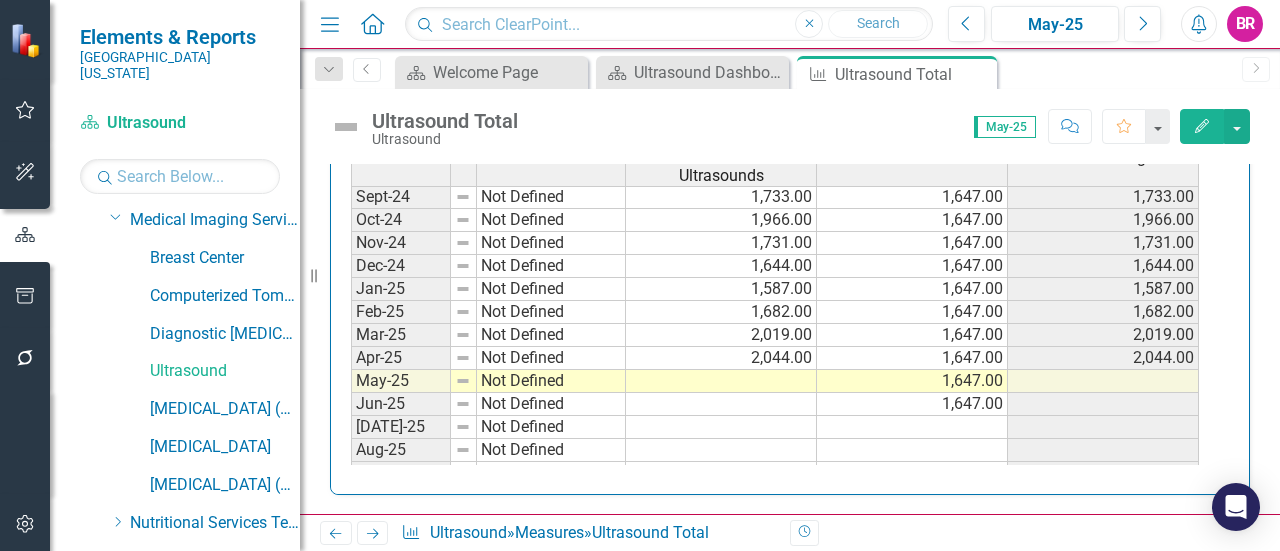 click on "Jul-23 Not Defined 1,655.00 1,647.00 1,655.00 Aug-23 Not Defined 1,809.00 1,647.00 1,809.00 Sep-23 Not Defined 1,629.00 1,647.00 1,629.00 Oct-23 Not Defined 1,819.00 1,647.00 1,819.00 Nov-23 Not Defined 1,979.00 1,647.00 1,979.00 Dec-23 Not Defined 1,649.00 1,647.00 1,649.00 Jan-24 Not Defined 1,921.00 1,647.00 1,921.00 Feb-24 Not Defined 1,874.00 1,647.00 1,874.00 Mar-24 Not Defined 1,844.00 1,647.00 1,844.00 Apr-24 Not Defined 1,871.00 1,647.00 1,871.00 May-24 Not Defined 1,915.00 1,647.00 1,915.00 Jun-24 Not Defined 1,654.00 1,647.00 1,654.00 Jul-24 Not Defined 1,813.00 1,647.00 1,813.00 Aug-24 Not Defined 1,832.00 1,647.00 1,832.00 Sept-24 Not Defined 1,733.00 1,647.00 1,733.00 Oct-24 Not Defined 1,966.00 1,647.00 1,966.00 Nov-24 Not Defined 1,731.00 1,647.00 1,731.00 Dec-24 Not Defined 1,644.00 1,647.00 1,644.00 Jan-25 Not Defined 1,587.00 1,647.00 1,587.00 Feb-25 Not Defined 1,682.00 1,647.00 1,682.00 Mar-25 Not Defined 2,019.00 1,647.00 2,019.00 Apr-25 Not Defined 2,044.00 1,647.00 2,044.00 May-25" at bounding box center [775, 220] 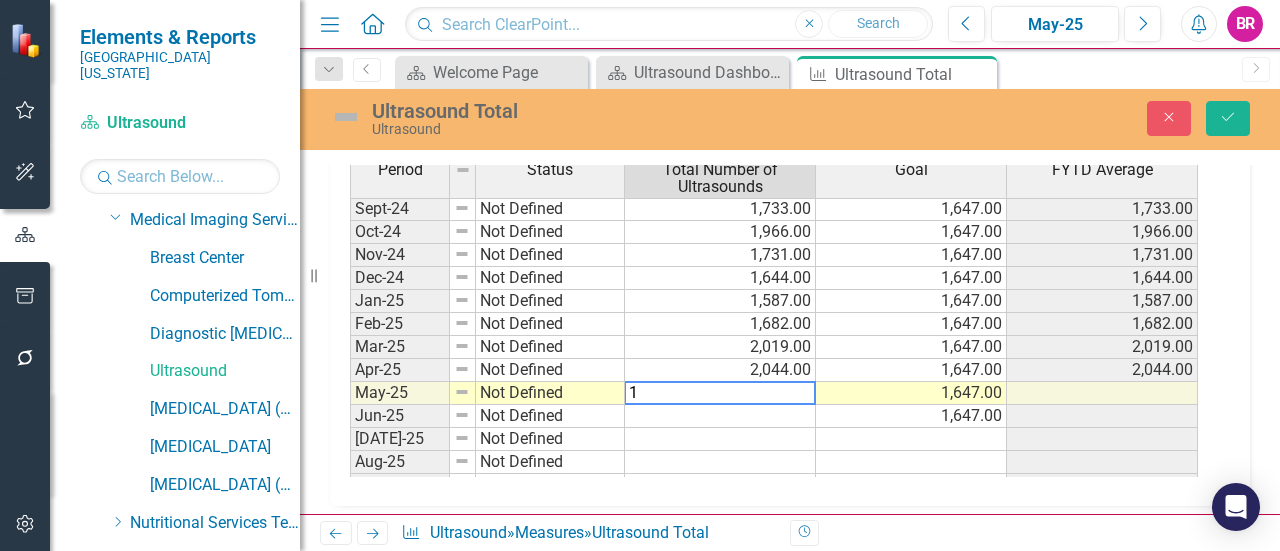 scroll, scrollTop: 970, scrollLeft: 0, axis: vertical 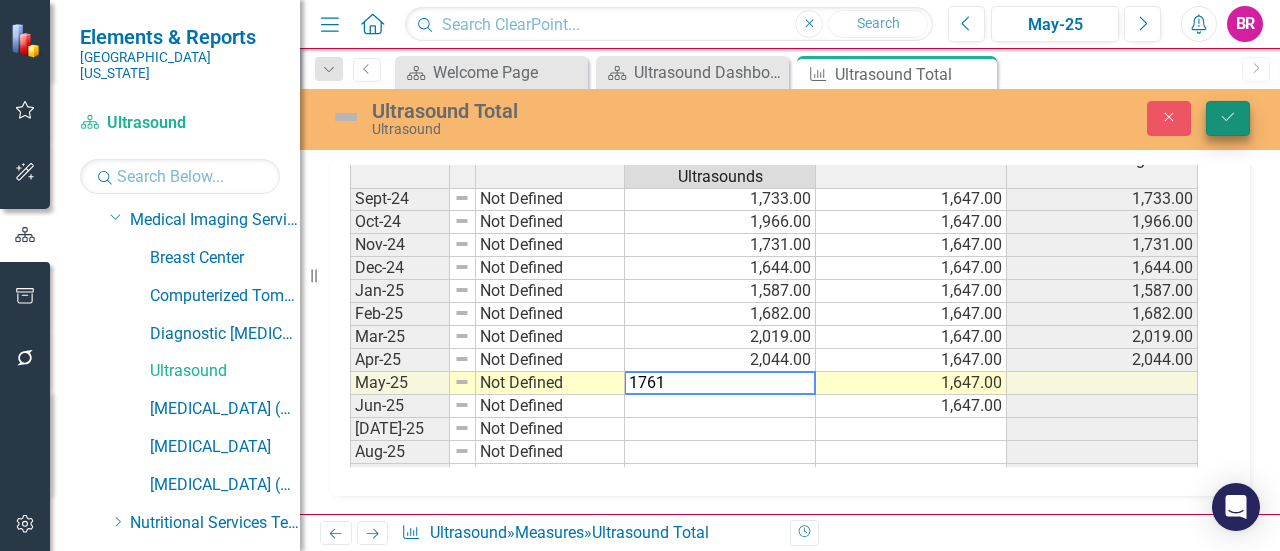 type on "1761" 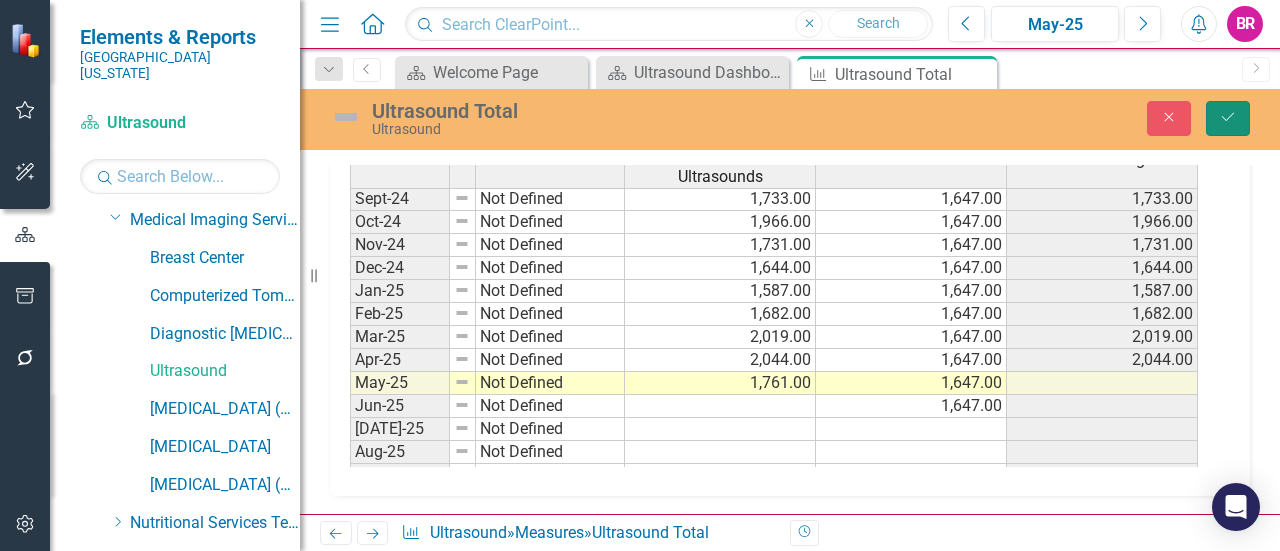 click on "Save" 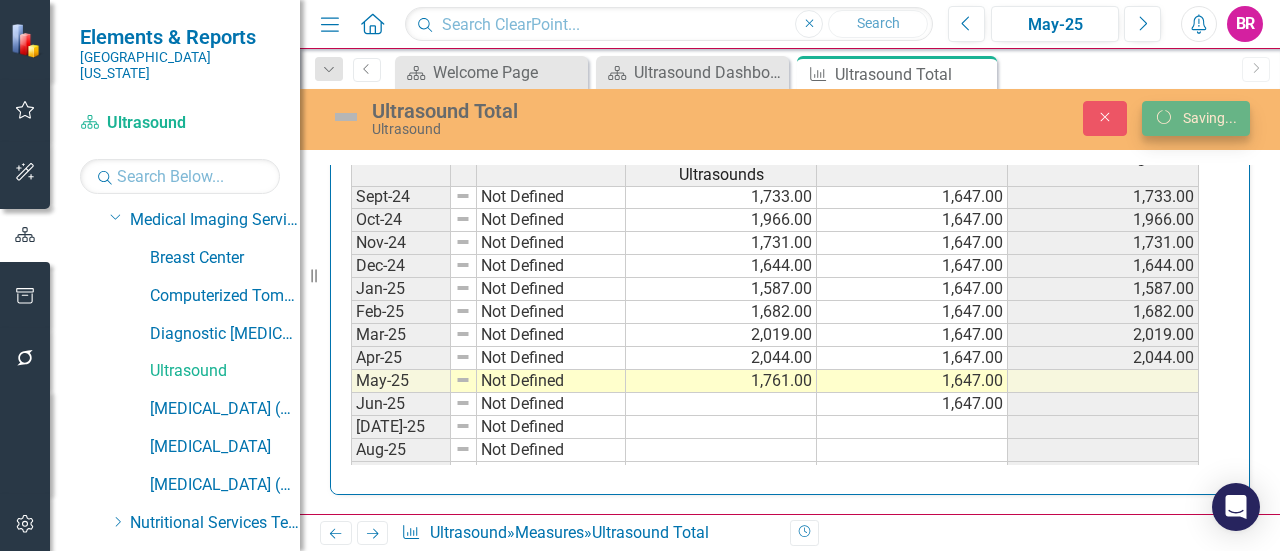 scroll, scrollTop: 0, scrollLeft: 0, axis: both 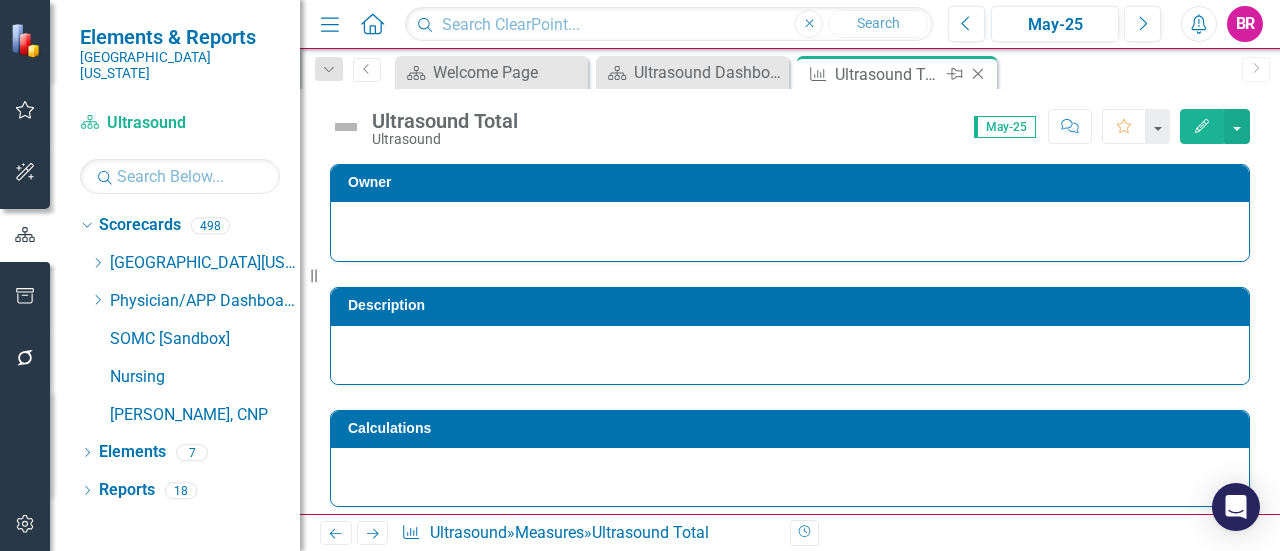 click on "Close" 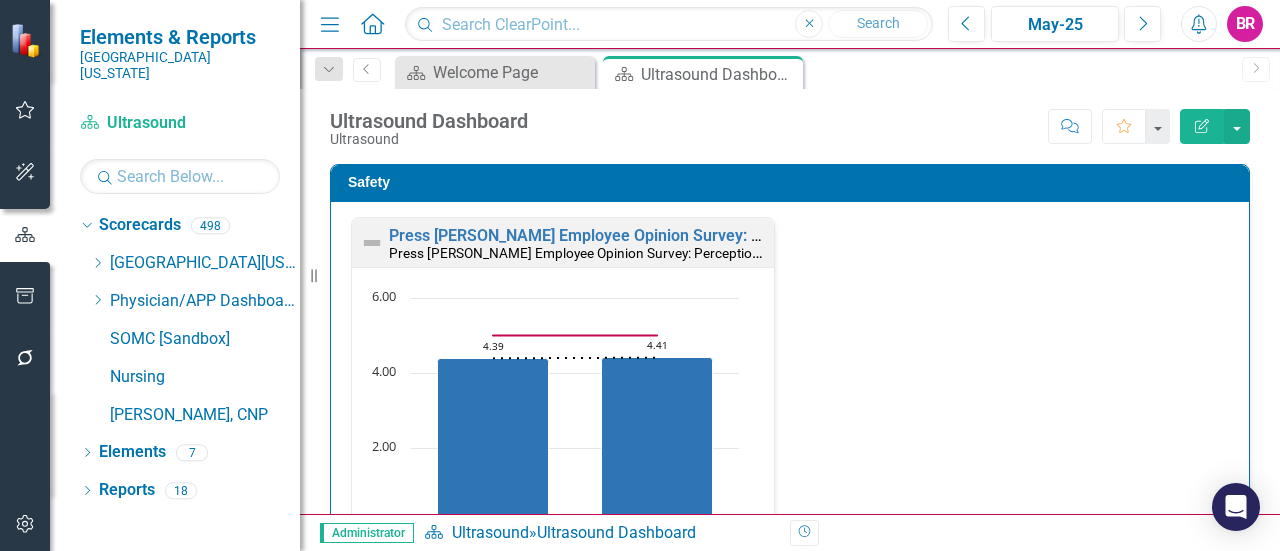 scroll, scrollTop: 1, scrollLeft: 0, axis: vertical 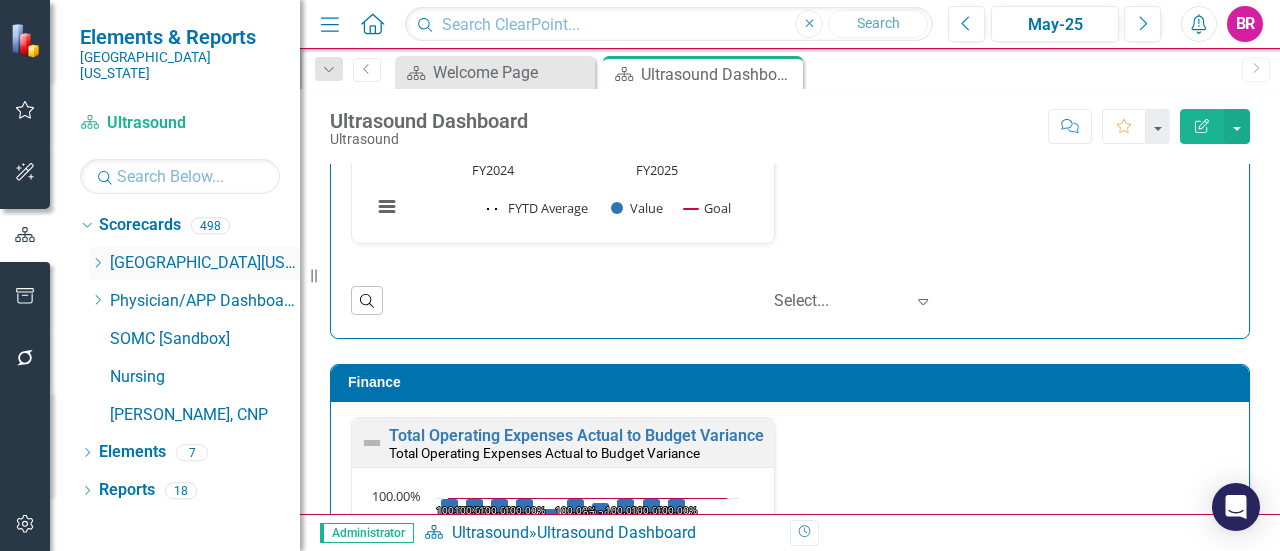 click on "Dropdown Scorecards 498 Dropdown Southern Ohio Medical Center Safety Quality Teamwork Service Finance Dropdown Community Health & Athletic Training Athletic Training Community Health & Wellness Life Center Dropdown Community Relations Services Community Relations Development Volunteers Dropdown Critical Care & Heart and Vascular Services Cardiovascular Testing Heart Care Unit Intensive Care Unit Cardiopulmonary Rehab Cath Lab Dialysis - DCI (Contracted Staff) Hicuity Health (Contracted Staff) Wound Center Dropdown Emergency Services Emergency Department Envision Dropdown Environmental Services Team Environmental Services Dropdown Financial Accounting Accounting Accounts Payable Treasury Decision Support Dropdown Health Information Management Services Health Information Management UR Case Management Dropdown Hospice Services Hospice Hospice Center Dropdown Human Resources Services Human Resources Workforce Development Employee Health & Wellness Dropdown Information Services Team Information Services Dropdown" at bounding box center (190, 322) 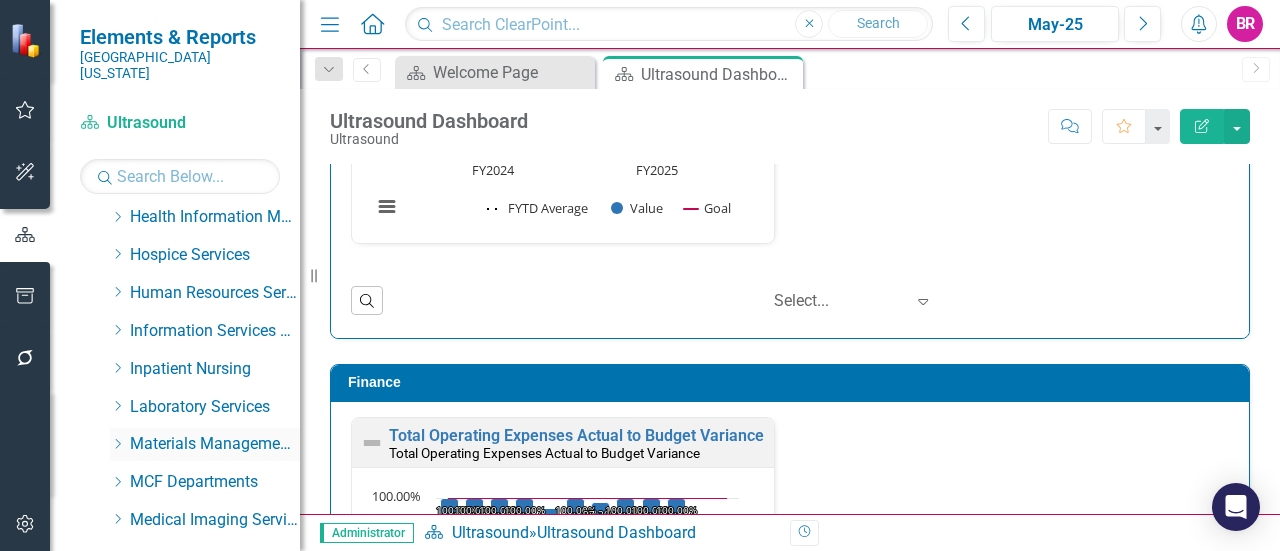 scroll, scrollTop: 700, scrollLeft: 0, axis: vertical 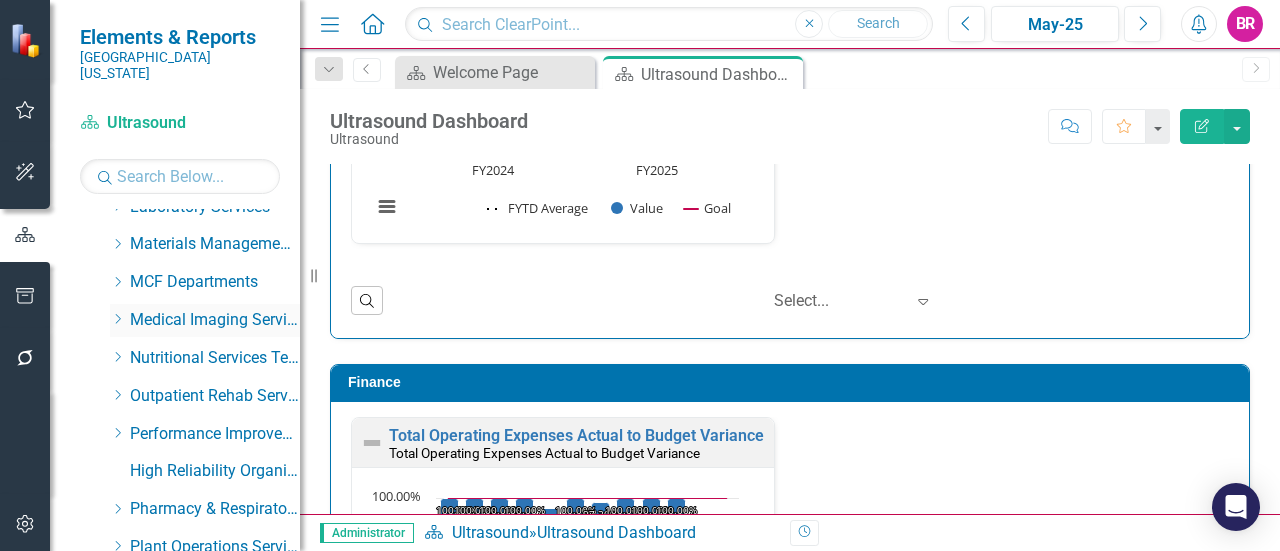 click on "Dropdown" 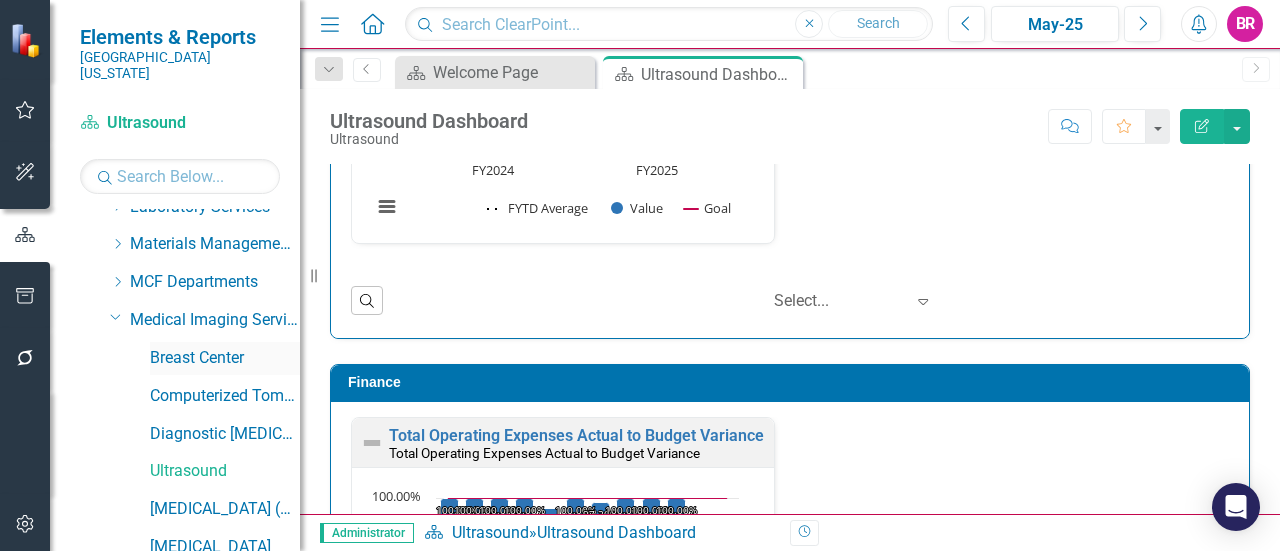 click on "Breast Center" at bounding box center (225, 358) 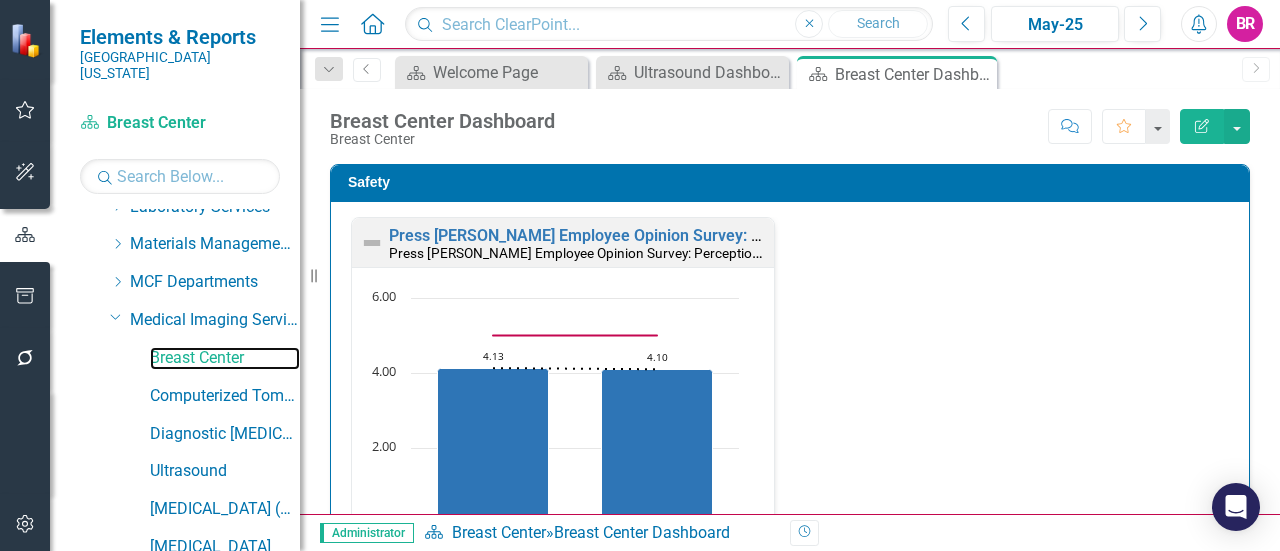 scroll, scrollTop: 1, scrollLeft: 0, axis: vertical 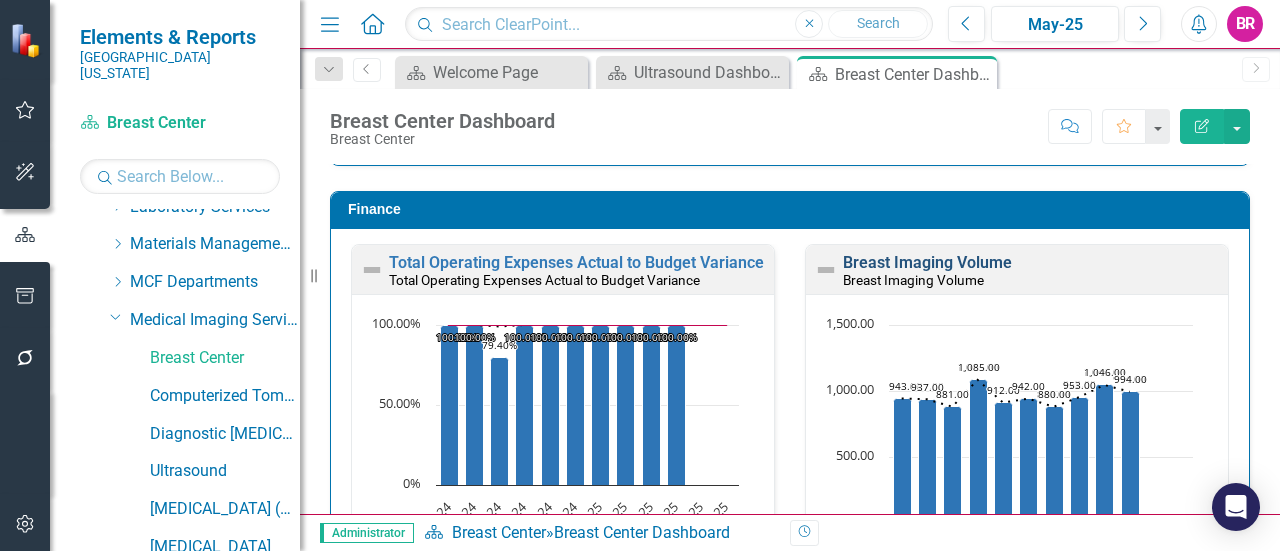 click on "Breast Imaging Volume" at bounding box center [927, 262] 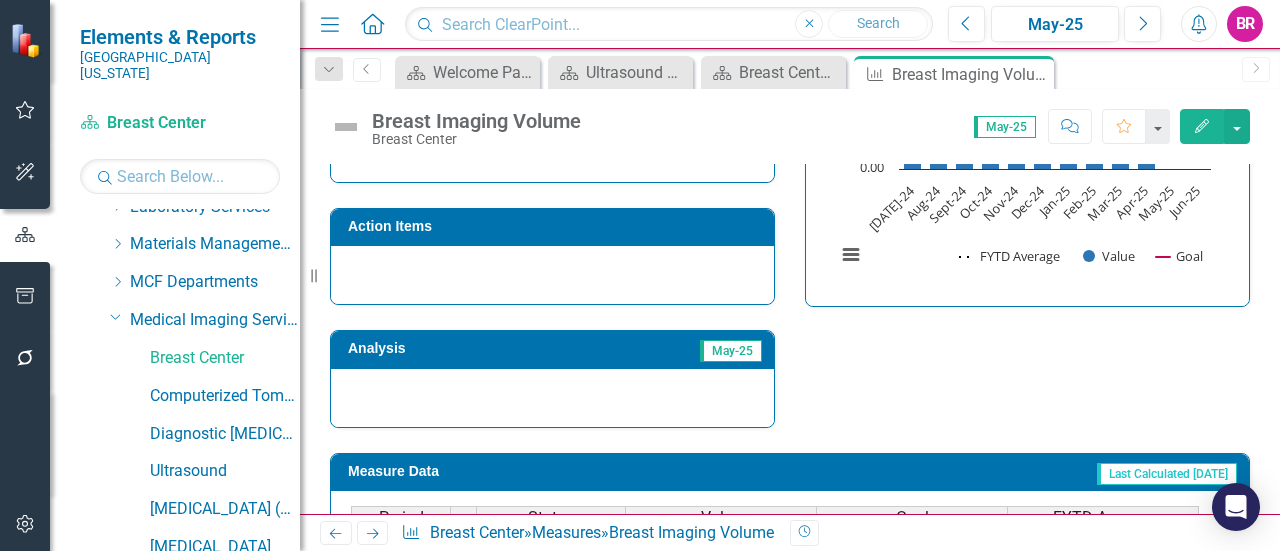 scroll, scrollTop: 800, scrollLeft: 0, axis: vertical 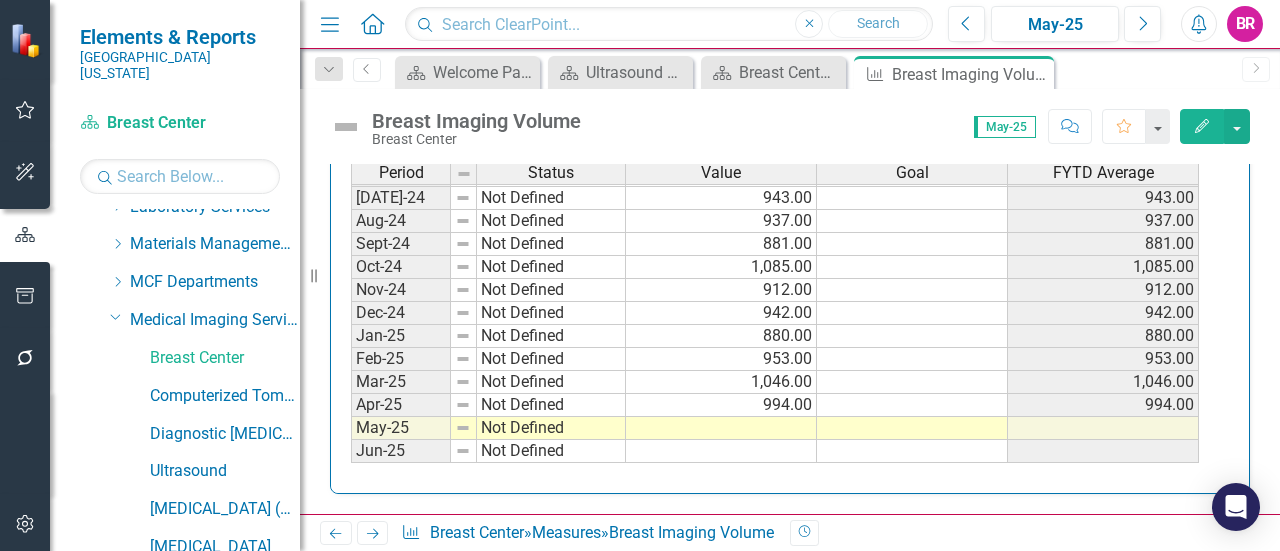 click at bounding box center [721, 428] 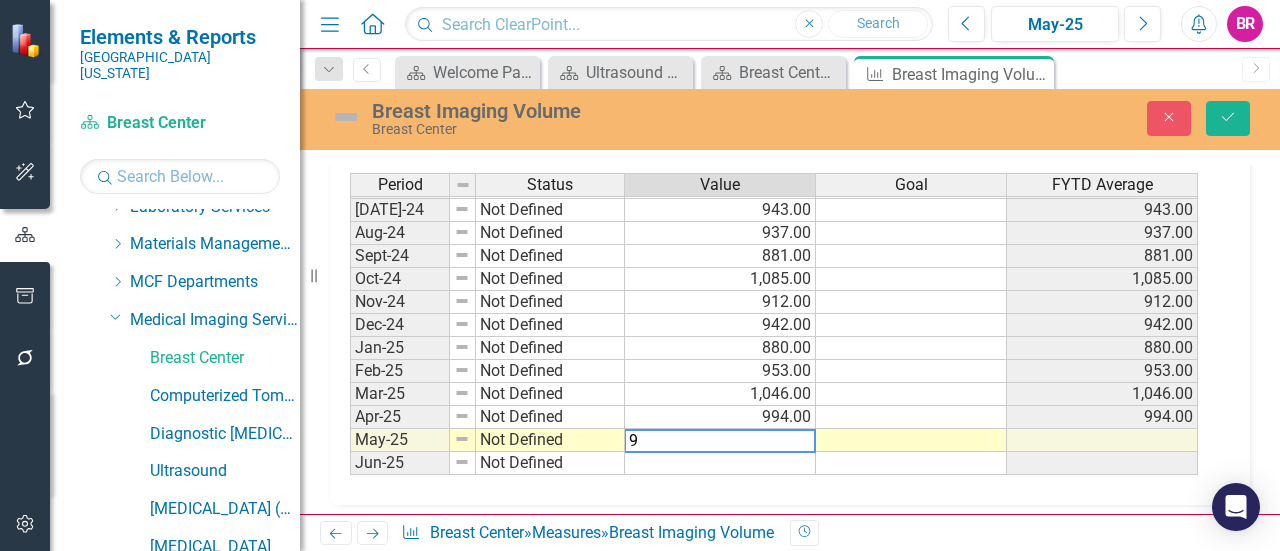 scroll, scrollTop: 955, scrollLeft: 0, axis: vertical 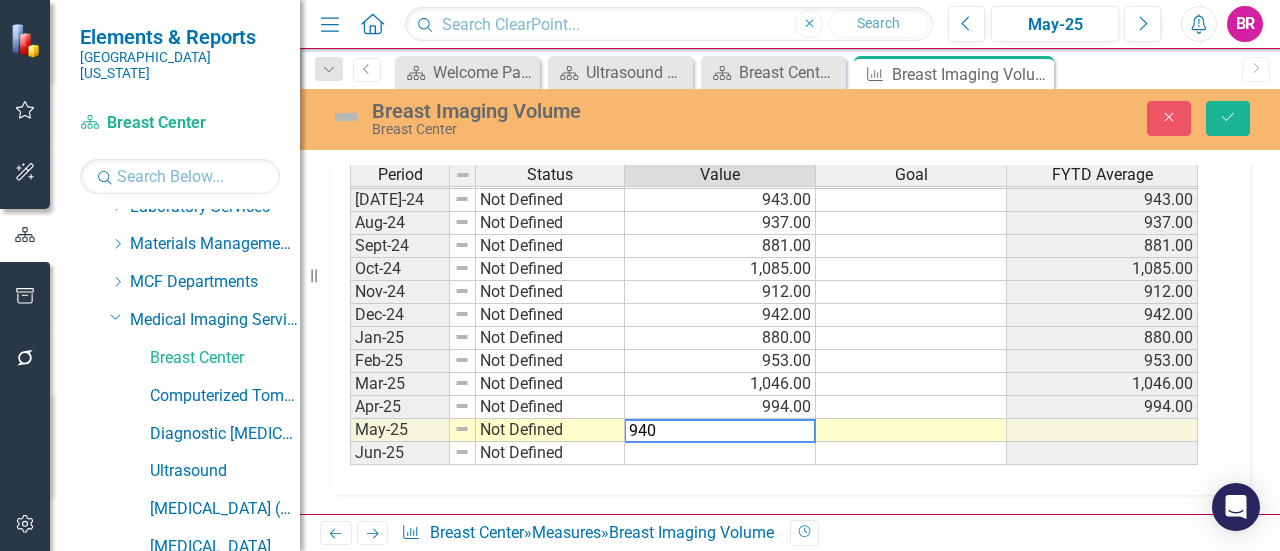 type on "940" 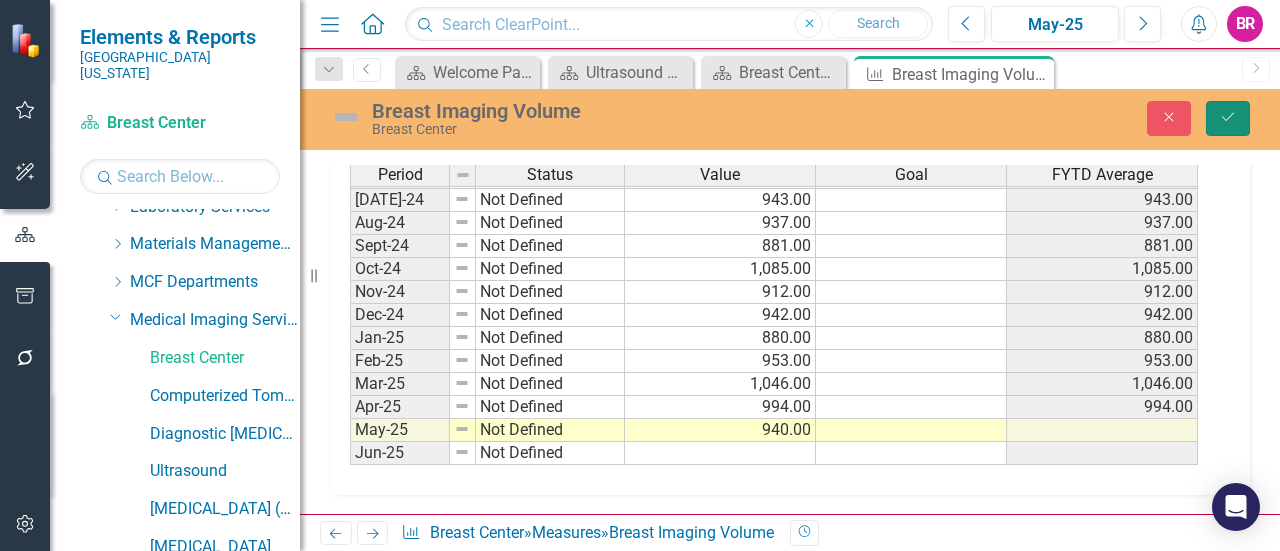 click on "Save" 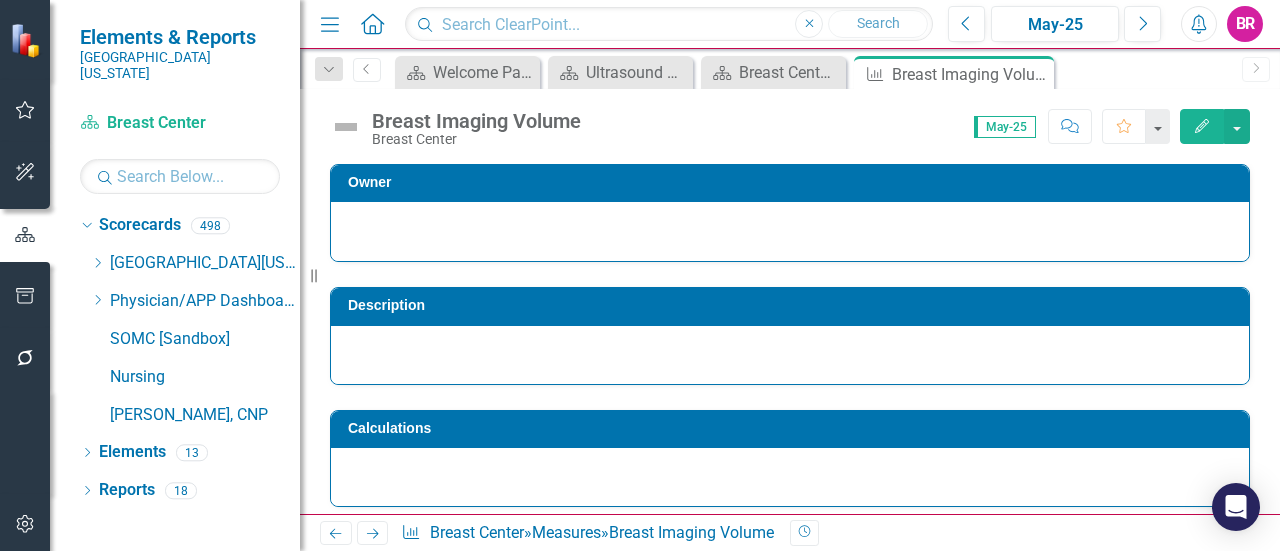 scroll, scrollTop: 0, scrollLeft: 0, axis: both 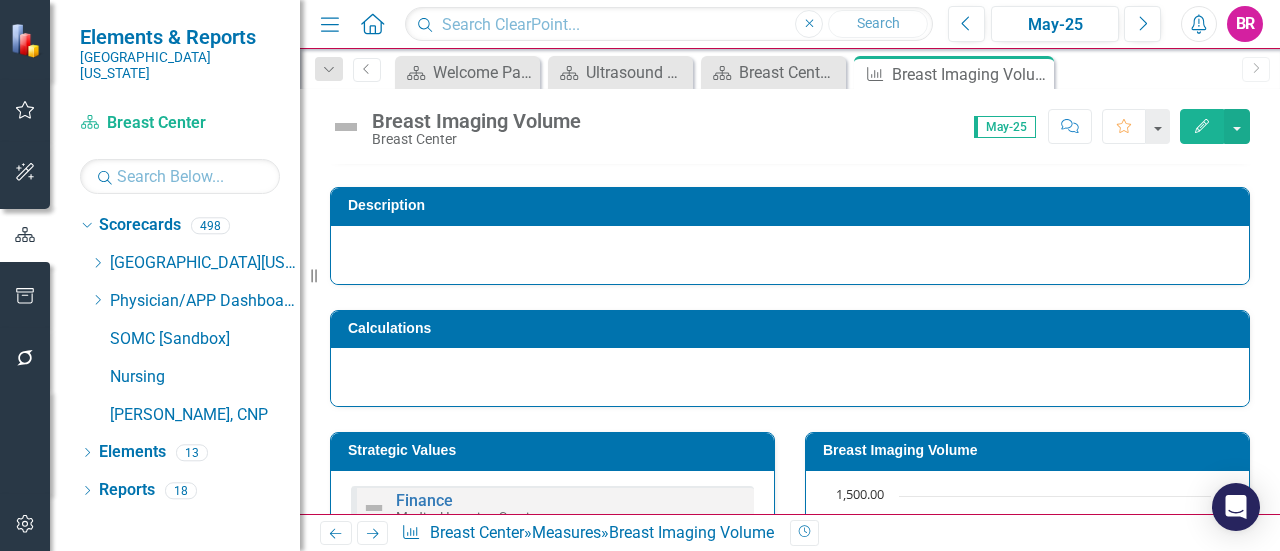 click on "Close" 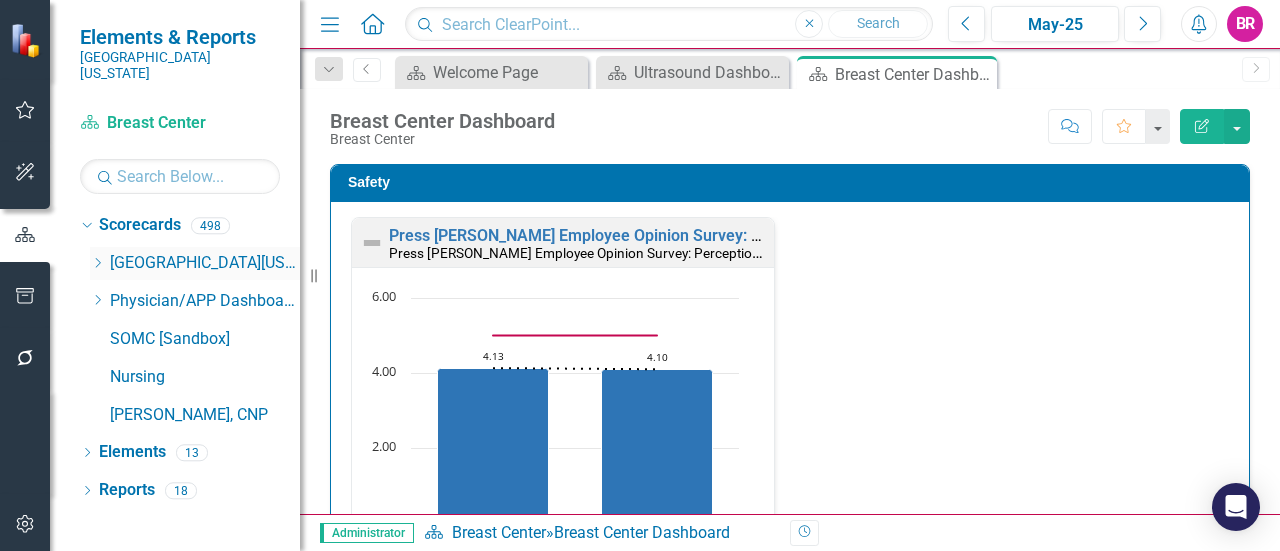 click on "Dropdown" 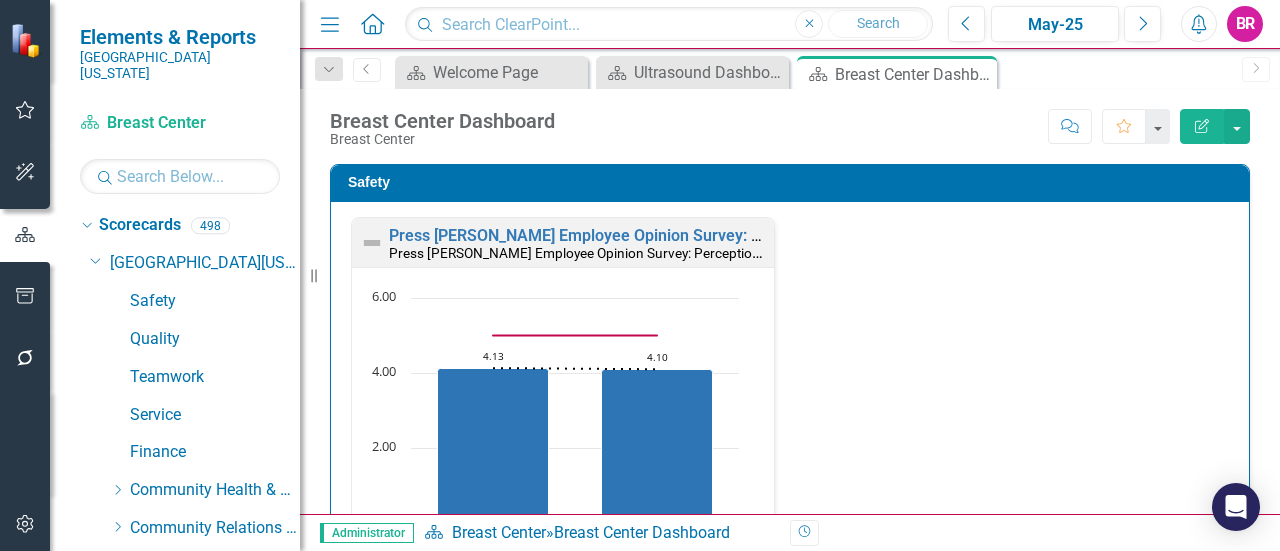scroll, scrollTop: 900, scrollLeft: 0, axis: vertical 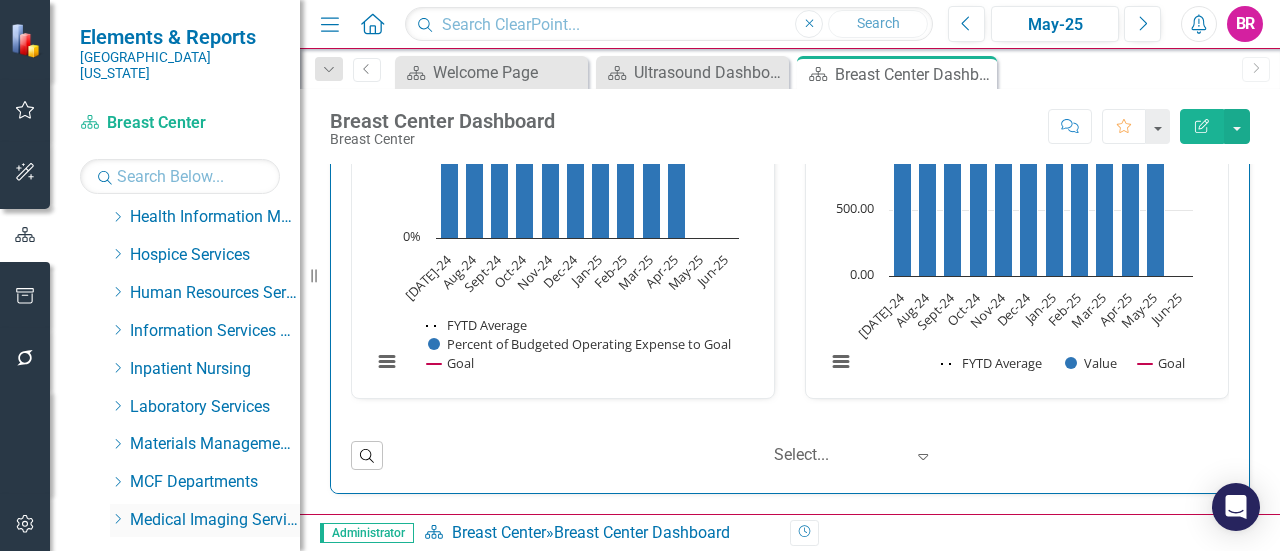click on "Dropdown" 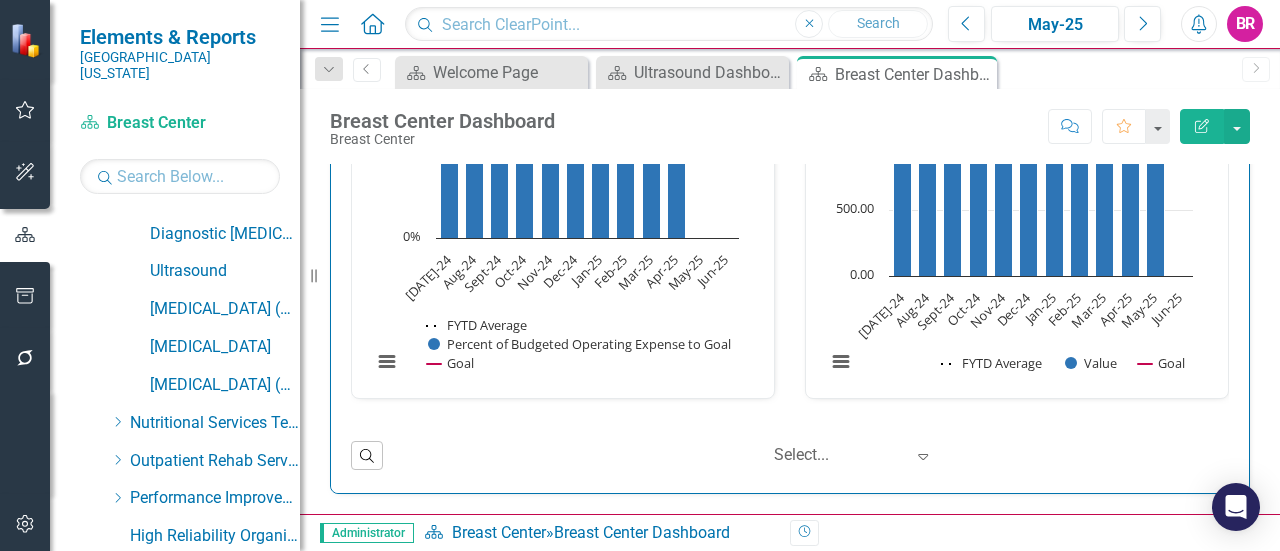 scroll, scrollTop: 800, scrollLeft: 0, axis: vertical 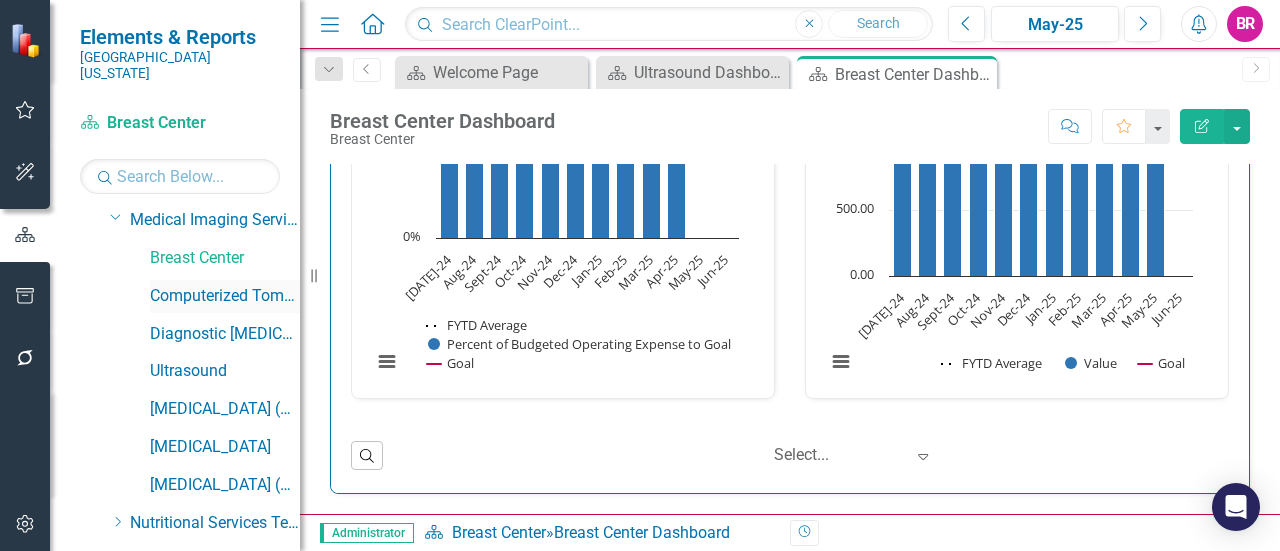 click on "Computerized Tomography ([GEOGRAPHIC_DATA]) Scan" at bounding box center (225, 296) 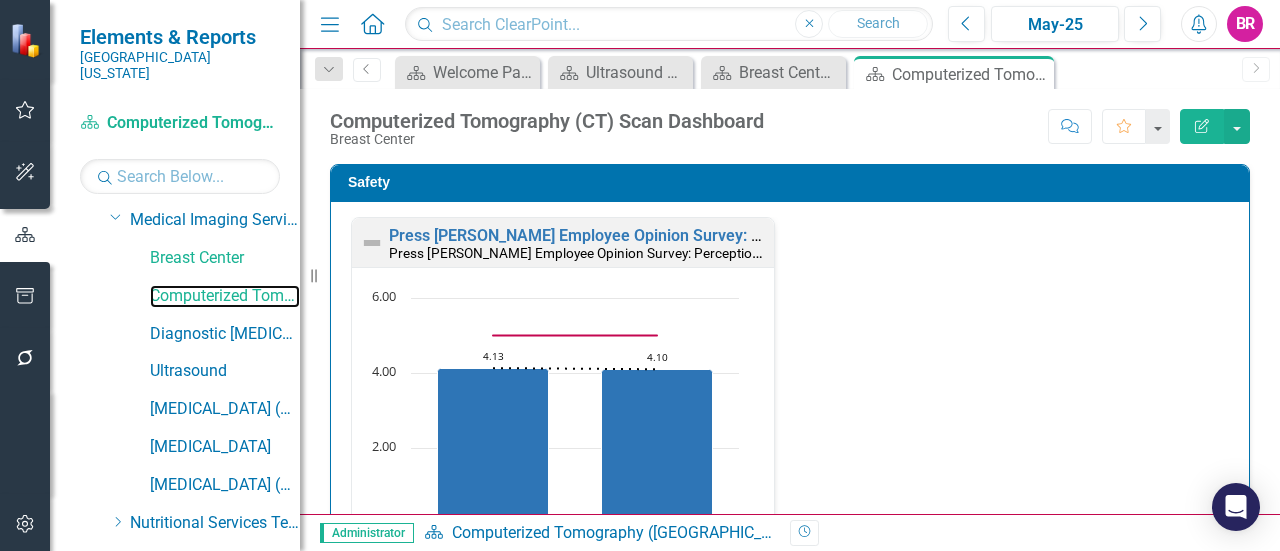 scroll, scrollTop: 1, scrollLeft: 0, axis: vertical 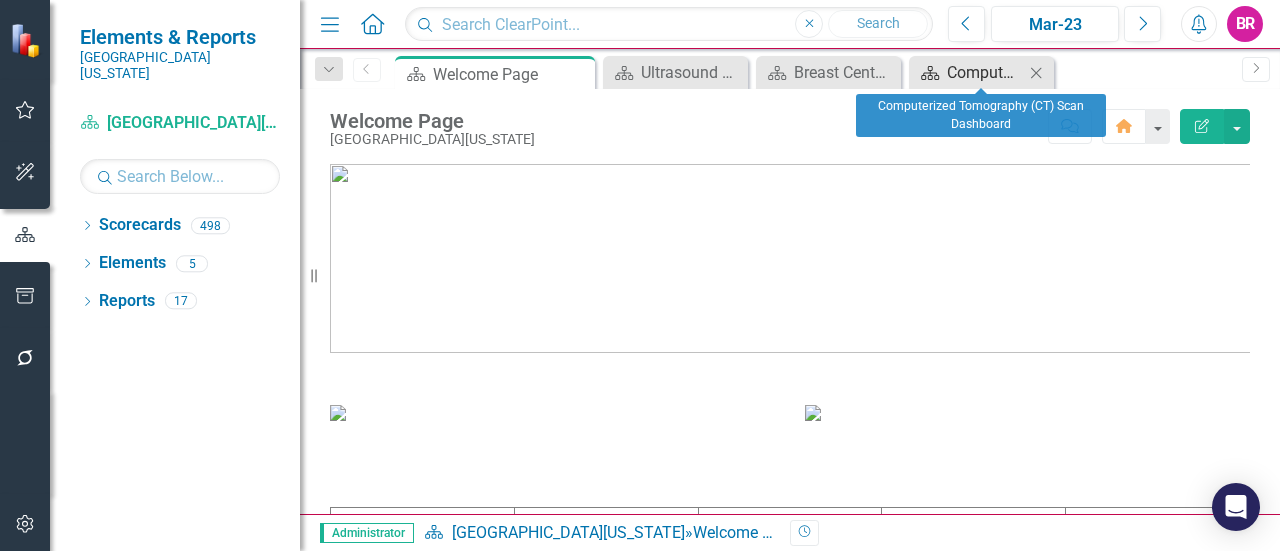 click on "Computerized Tomography (CT) Scan Dashboard" at bounding box center [985, 72] 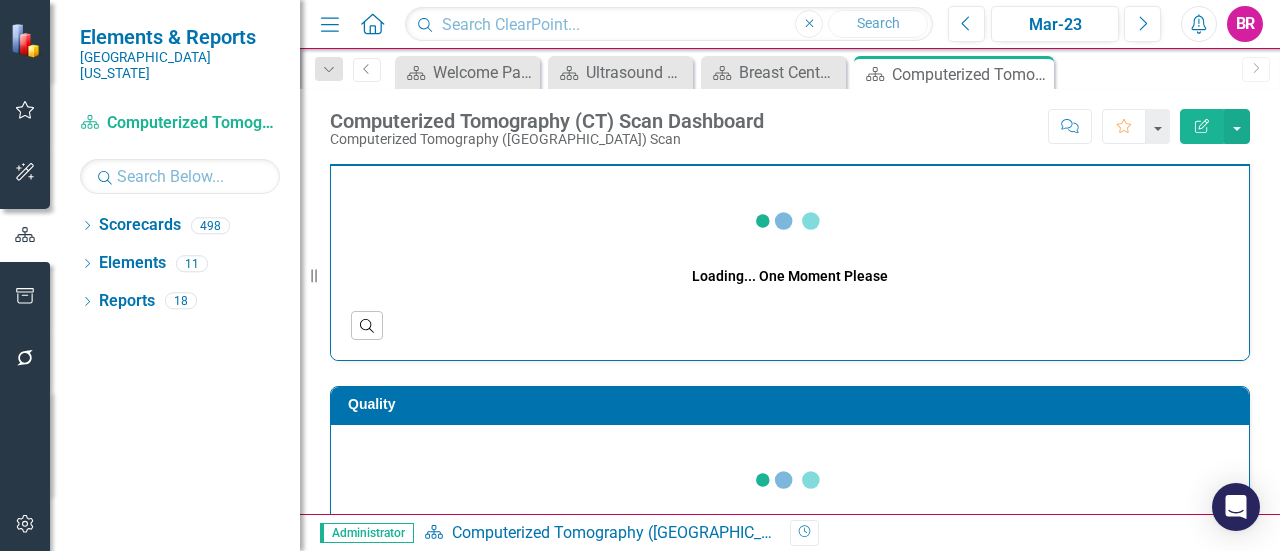 scroll, scrollTop: 0, scrollLeft: 0, axis: both 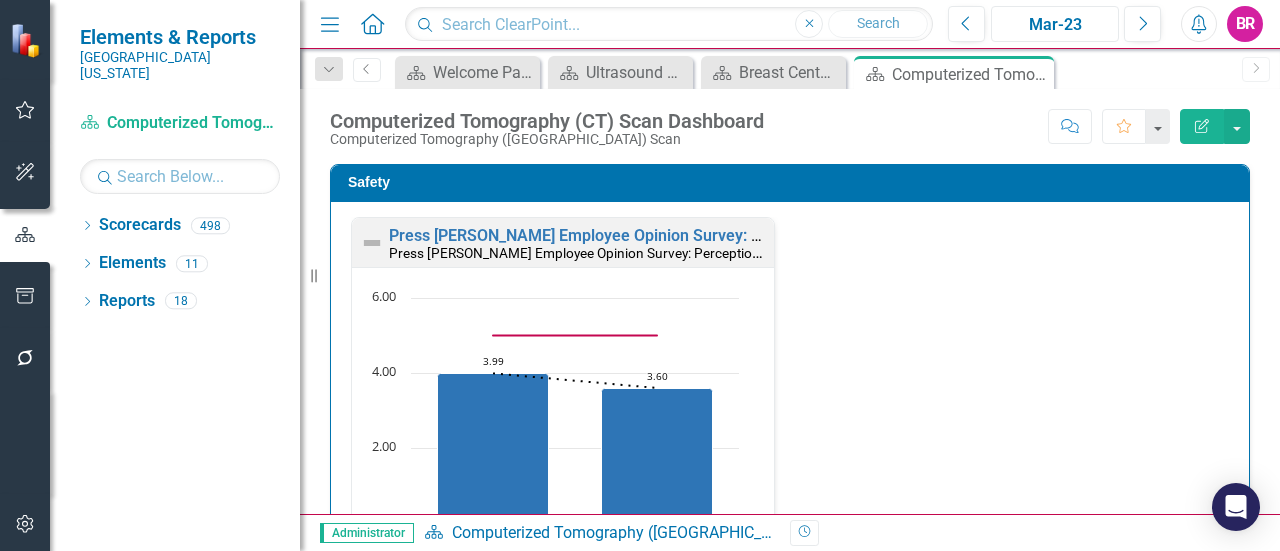 click on "Mar-23" at bounding box center (1055, 25) 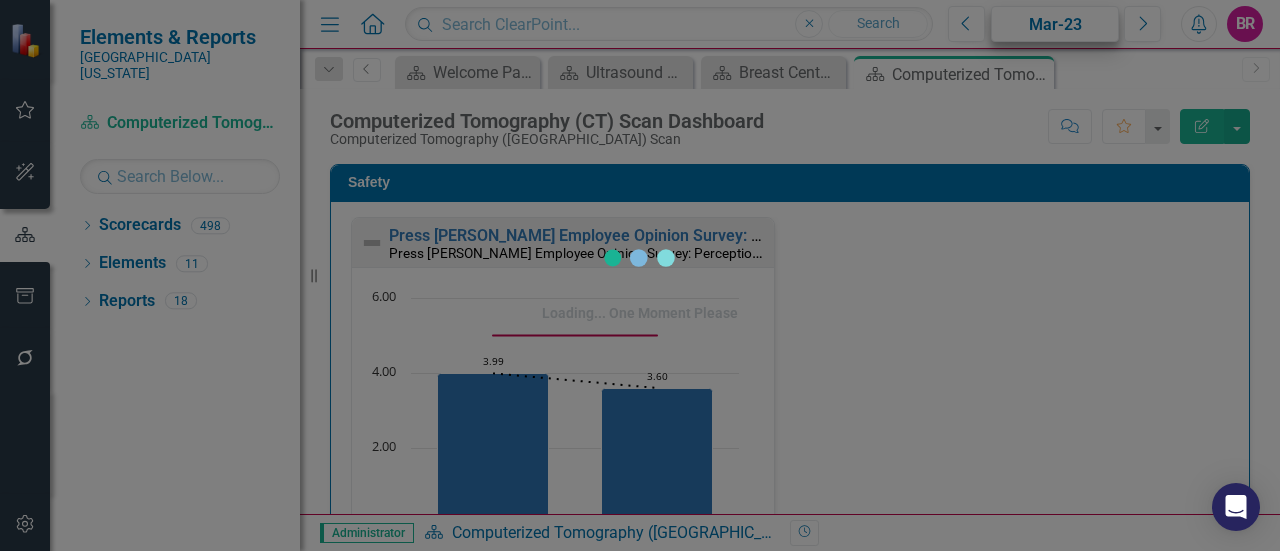 scroll, scrollTop: 800, scrollLeft: 0, axis: vertical 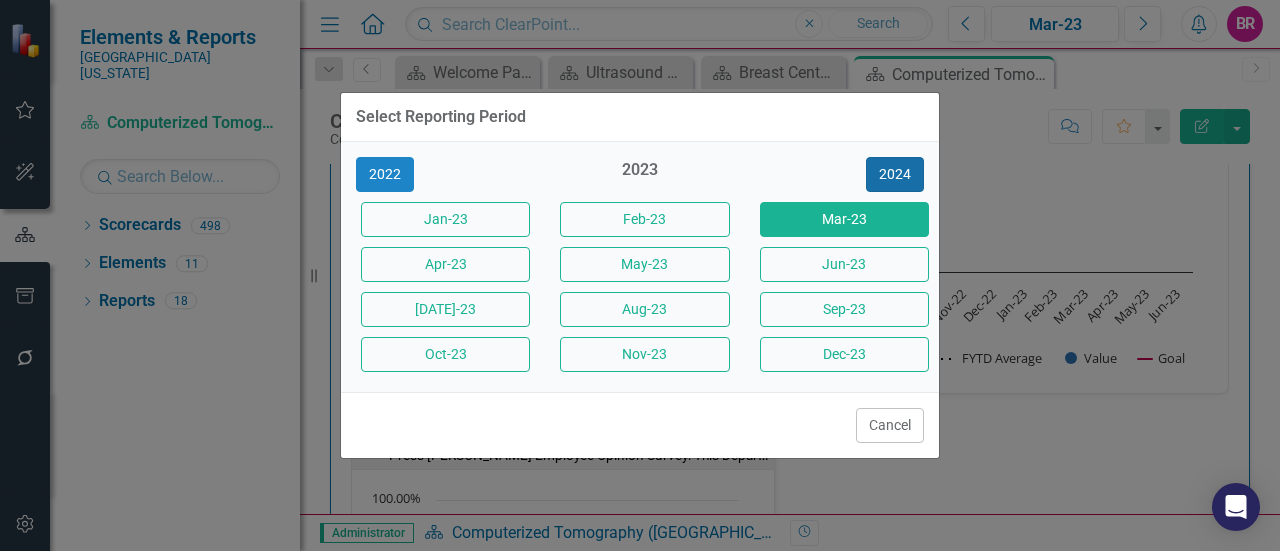 click on "2024" at bounding box center [895, 174] 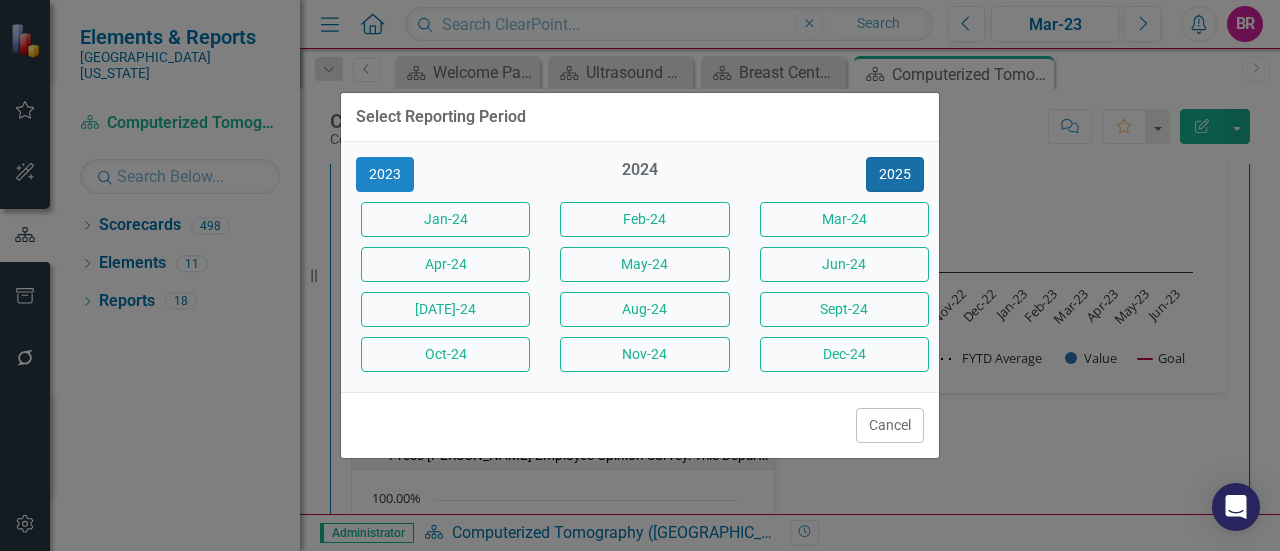 drag, startPoint x: 894, startPoint y: 180, endPoint x: 884, endPoint y: 188, distance: 12.806249 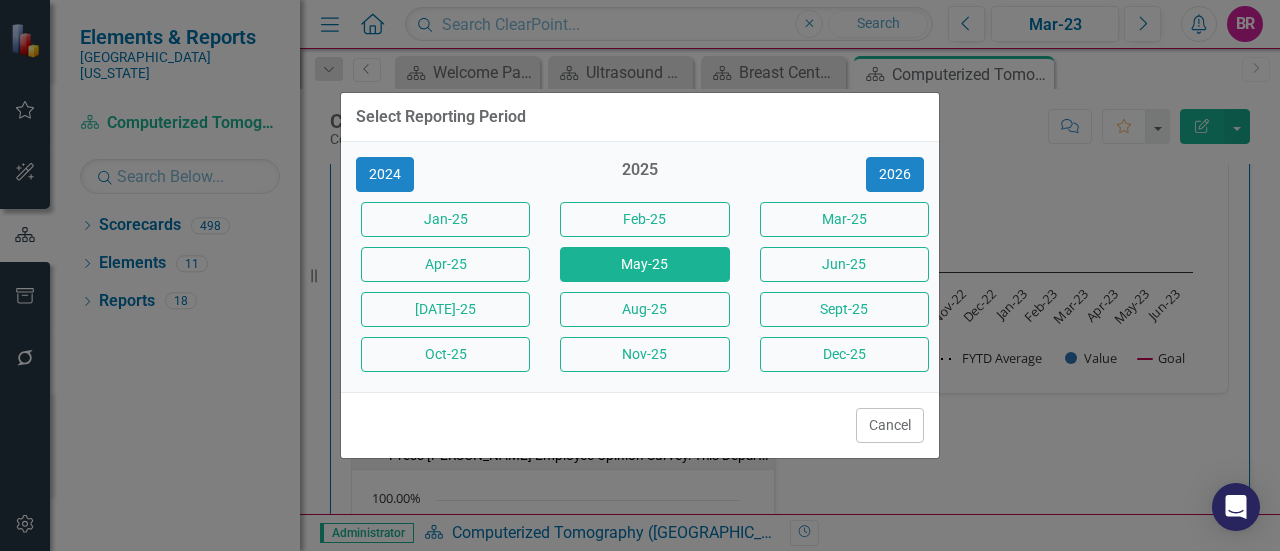 click on "May-25" at bounding box center [644, 264] 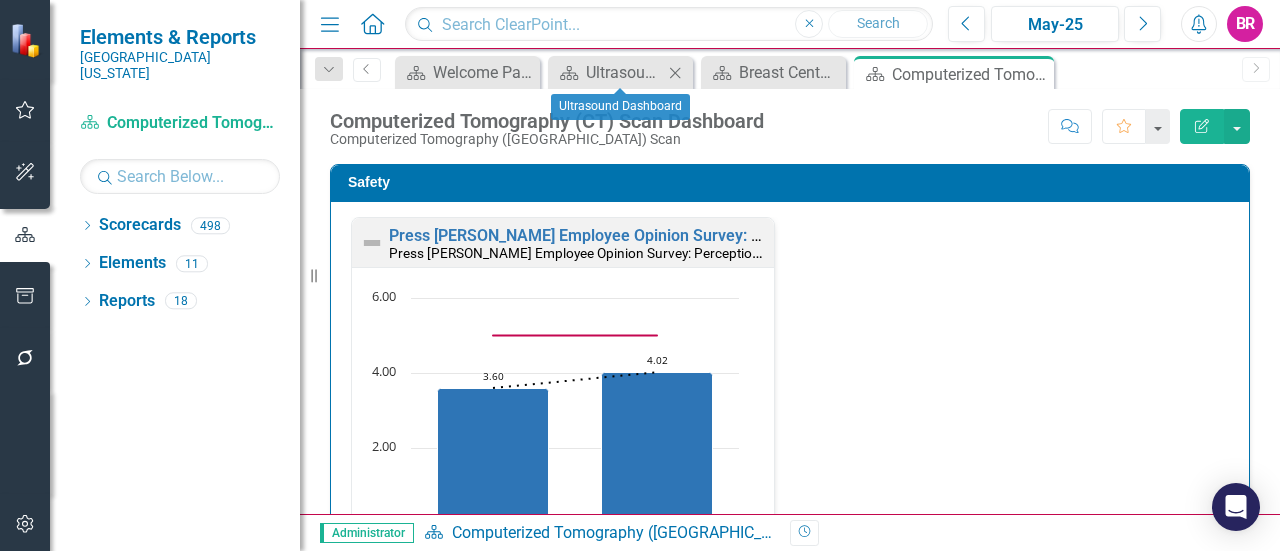 click on "Close" 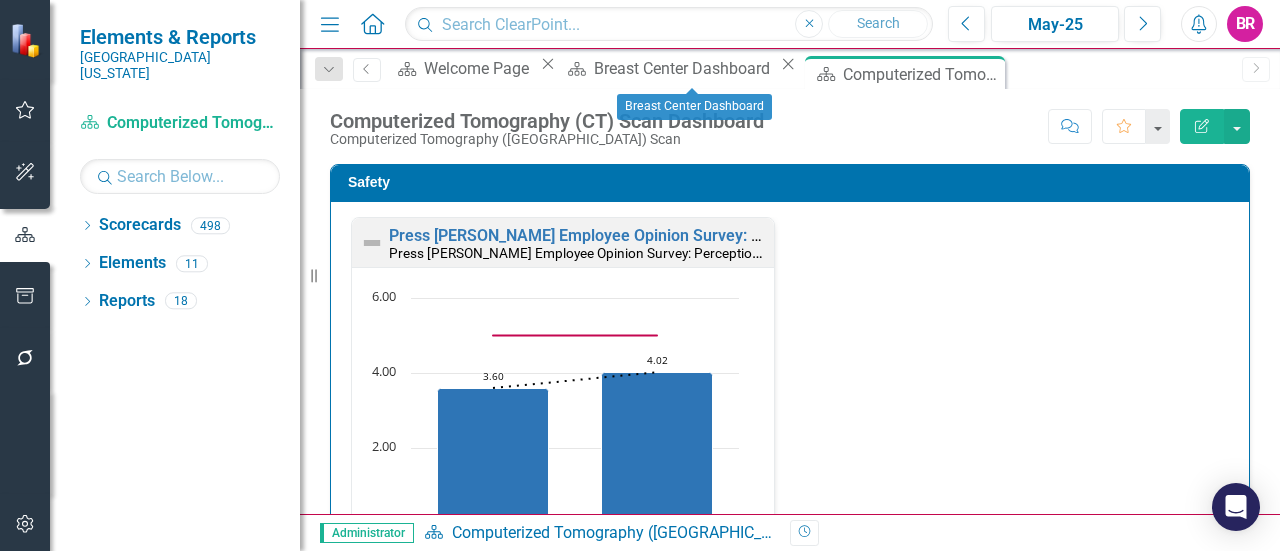 click on "Close" 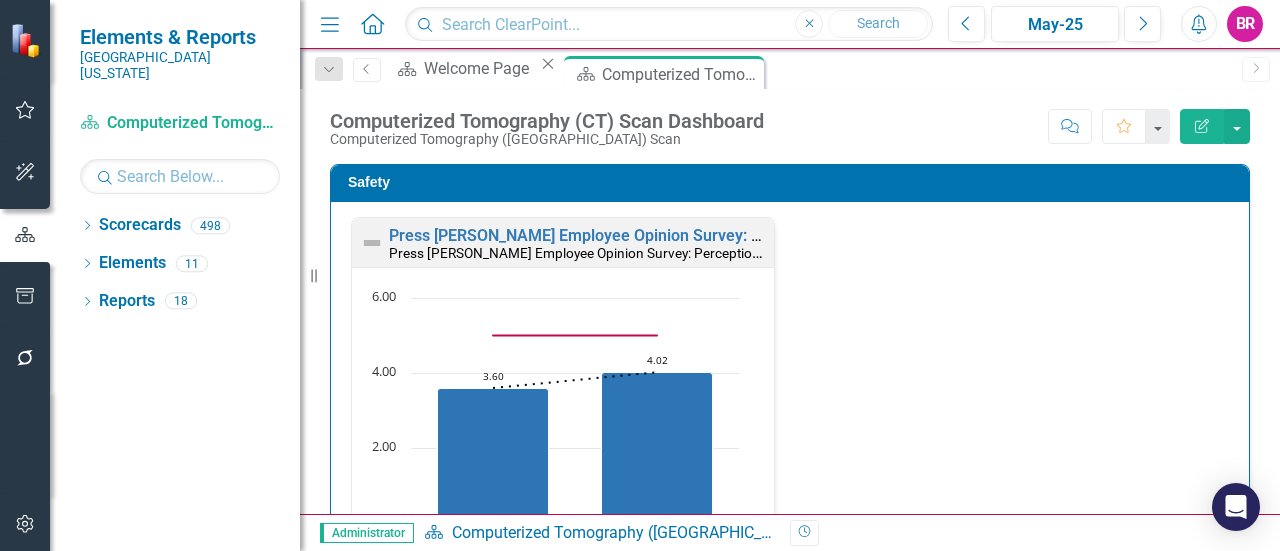 scroll, scrollTop: 1, scrollLeft: 0, axis: vertical 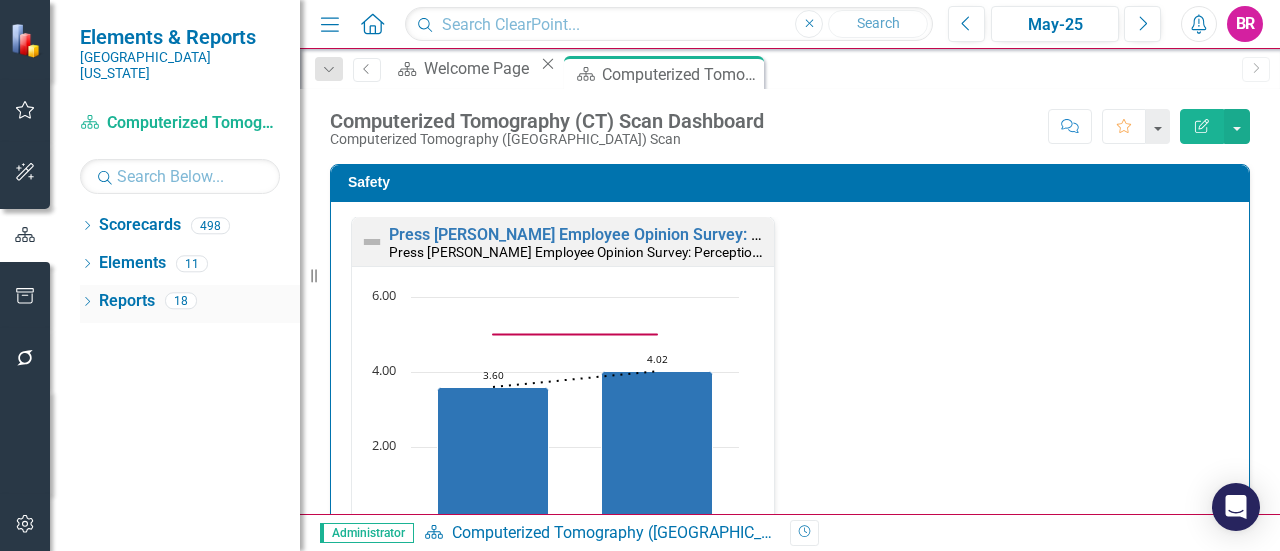 click on "Reports" at bounding box center [127, 301] 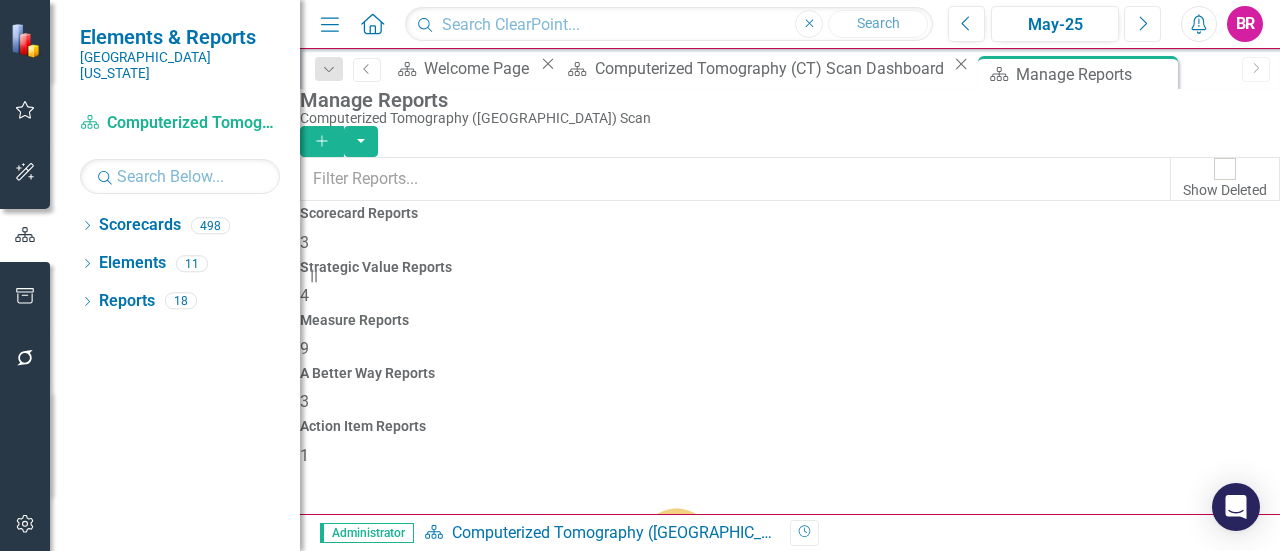 click on "Next" at bounding box center (1142, 24) 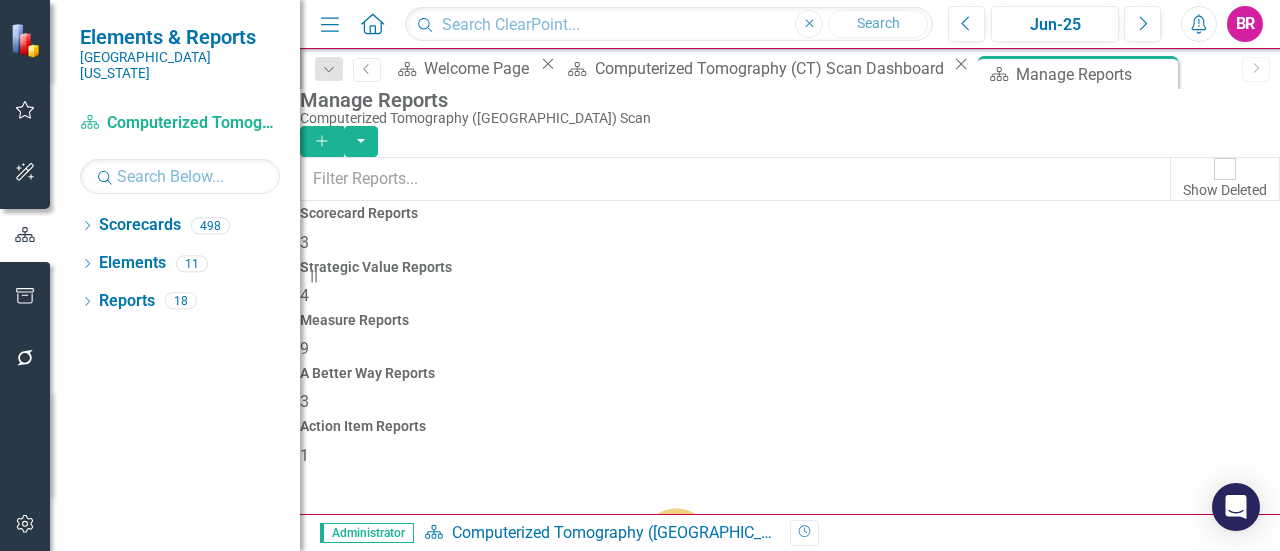 click on "Measure Reports 9" at bounding box center [790, 337] 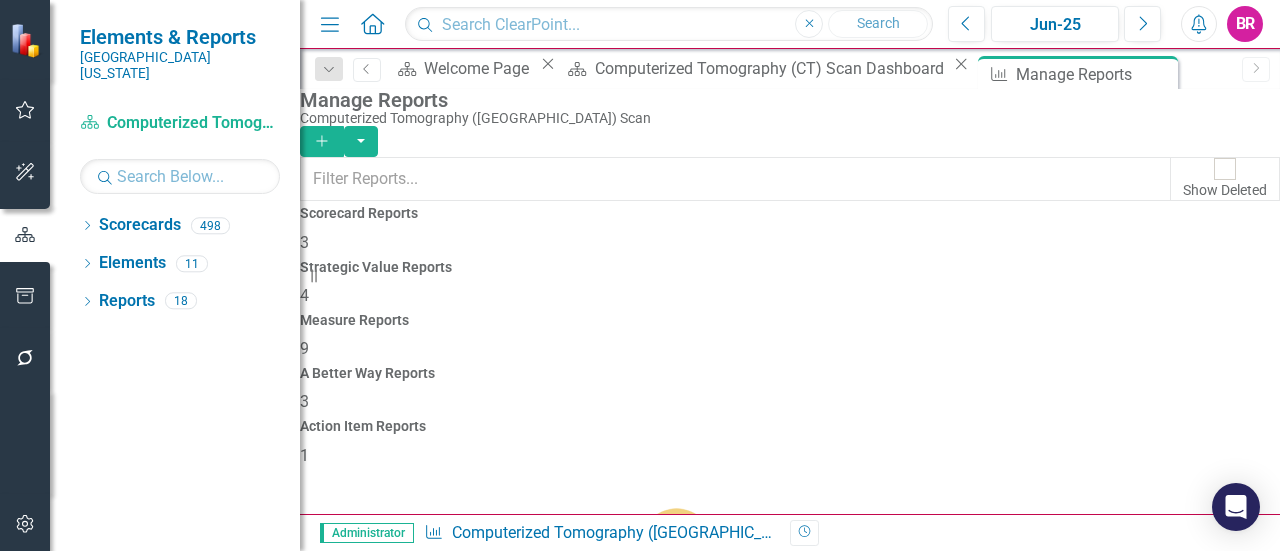 scroll, scrollTop: 414, scrollLeft: 0, axis: vertical 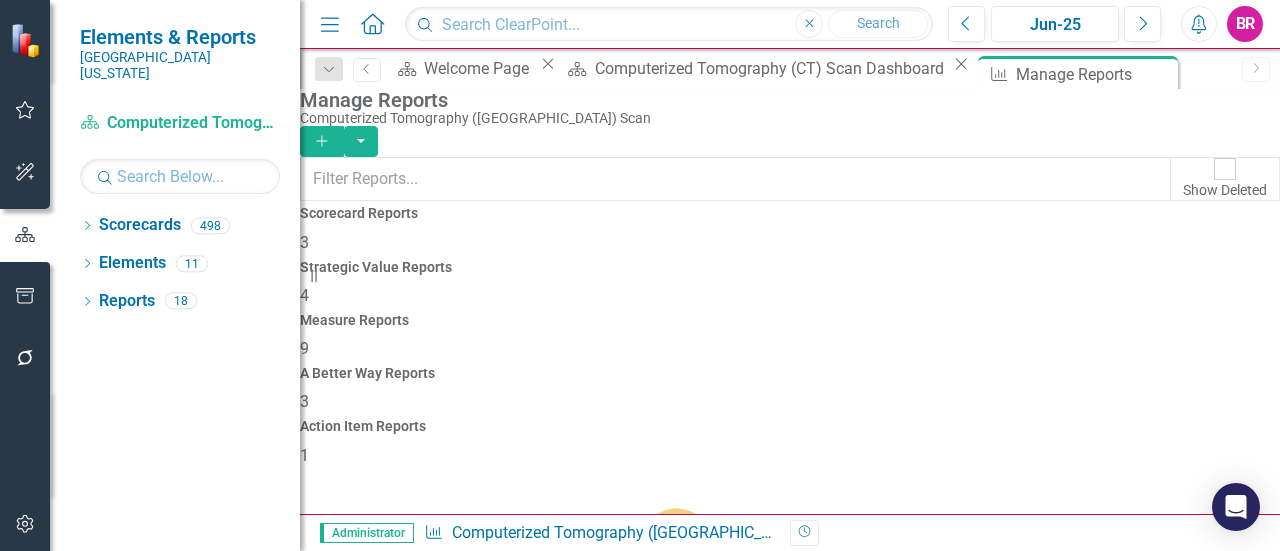 click on "CT Data Entry" at bounding box center (349, 1597) 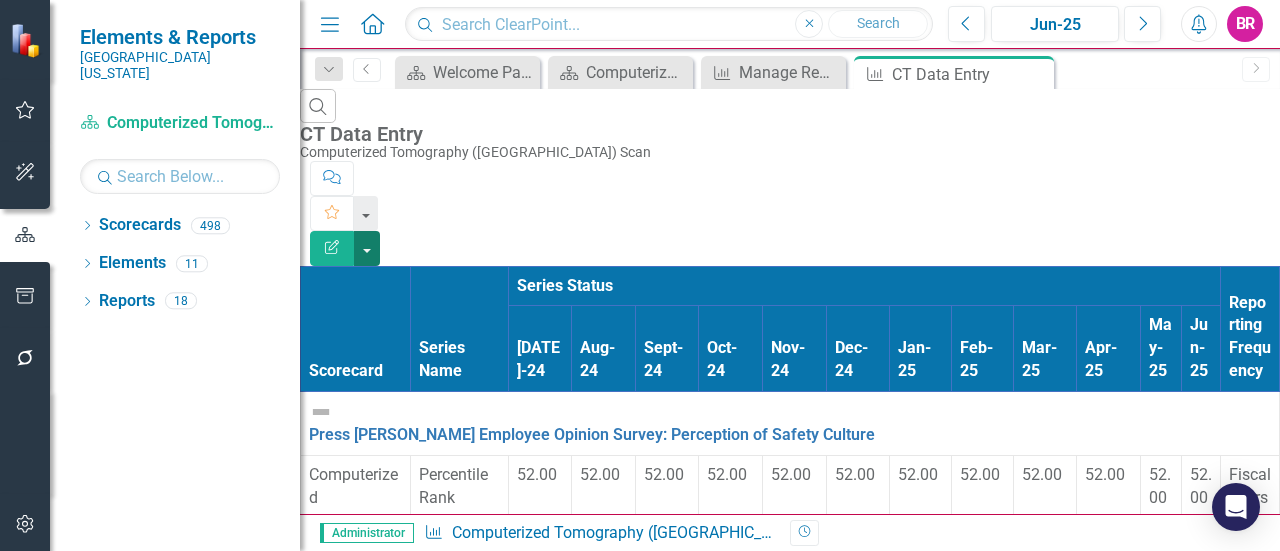 click at bounding box center [367, 248] 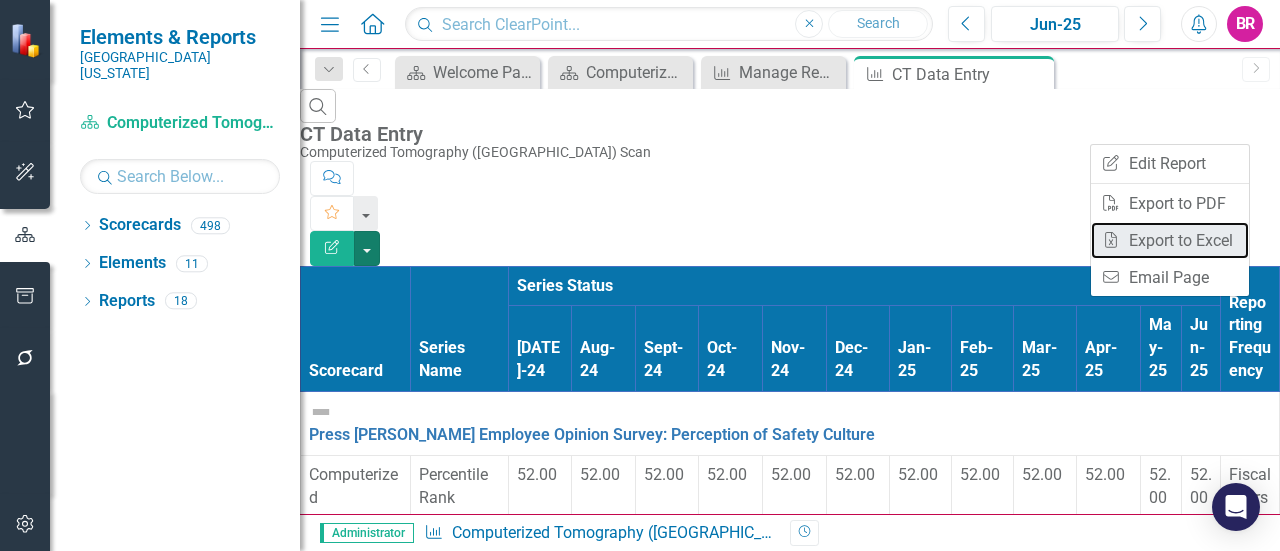 click on "Excel Export to Excel" at bounding box center [1170, 240] 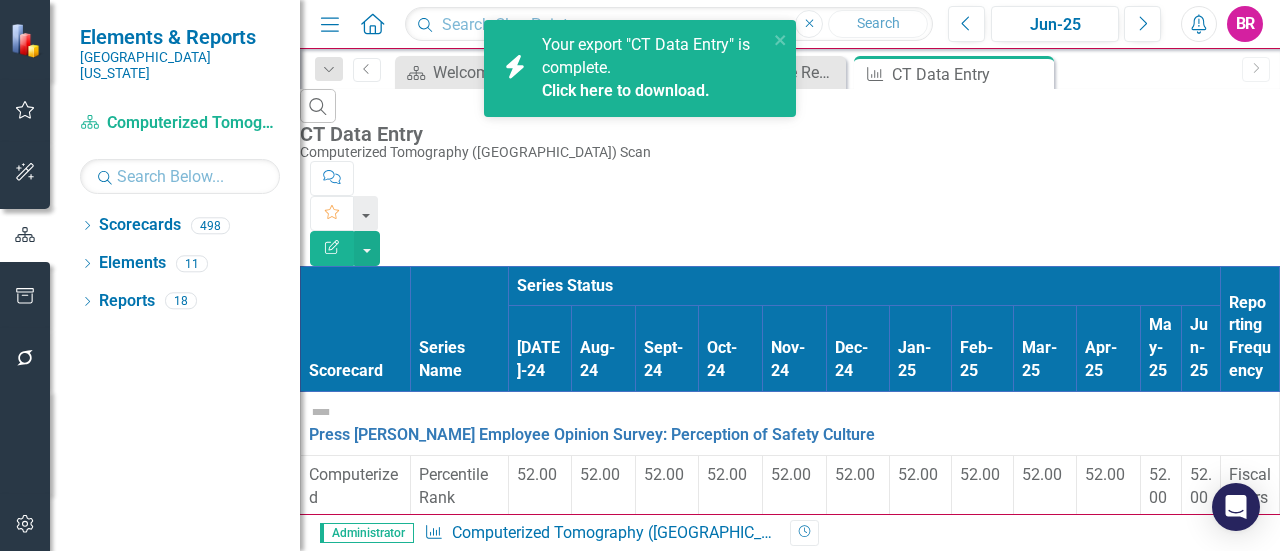 click on "Click here to download." at bounding box center (626, 90) 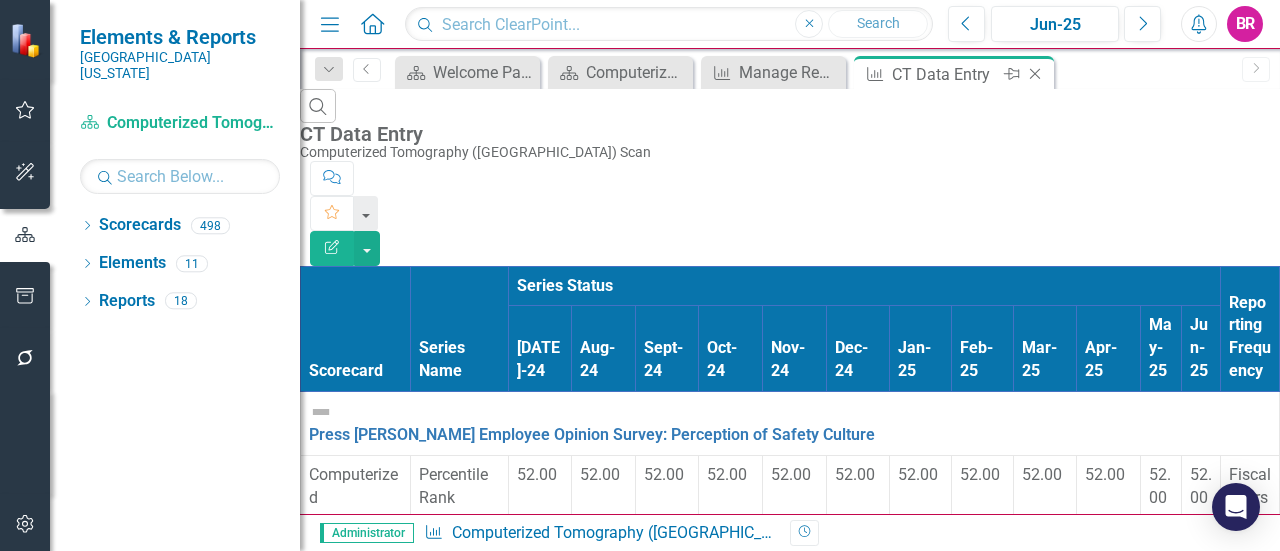 click on "Close" 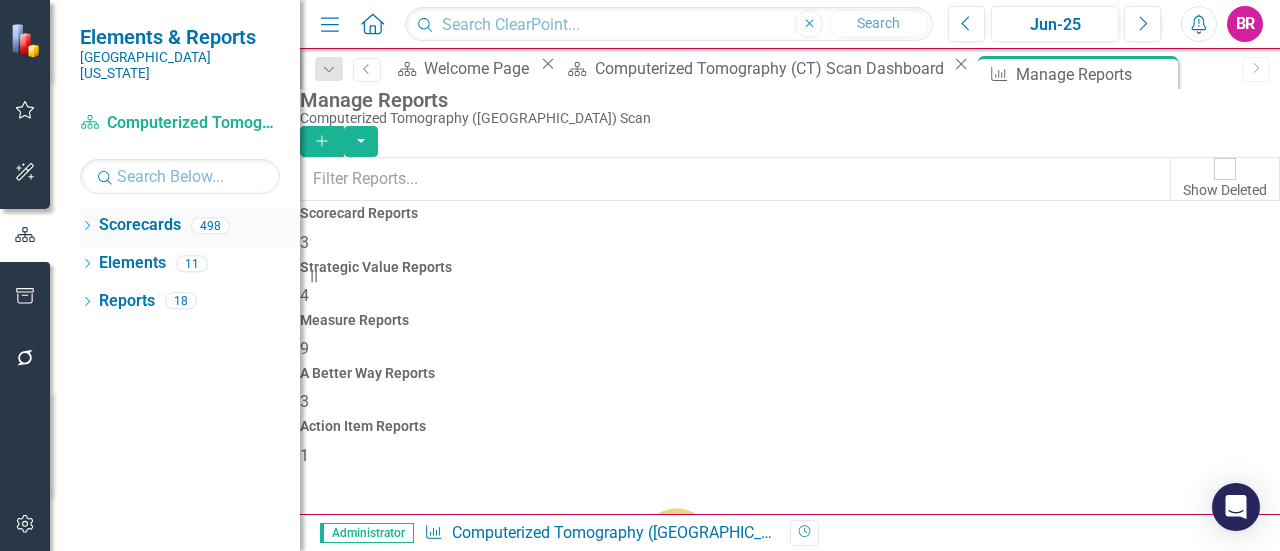 click on "Dropdown" 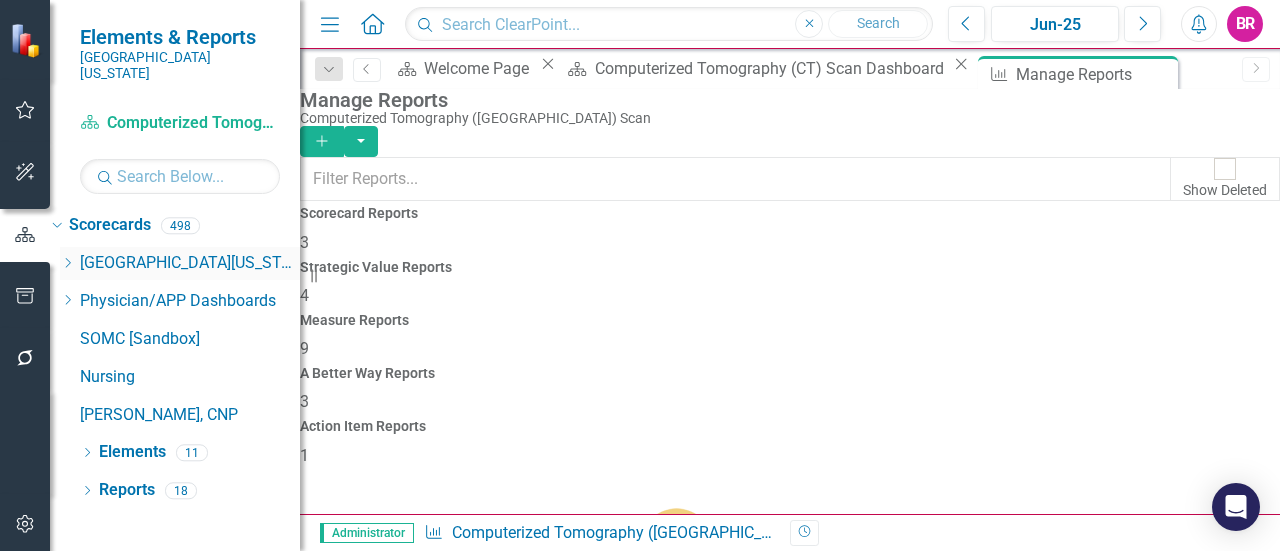click on "Dropdown" 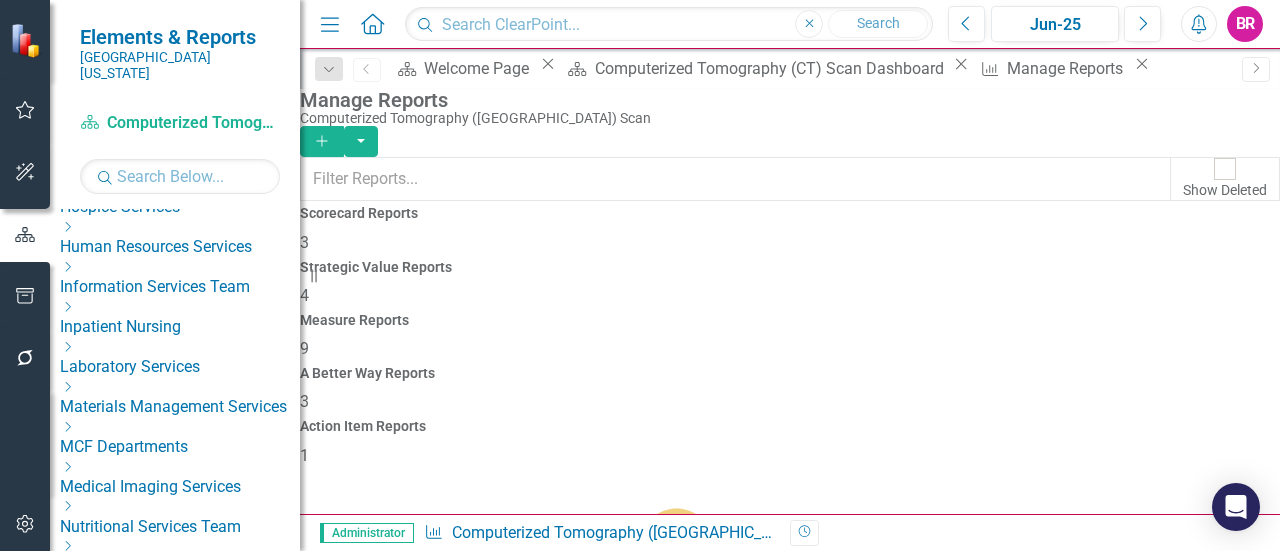 scroll, scrollTop: 600, scrollLeft: 0, axis: vertical 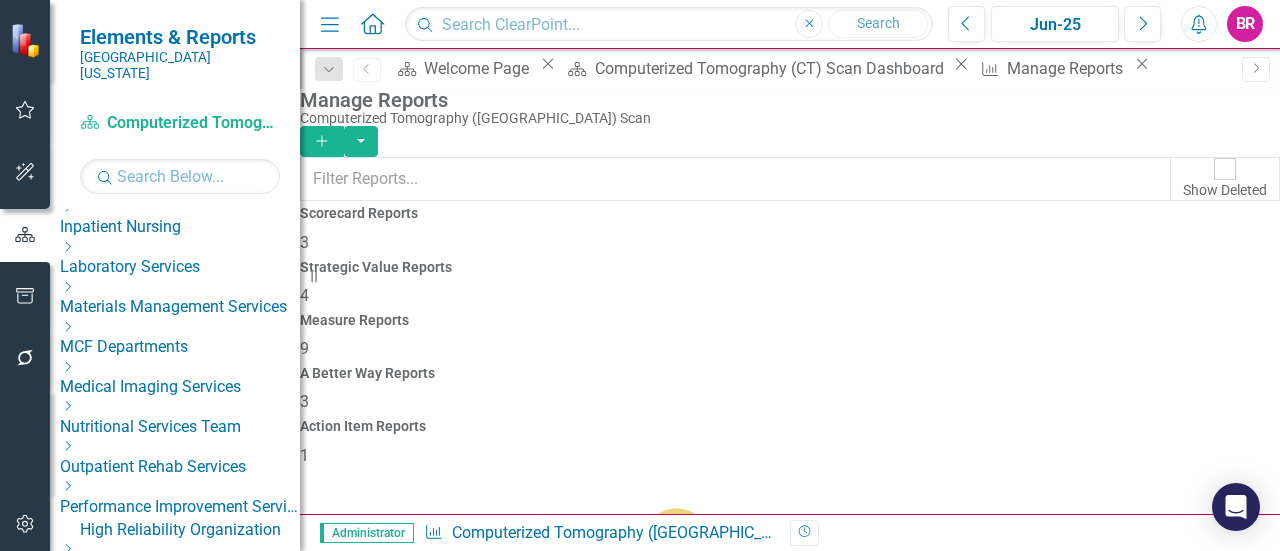click on "Dropdown Medical Imaging Services" at bounding box center [180, 379] 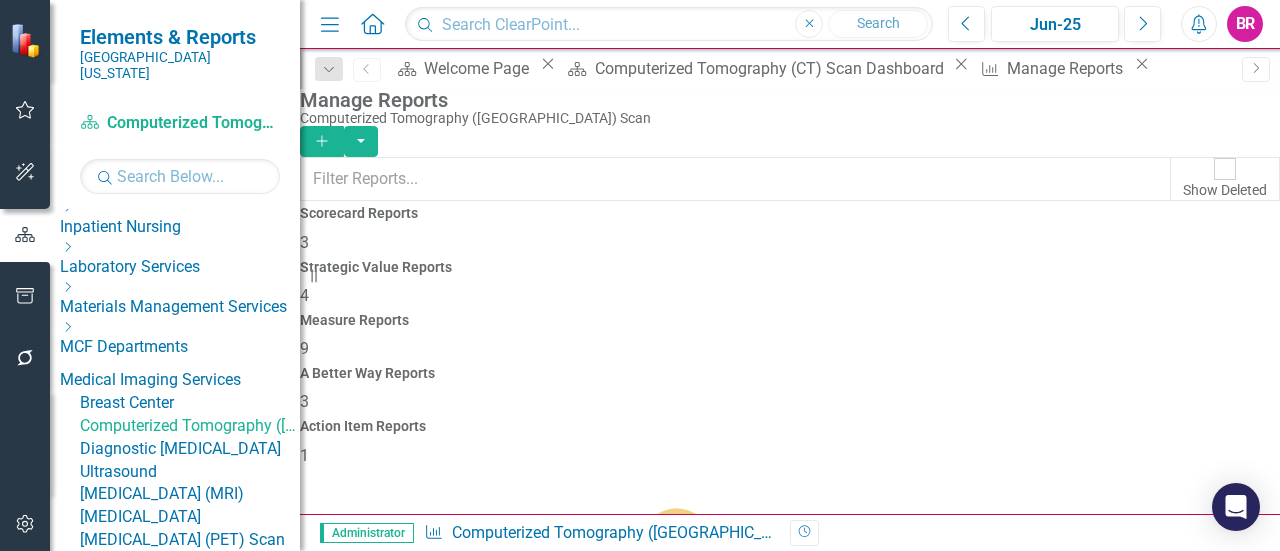 scroll, scrollTop: 700, scrollLeft: 0, axis: vertical 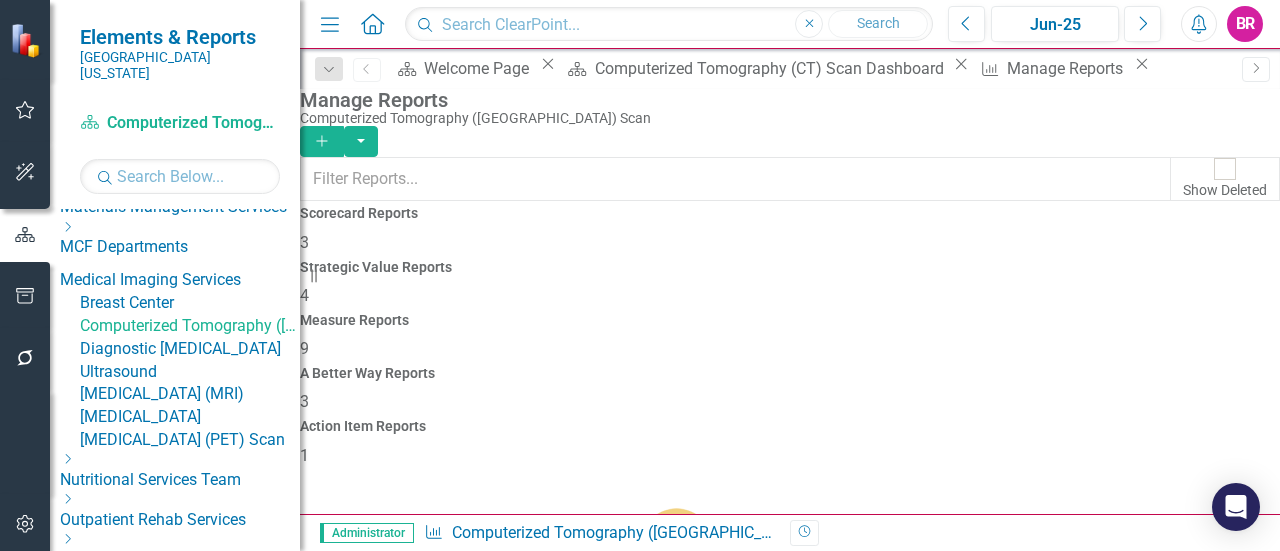 click on "Breast Center" at bounding box center (190, 303) 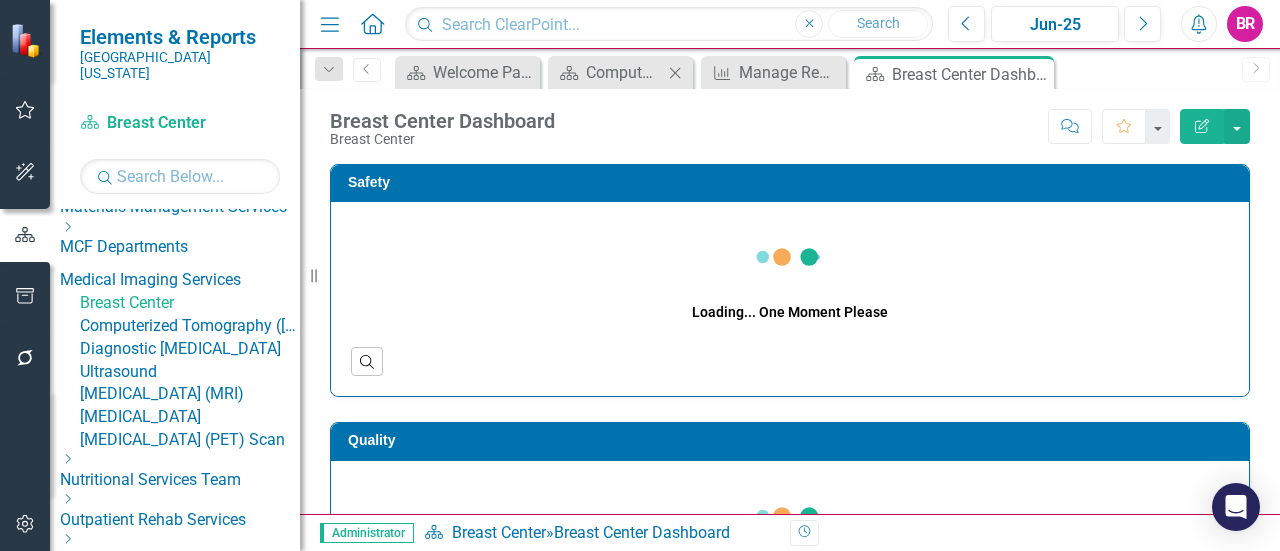 click on "Close" 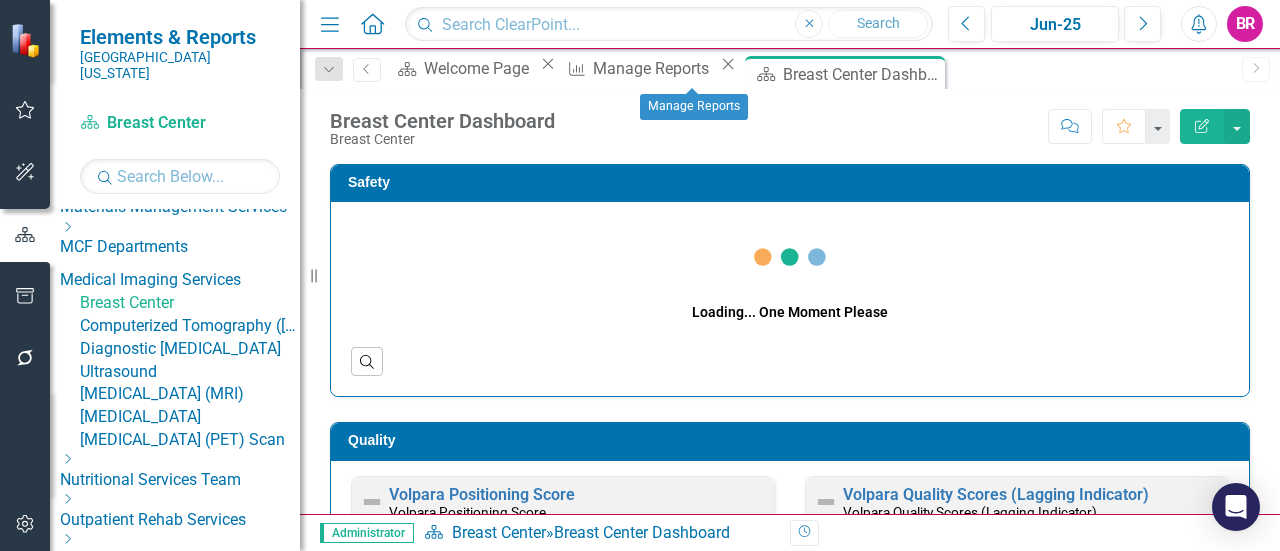 click on "Close" 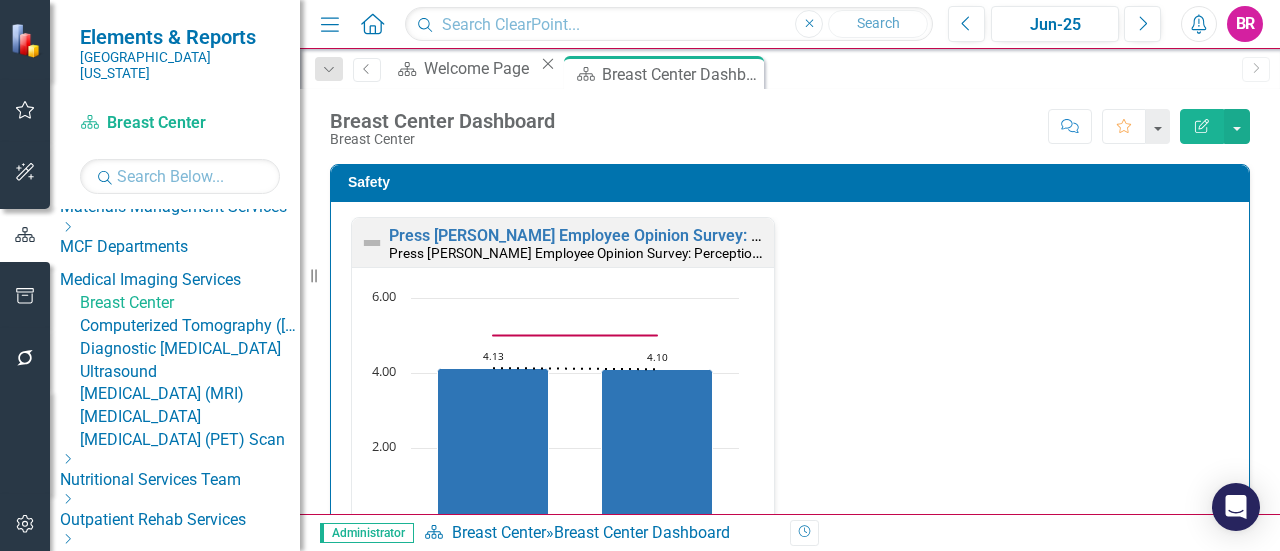 scroll, scrollTop: 500, scrollLeft: 0, axis: vertical 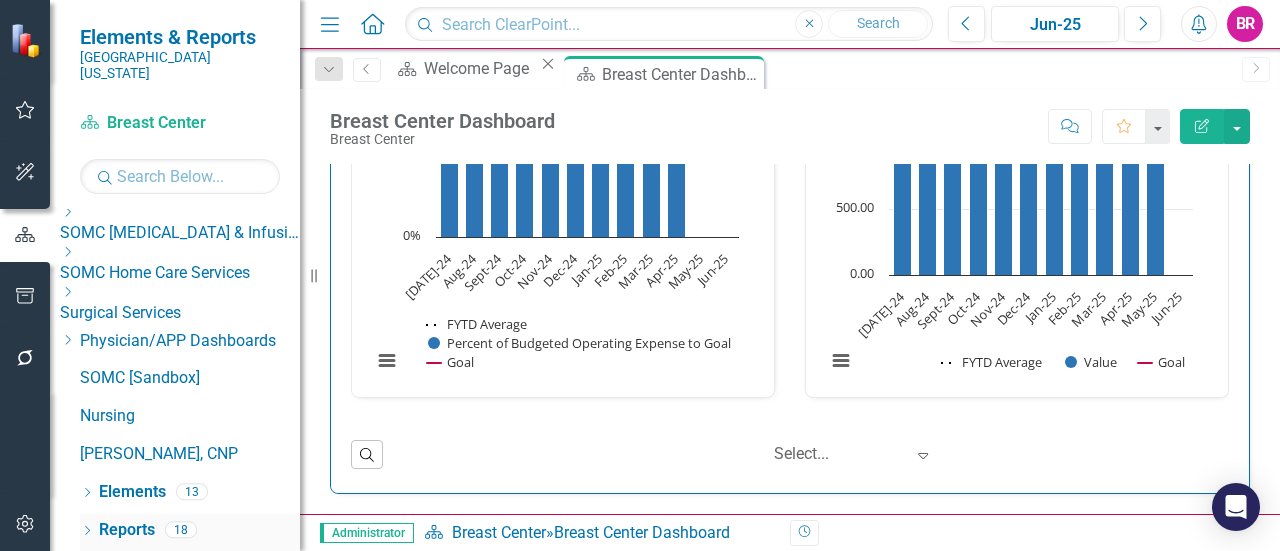 click on "Reports" at bounding box center [127, 530] 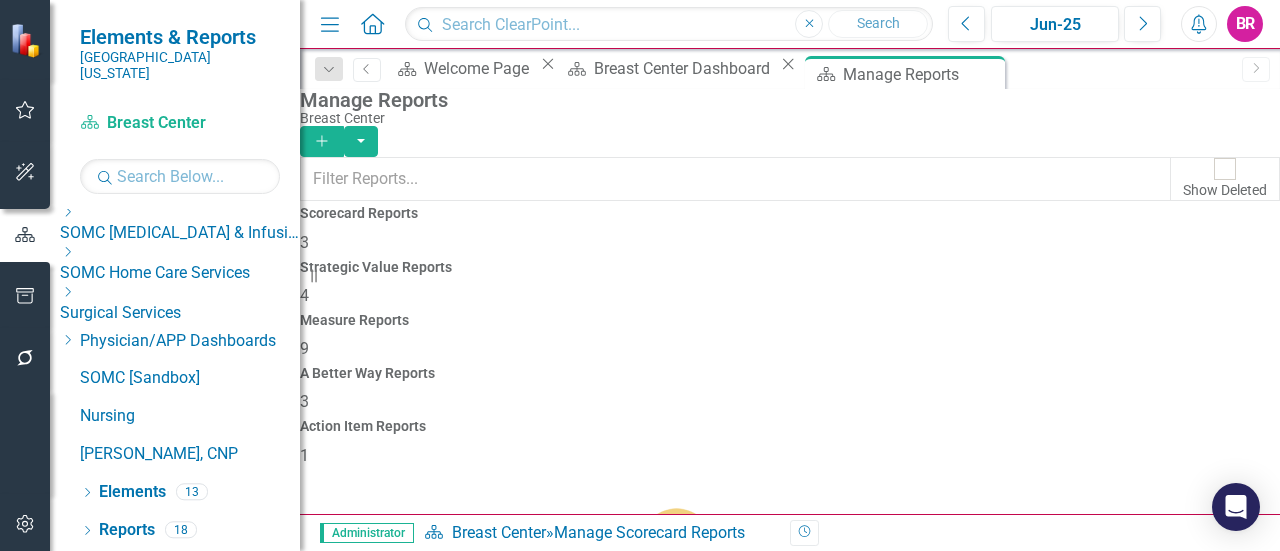 click on "Measure Reports 9" at bounding box center (790, 337) 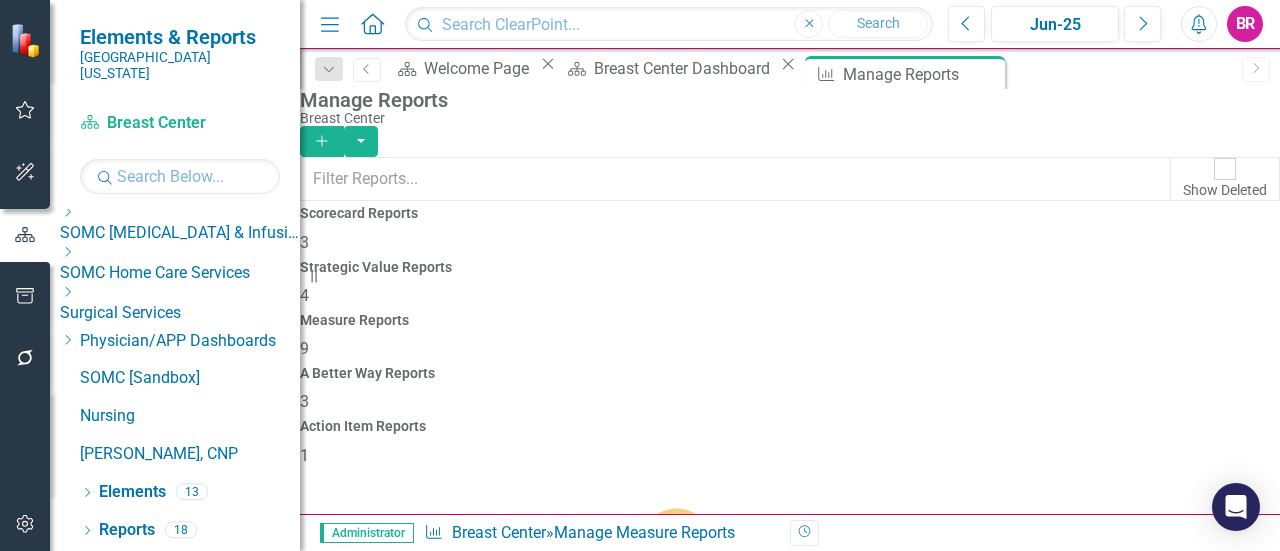 scroll, scrollTop: 414, scrollLeft: 0, axis: vertical 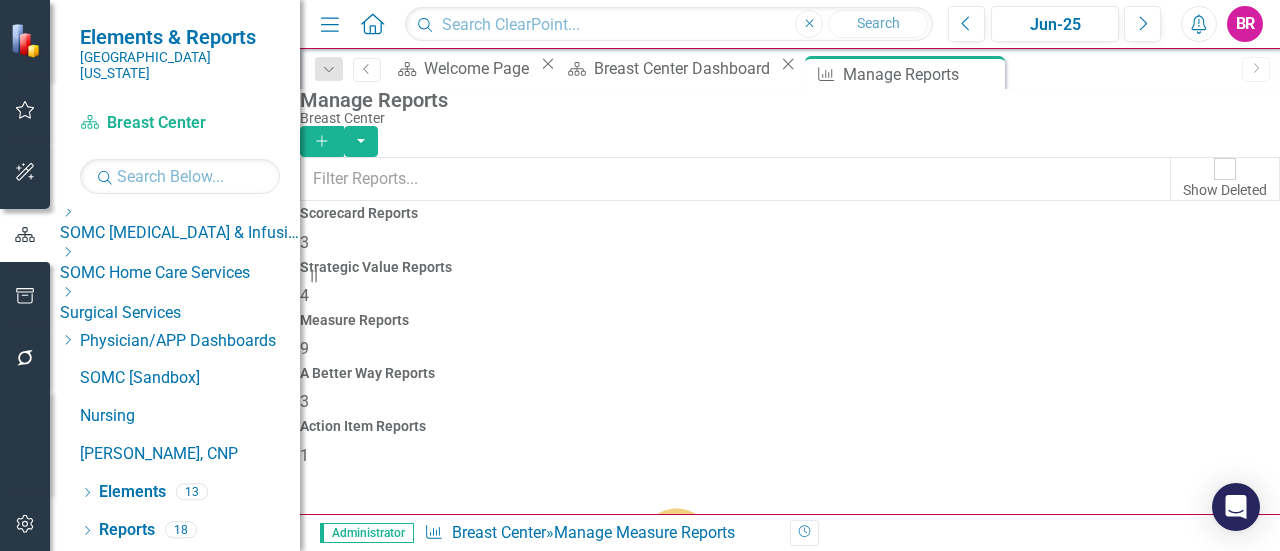 click on "Brest Center Data Entry" at bounding box center [416, 1597] 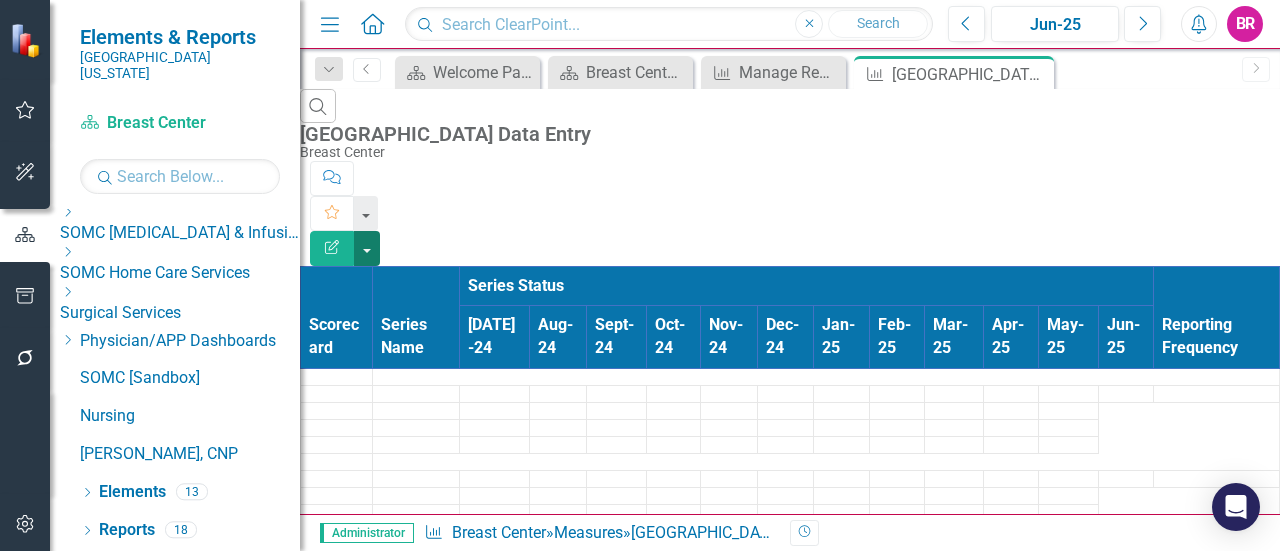click at bounding box center [367, 248] 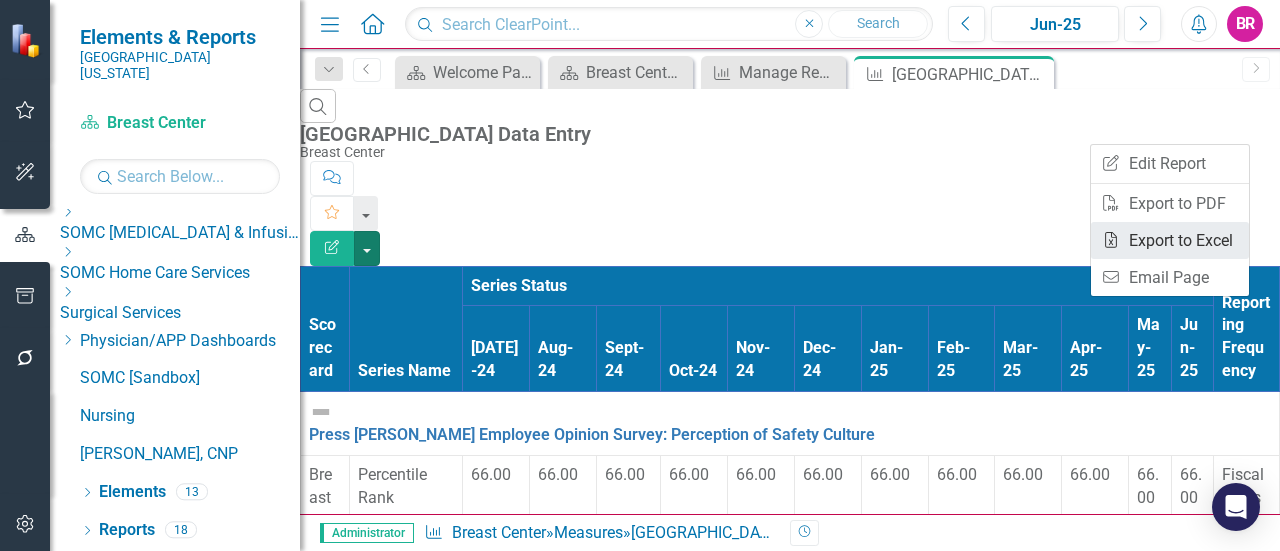 click on "Excel Export to Excel" at bounding box center (1170, 240) 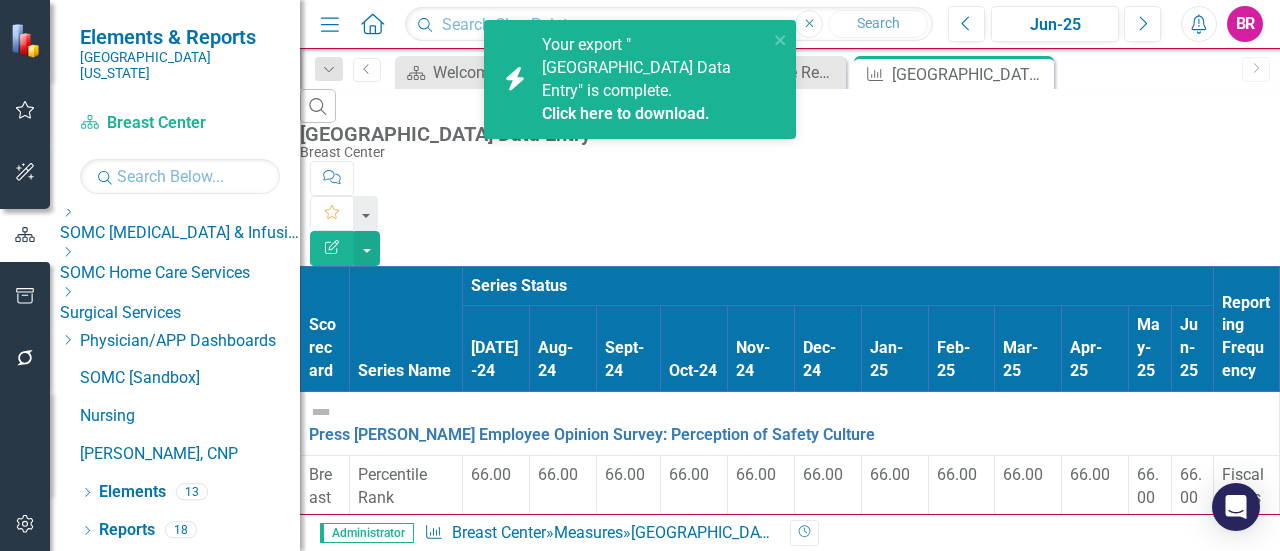 click on "Click here to download." at bounding box center (626, 113) 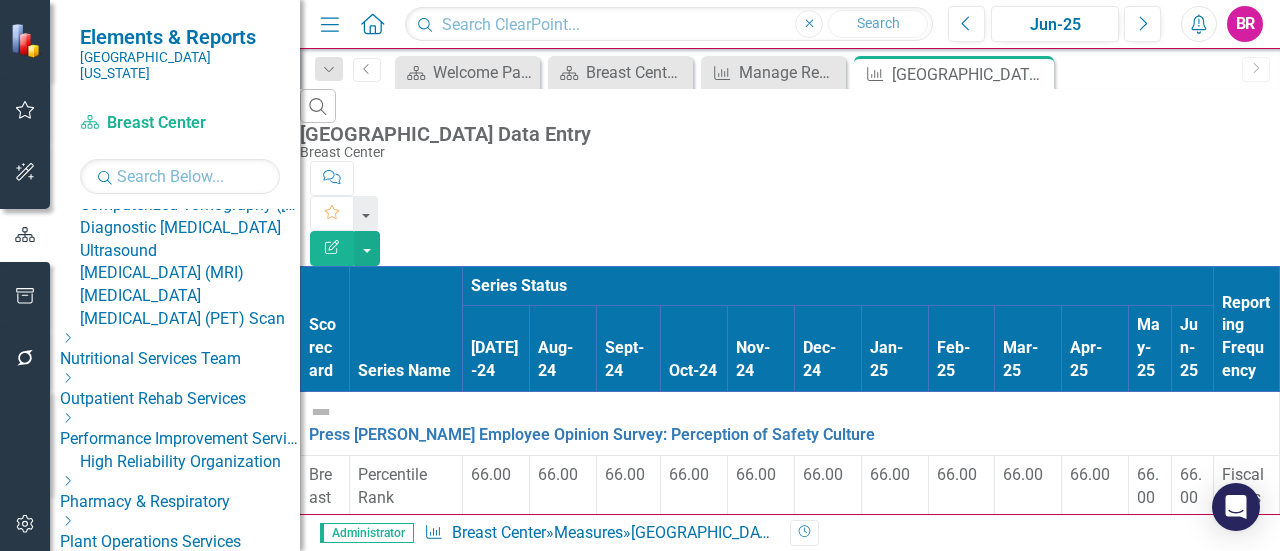 scroll, scrollTop: 721, scrollLeft: 0, axis: vertical 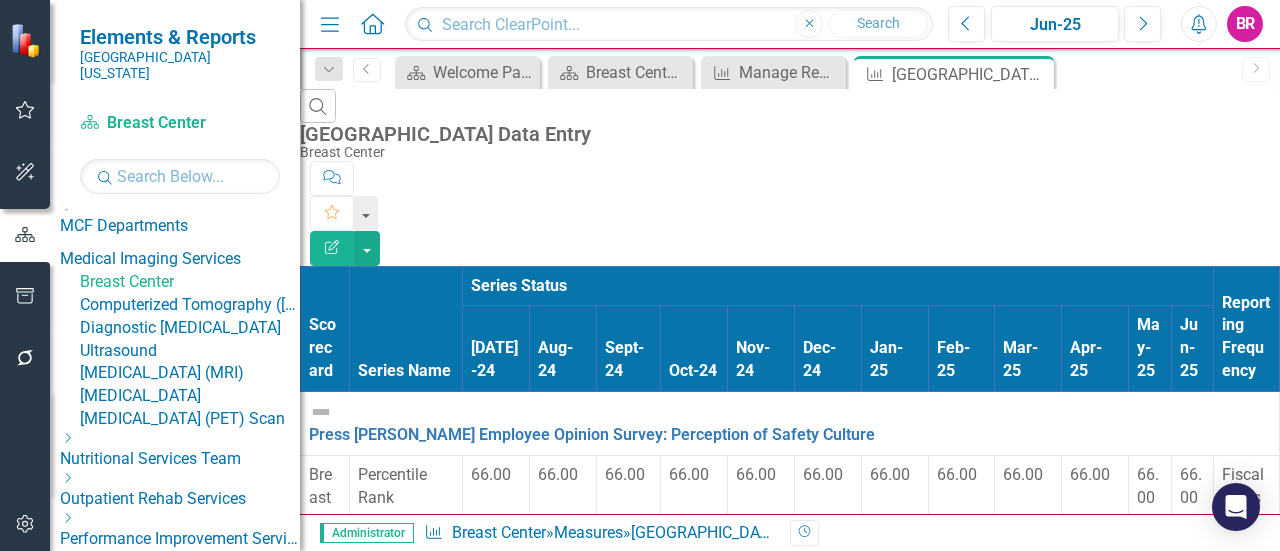 click on "Diagnostic [MEDICAL_DATA]" at bounding box center [190, 328] 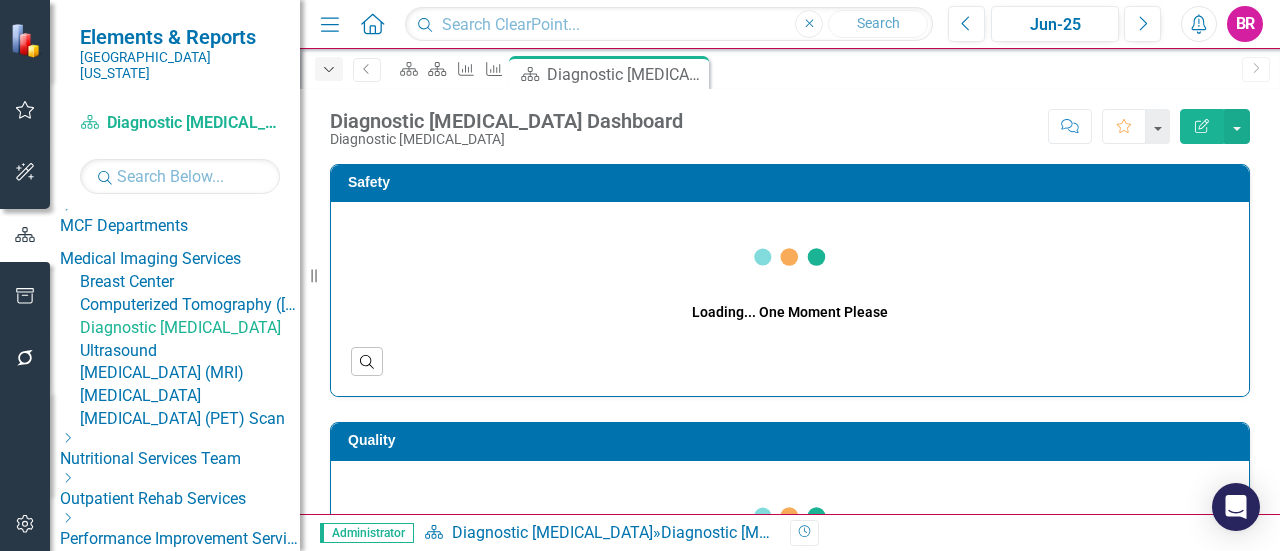 click on "Dropdown" 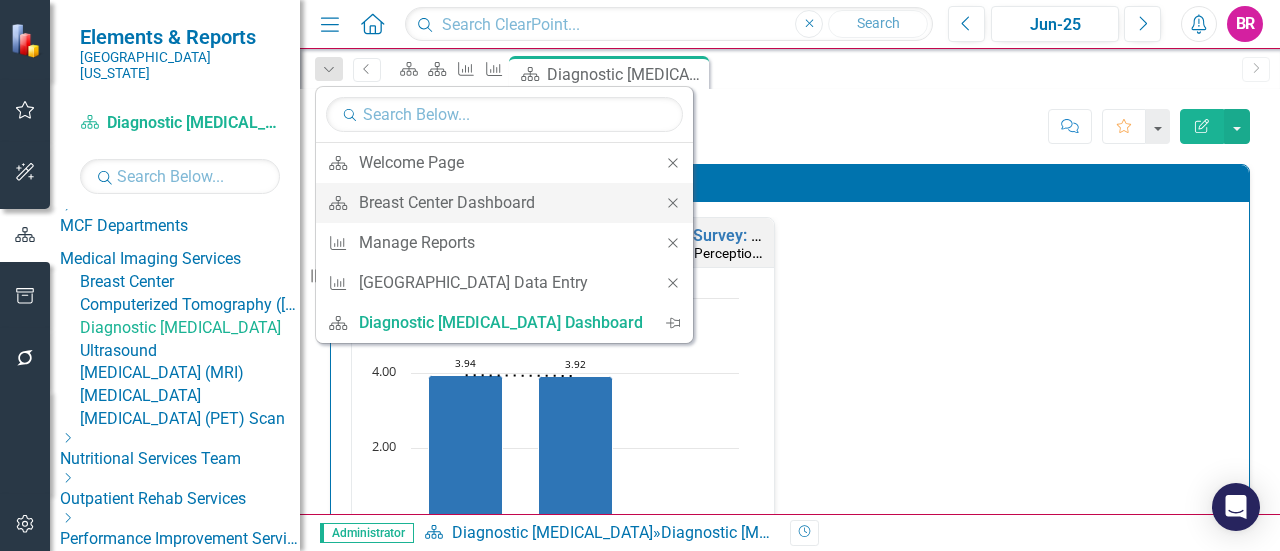 click on "Close" 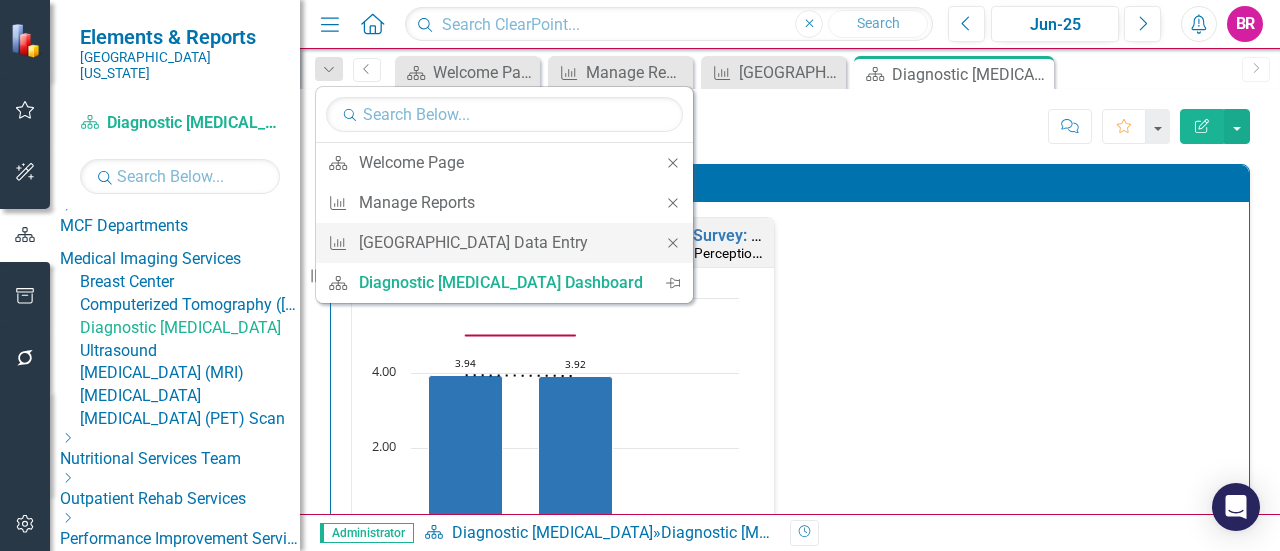 click on "Close" 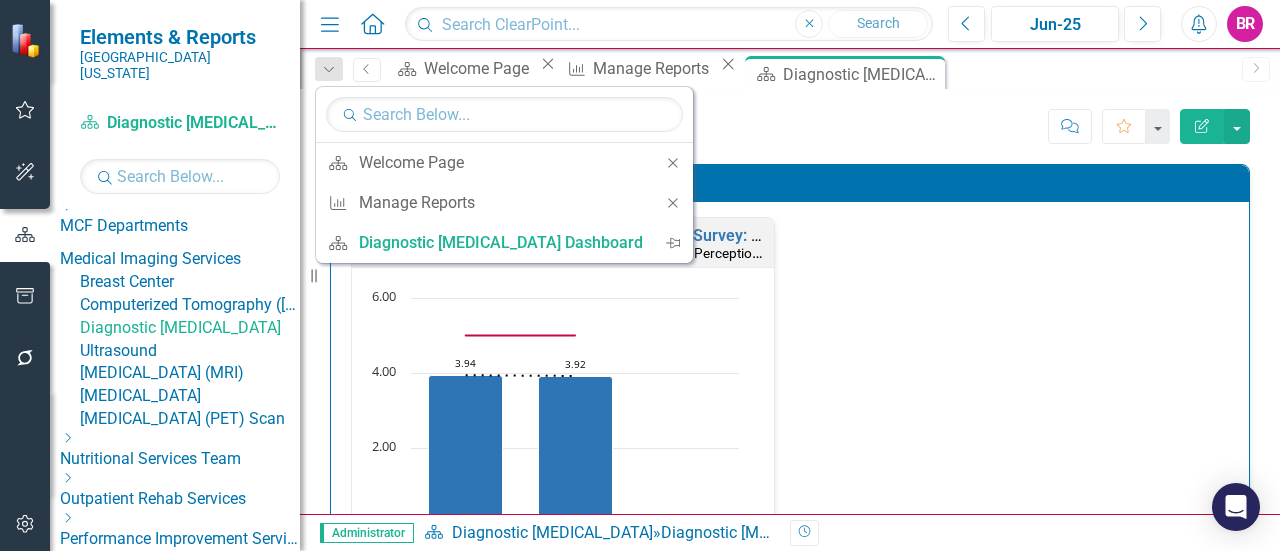 click on "Press Ganey Employee Opinion Survey: Perception of Safety Culture Press Ganey Employee Opinion Survey: Perception of Safety Culture Loading... Chart Combination chart with 3 data series. Press Ganey Employee Opinion Survey: Perception of Safety Culture (Chart Type: Line Chart)
Plot Bands
FY2024
FYTD Average: 3.94	Value: 3.94	Goal: 5.00
FY2025
FYTD Average: 3.92	Value: 3.92	Goal: 5.00
FY2026
FYTD Average: No Value	Value: No Value	Goal: No Value The chart has 1 X axis displaying categories.  The chart has 1 Y axis displaying values. Data ranges from 3.92 to 5. Created with Highcharts 11.4.8 Chart context menu 3.94 ​ 3.94 3.92 ​ 3.92 FYTD Average Value Goal FY2024 FY2025 FY2026 0.00 2.00 4.00 6.00 End of interactive chart." at bounding box center [790, 430] 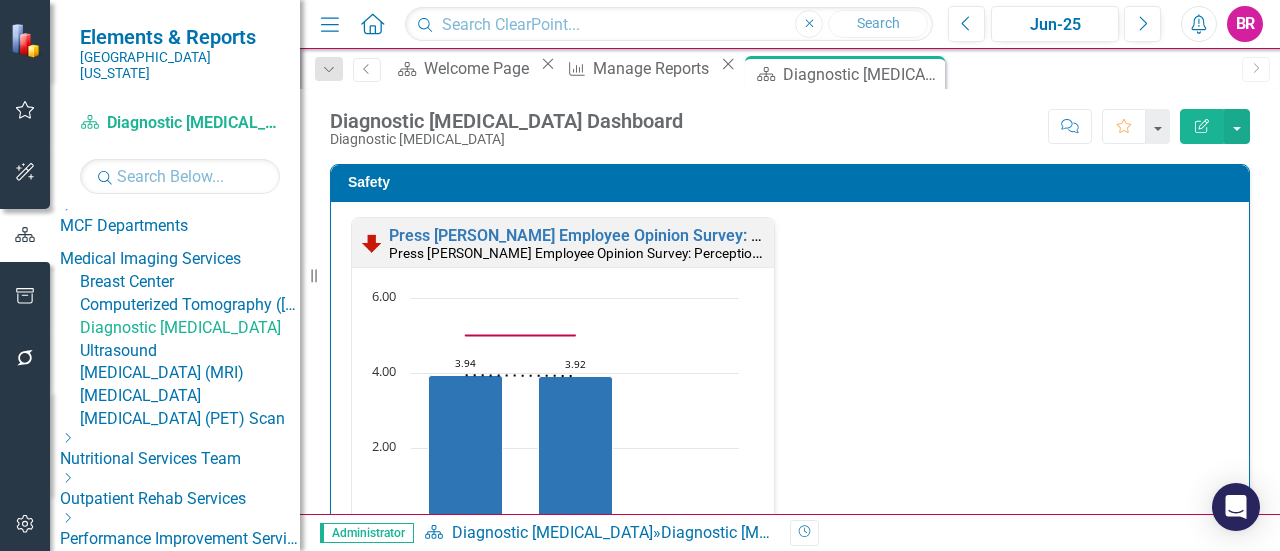 scroll, scrollTop: 1, scrollLeft: 0, axis: vertical 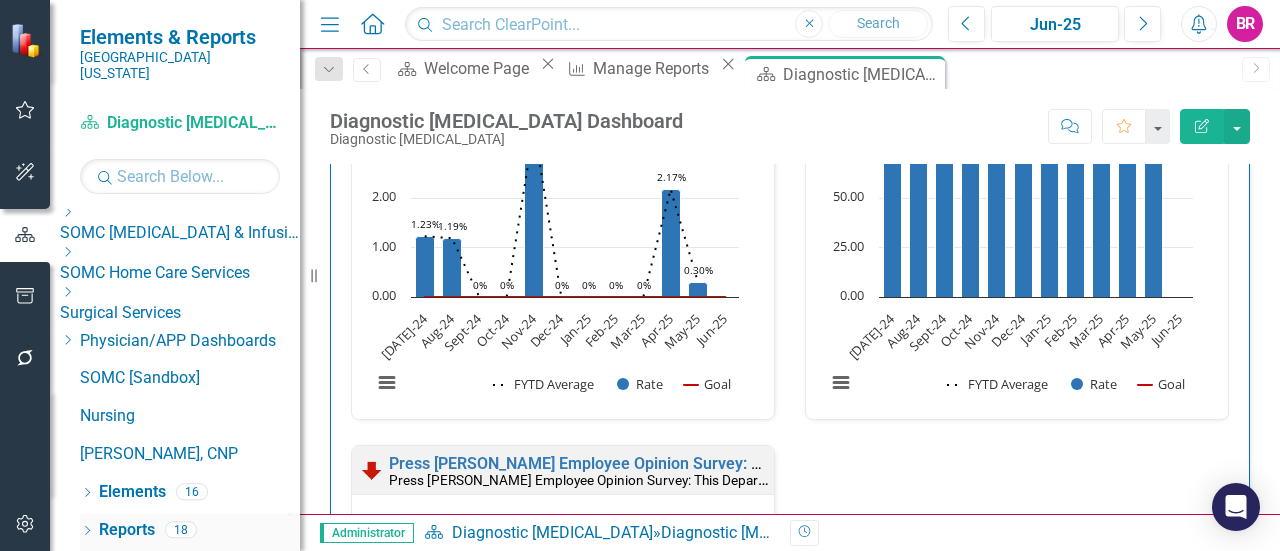 click on "Reports" at bounding box center (127, 530) 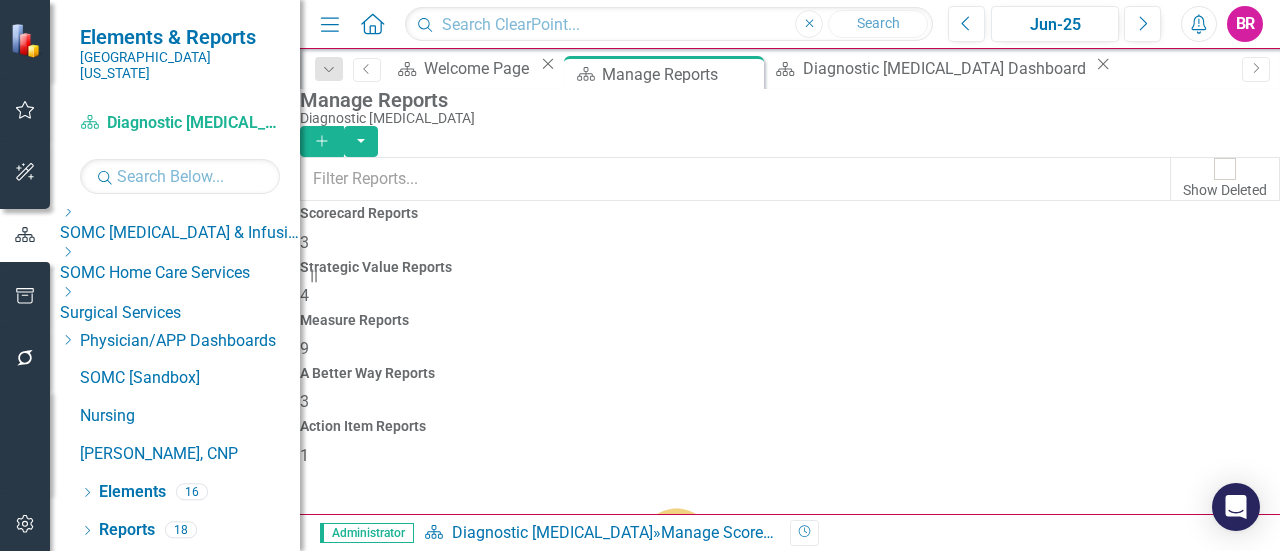click on "9" at bounding box center [304, 348] 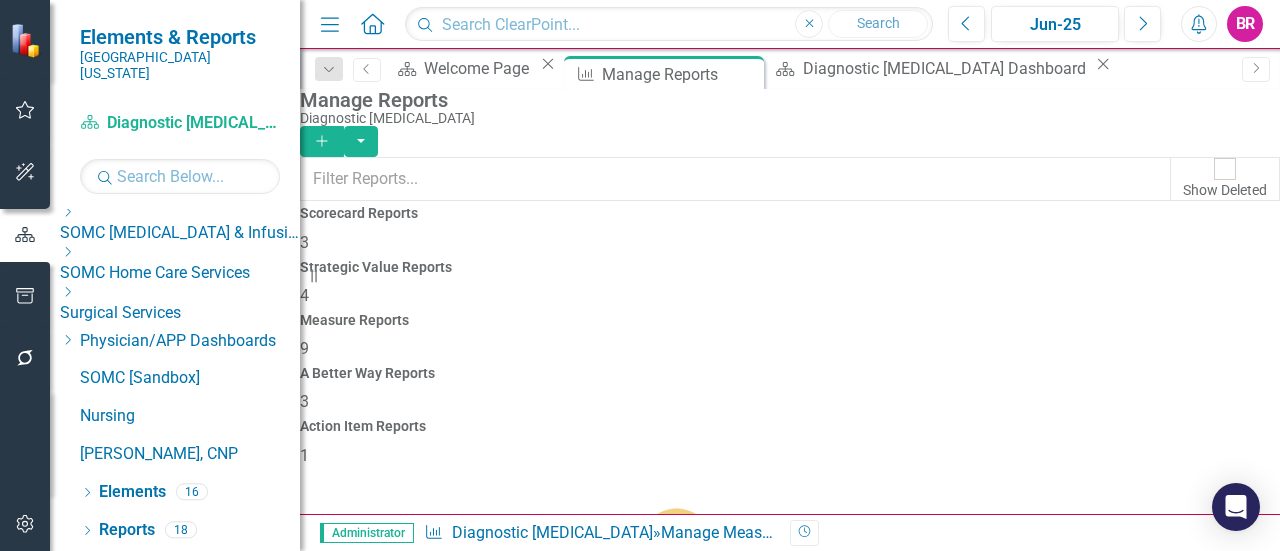 scroll, scrollTop: 414, scrollLeft: 0, axis: vertical 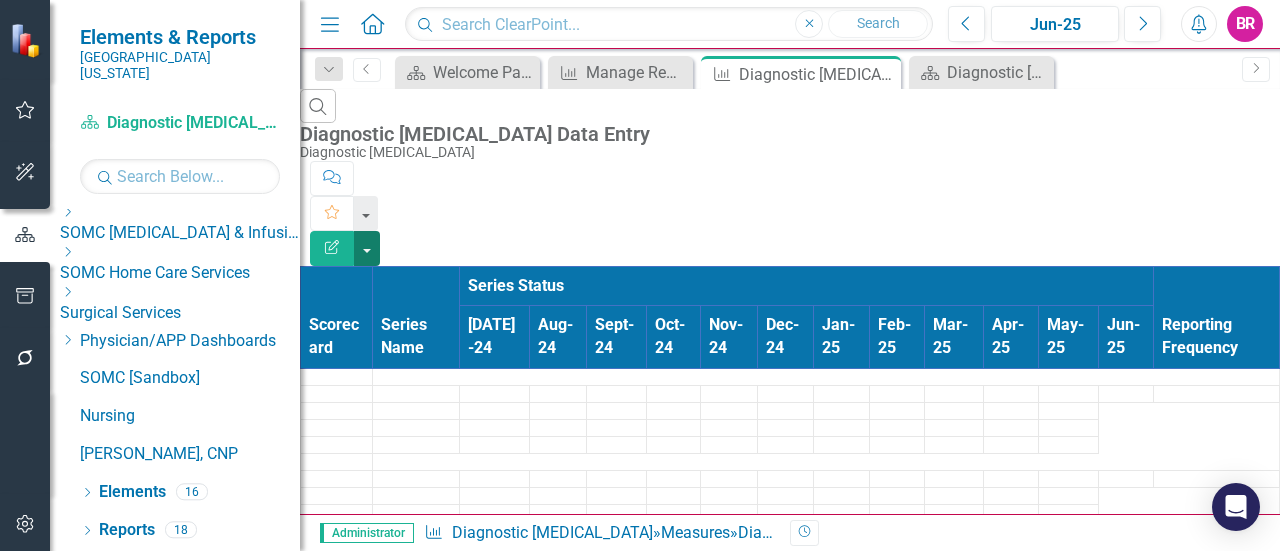click at bounding box center (367, 248) 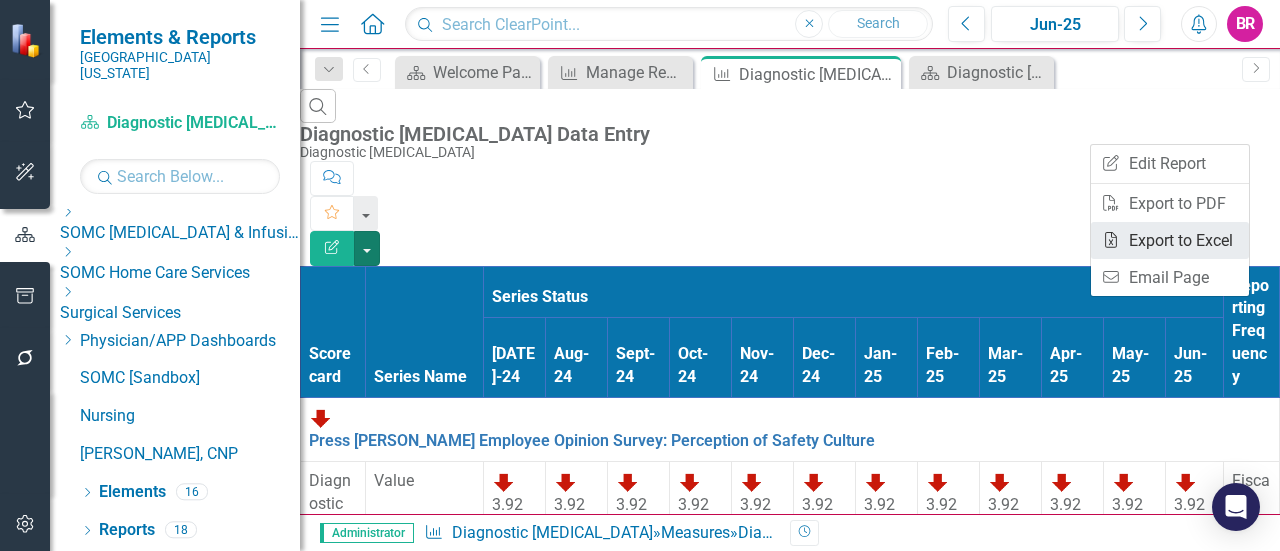 click on "Excel Export to Excel" at bounding box center (1170, 240) 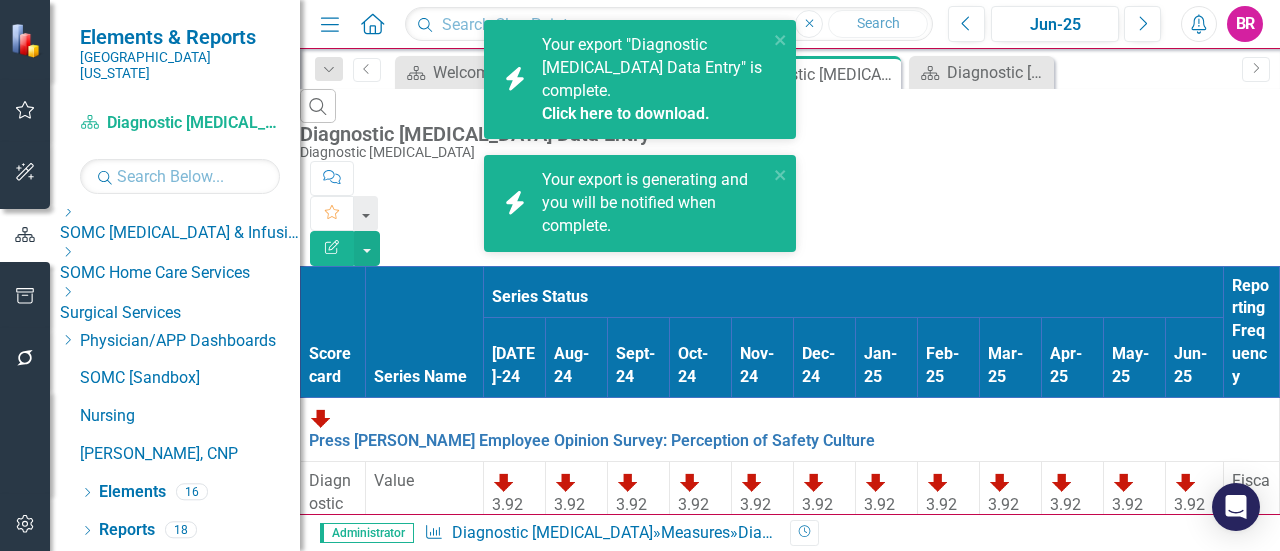 click on "Click here to download." at bounding box center [626, 113] 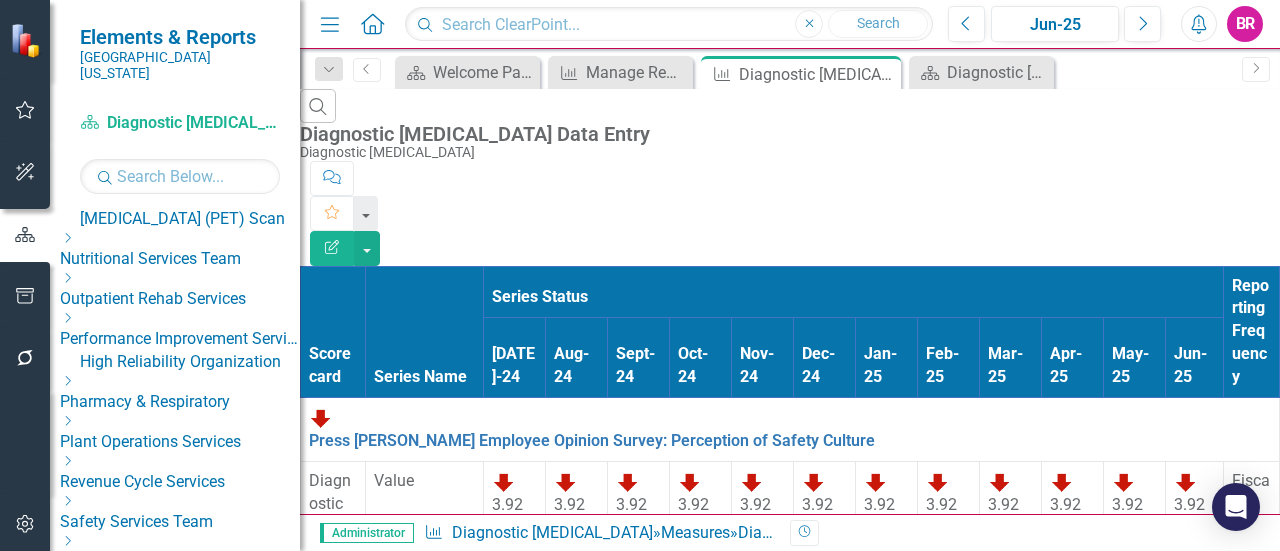 scroll, scrollTop: 821, scrollLeft: 0, axis: vertical 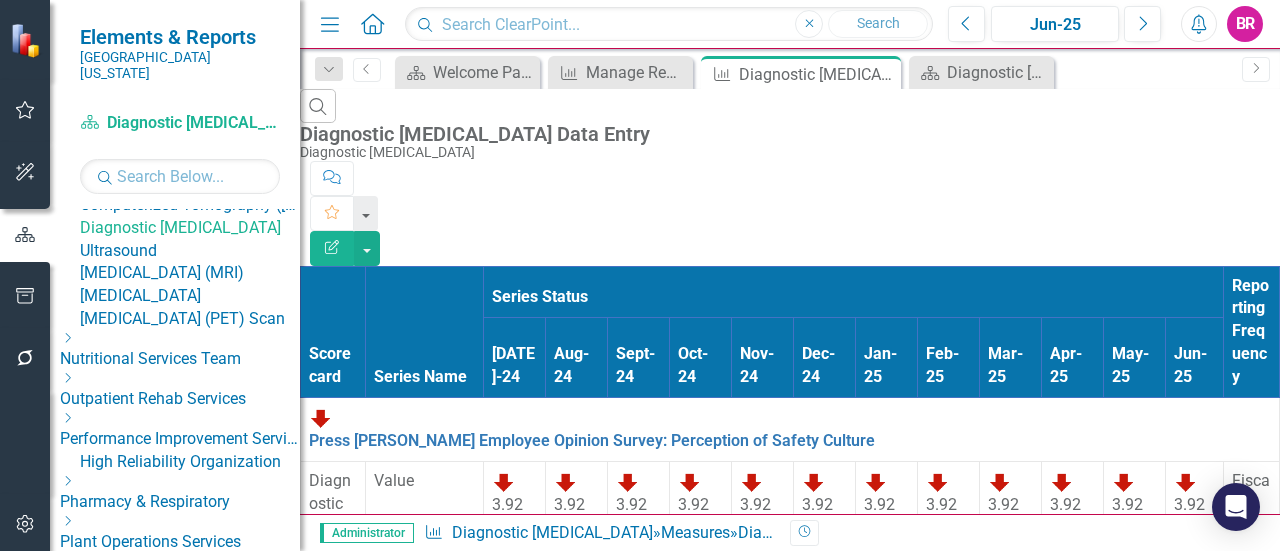 click on "Ultrasound" at bounding box center (190, 251) 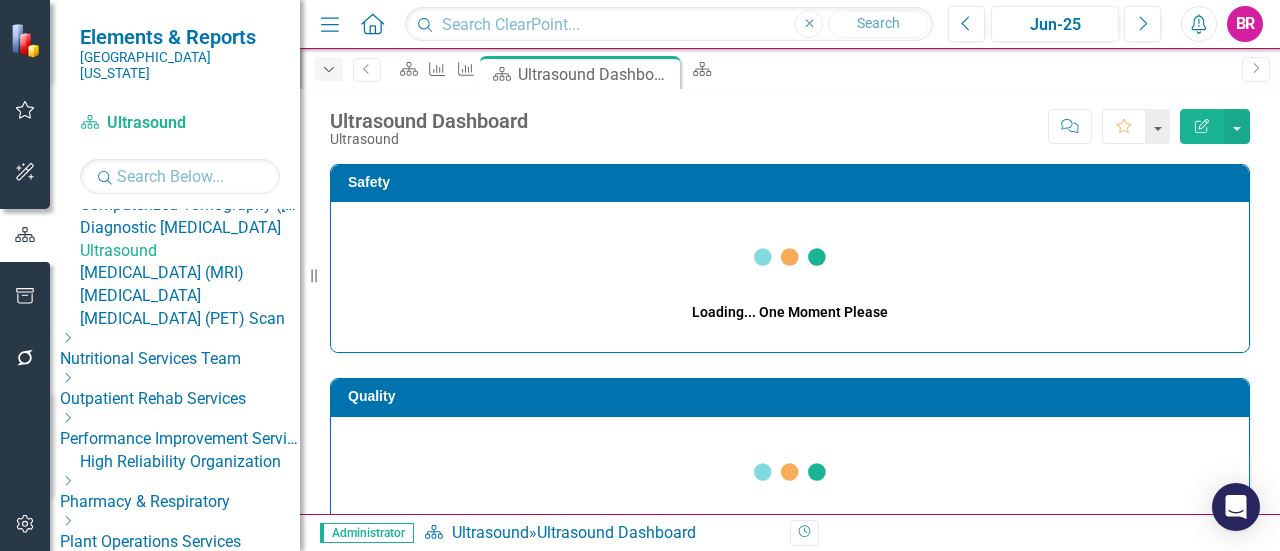 click on "Dropdown" 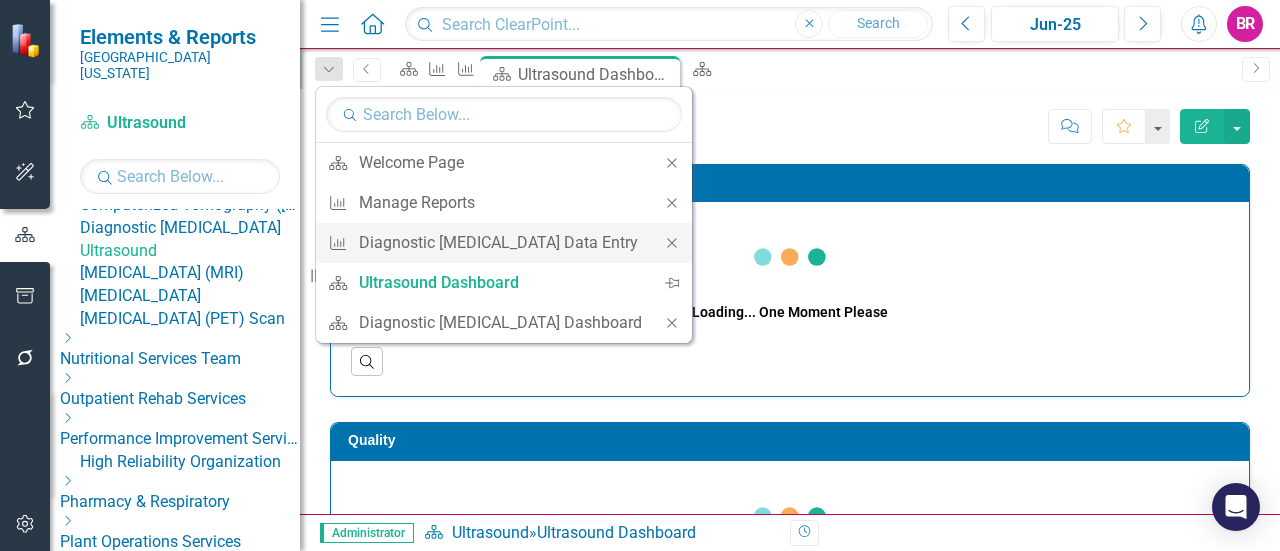 click 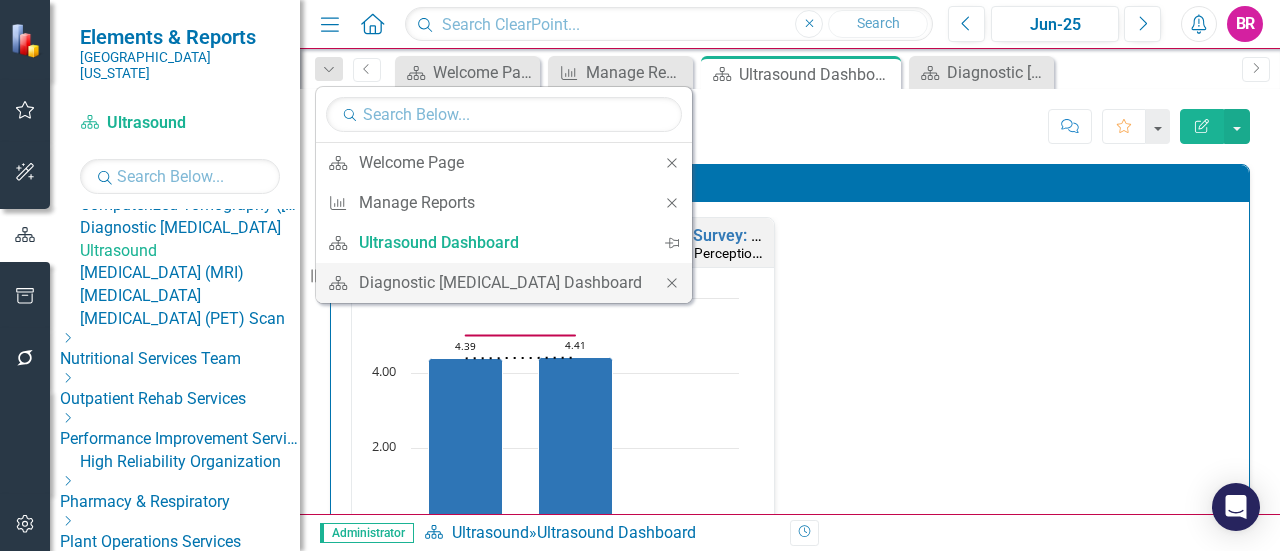 click on "Close" 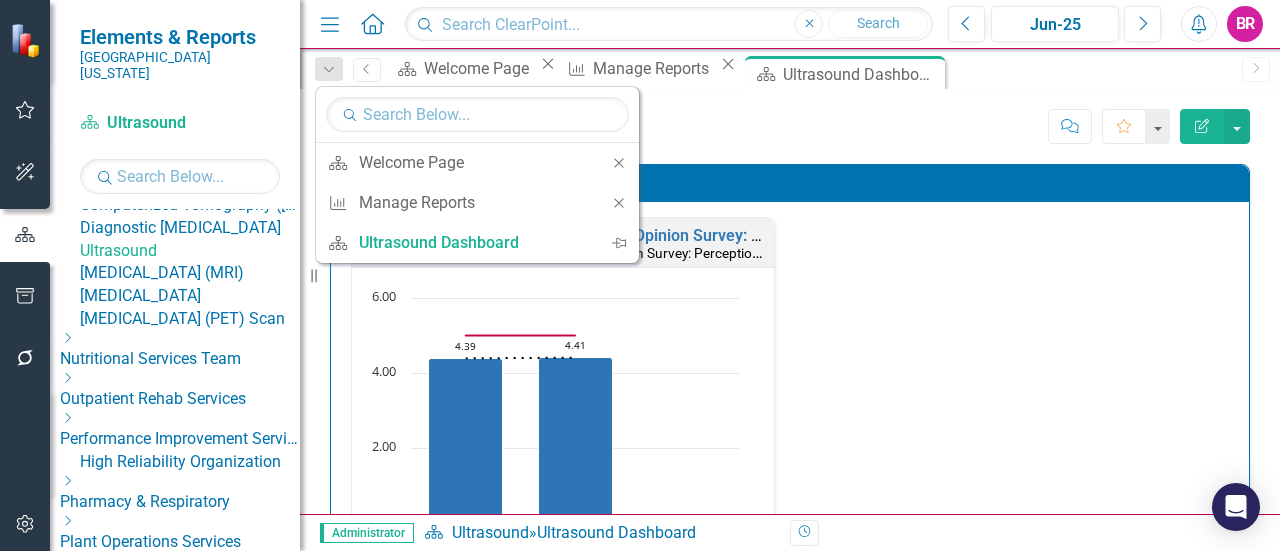 click on "Press Ganey Employee Opinion Survey: Perception of Safety Culture Press Ganey Employee Opinion Survey: Perception of Safety Culture Loading... Chart Combination chart with 3 data series. Press Ganey Employee Opinion Survey: Perception of Safety Culture (Chart Type: Line Chart)
Plot Bands
FY2024
FYTD Average: 4.39	Value: 4.39	Goal: 5.00
FY2025
FYTD Average: 4.41	Value: 4.41	Goal: 5.00
FY2026
FYTD Average: No Value	Value: No Value	Goal: No Value The chart has 1 X axis displaying categories.  The chart has 1 Y axis displaying values. Data ranges from 4.39 to 5. Created with Highcharts 11.4.8 Chart context menu 4.39 ​ 4.39 4.41 ​ 4.41 FYTD Average Value Goal FY2024 FY2025 FY2026 0.00 2.00 4.00 6.00 End of interactive chart." at bounding box center (790, 430) 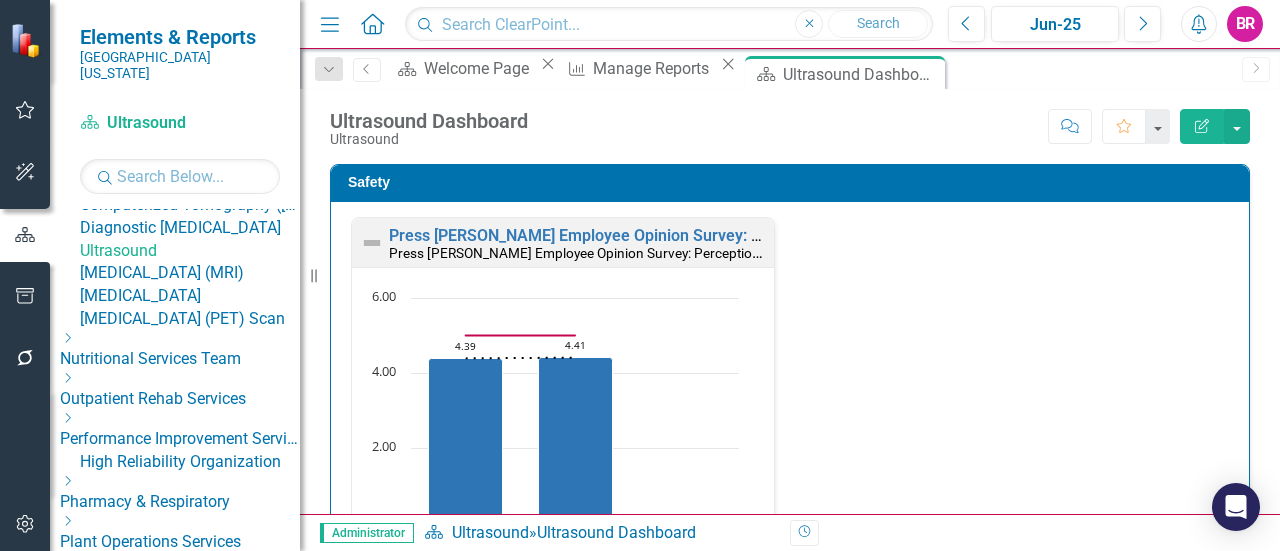scroll, scrollTop: 1, scrollLeft: 0, axis: vertical 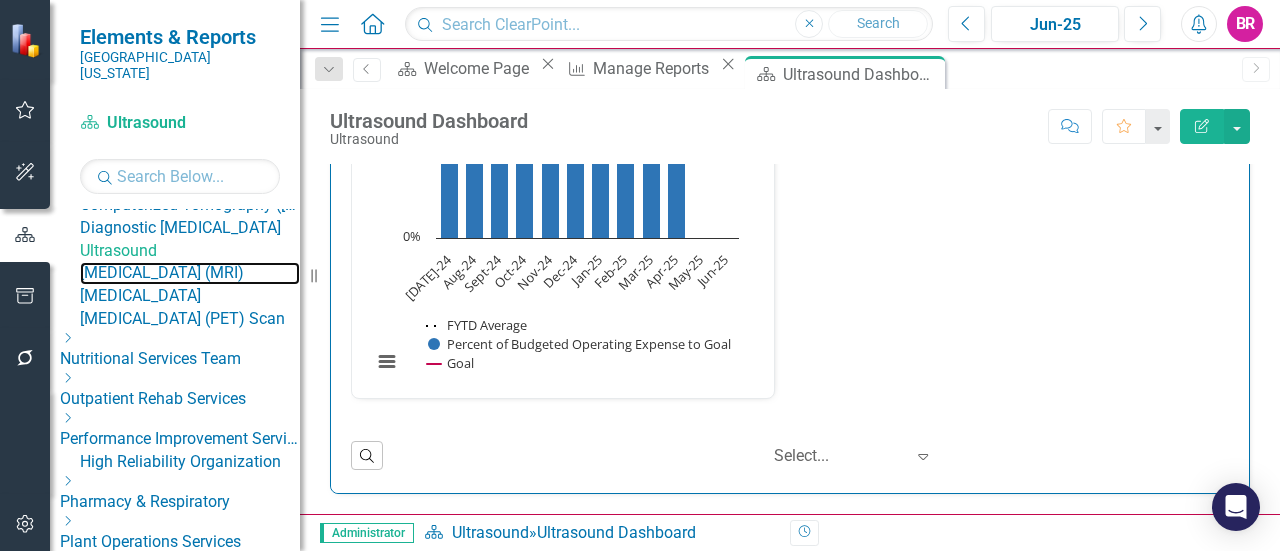 click on "[MEDICAL_DATA] (MRI)" at bounding box center (190, 273) 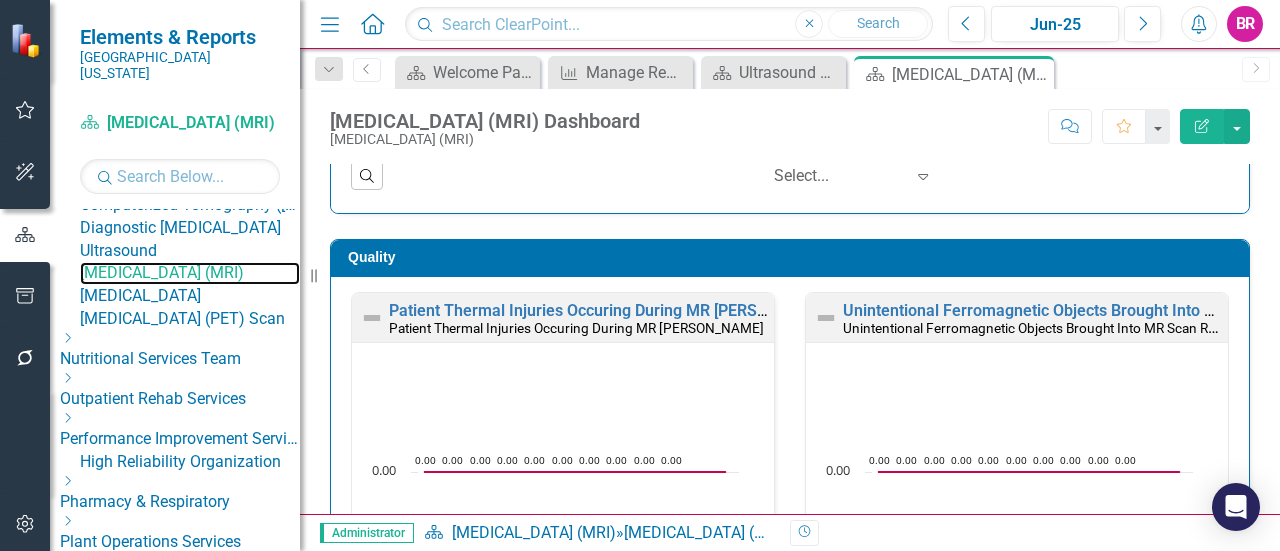scroll, scrollTop: 700, scrollLeft: 0, axis: vertical 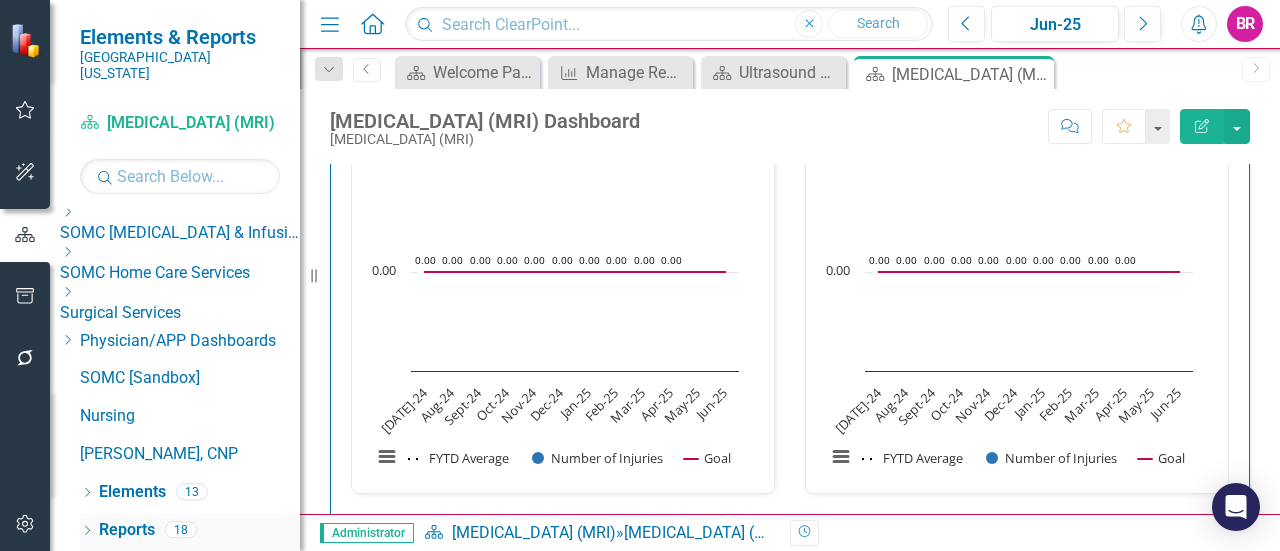 click on "Reports" at bounding box center [127, 530] 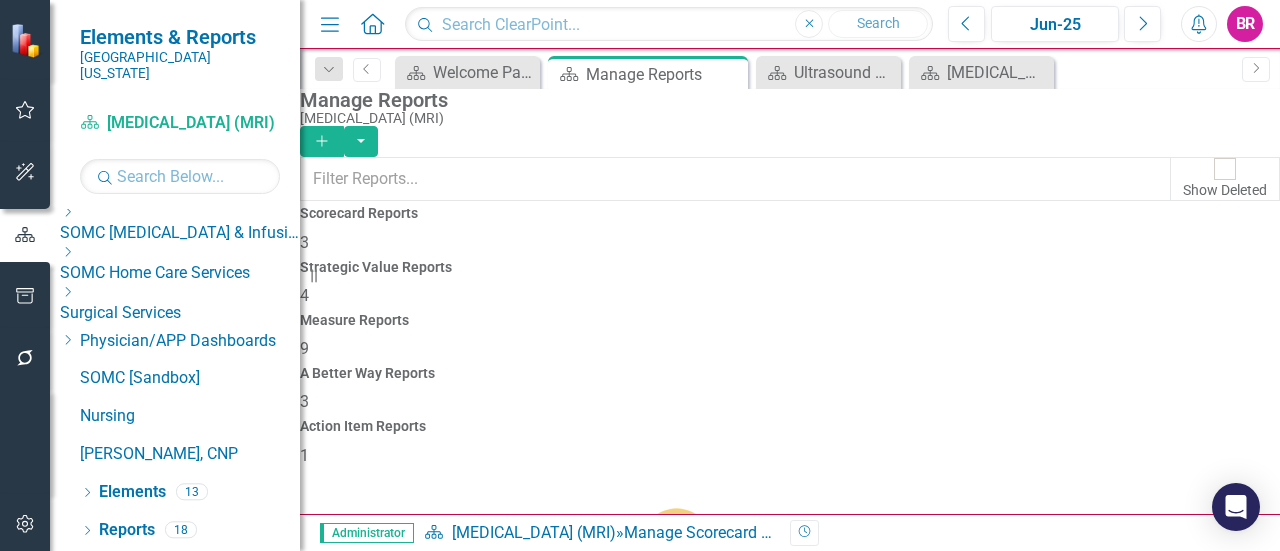 click on "Measure Reports" at bounding box center [790, 320] 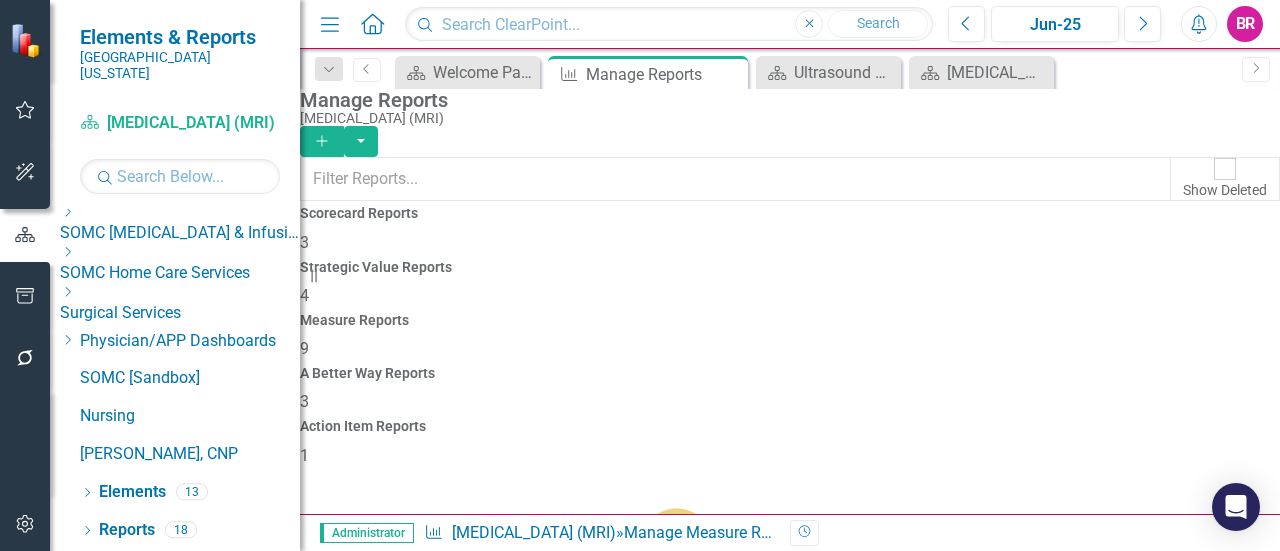 scroll, scrollTop: 414, scrollLeft: 0, axis: vertical 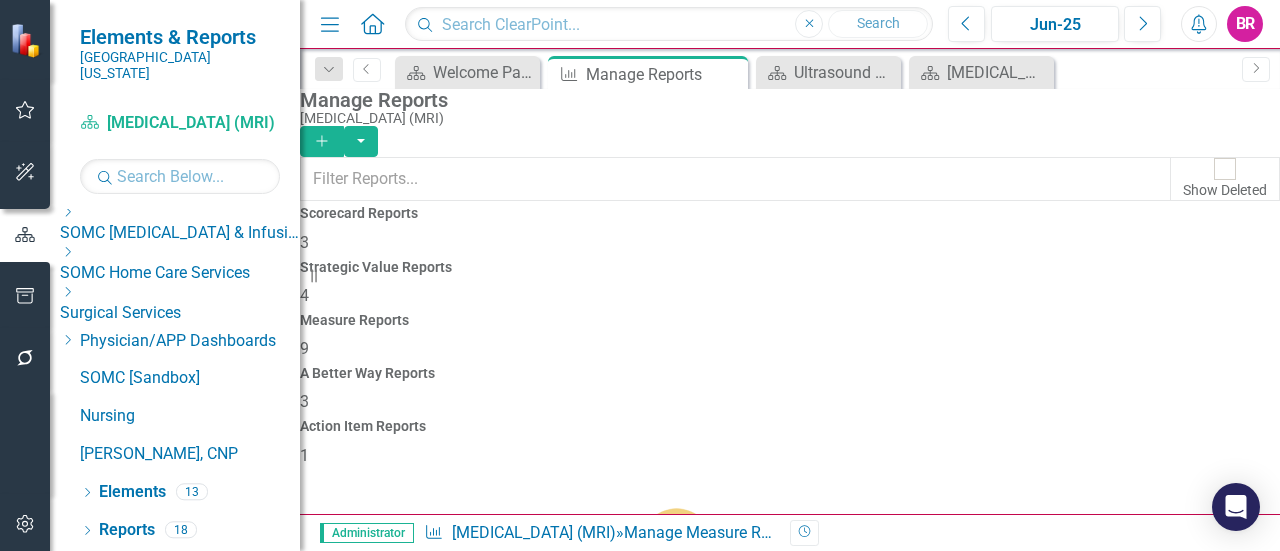 click on "Resize" at bounding box center (308, 275) 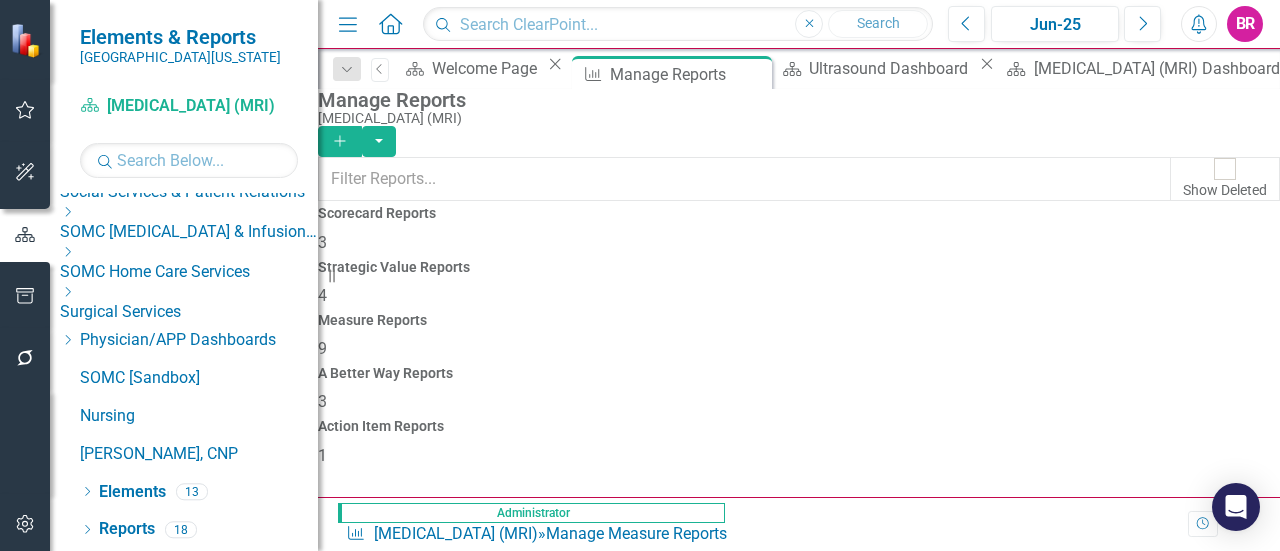 click on "MRI Data Entry" at bounding box center (371, 1597) 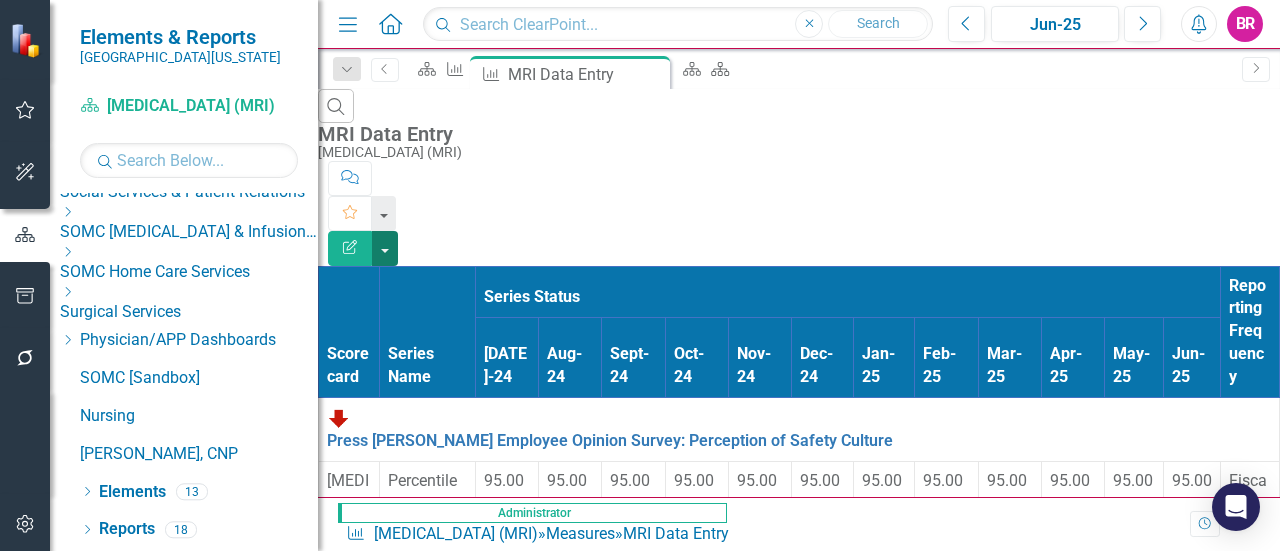 click at bounding box center (385, 248) 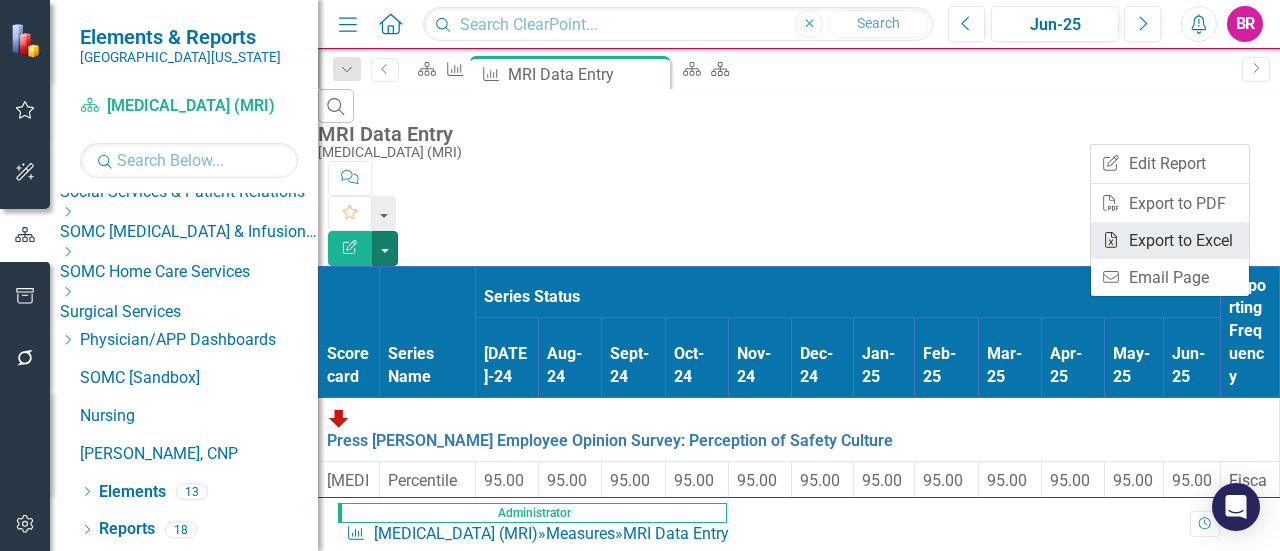 click on "Excel Export to Excel" at bounding box center [1170, 240] 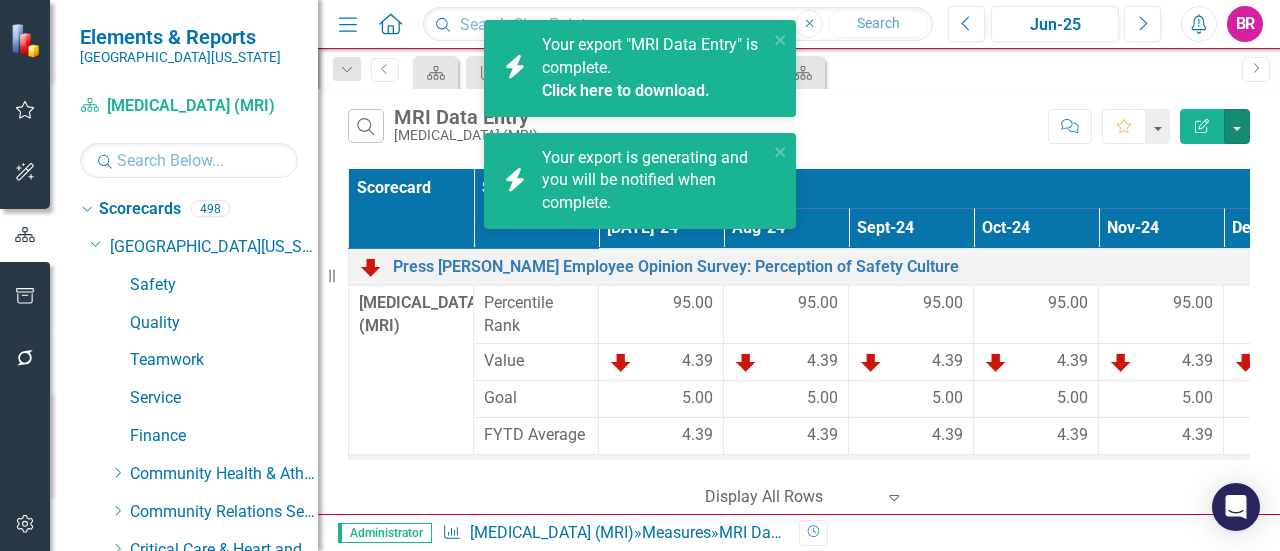 scroll, scrollTop: 0, scrollLeft: 0, axis: both 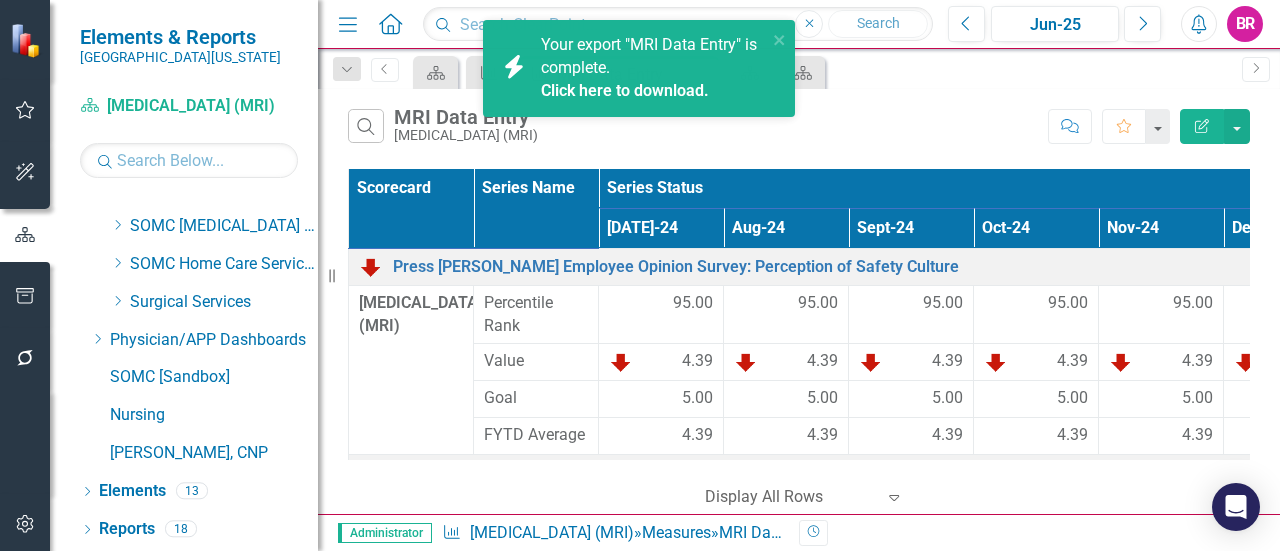 click on "Click here to download." at bounding box center (625, 90) 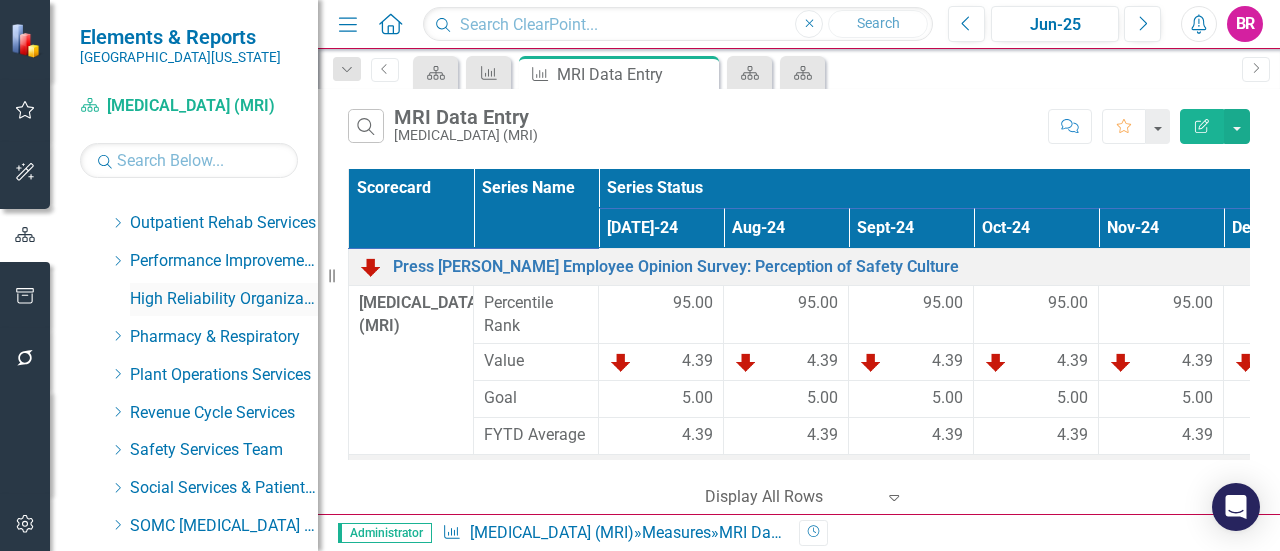 scroll, scrollTop: 921, scrollLeft: 0, axis: vertical 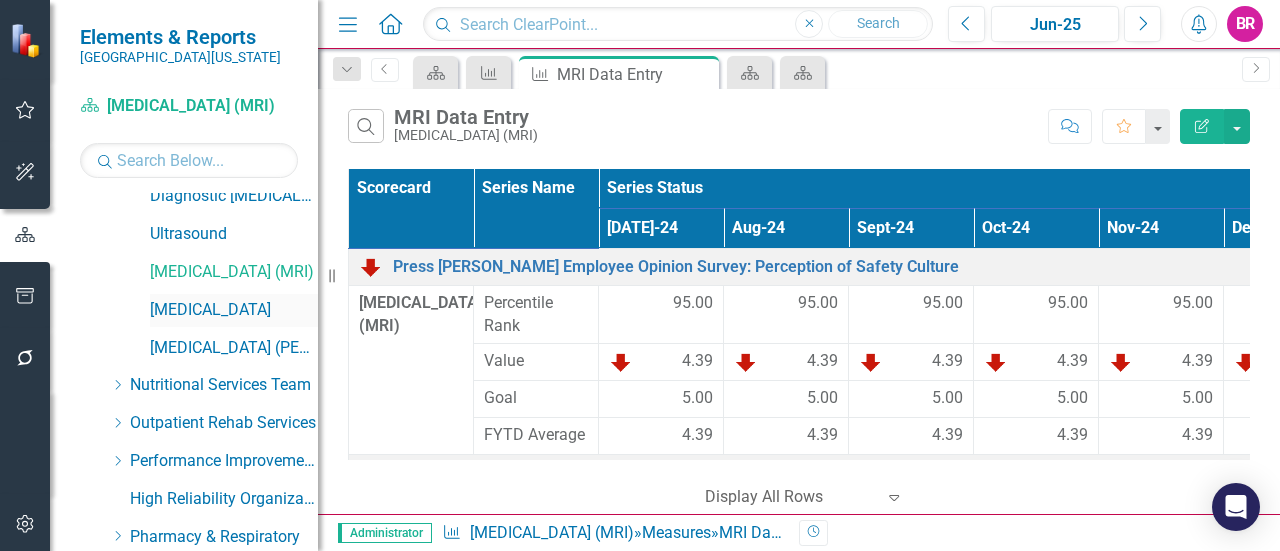 click on "[MEDICAL_DATA]" at bounding box center (234, 310) 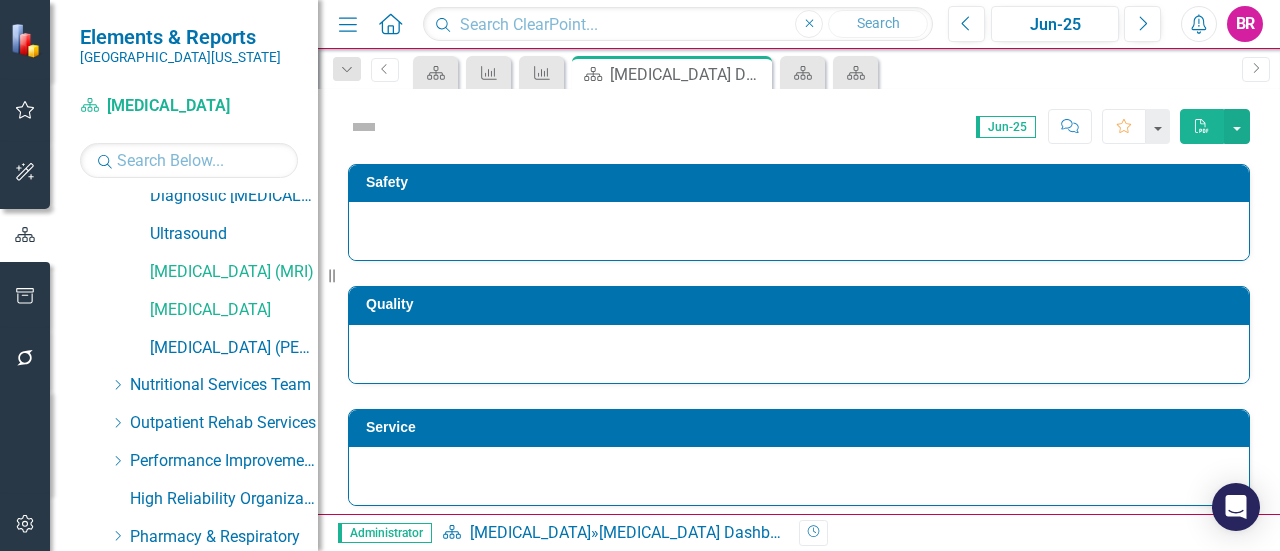 click on "Dropdown" 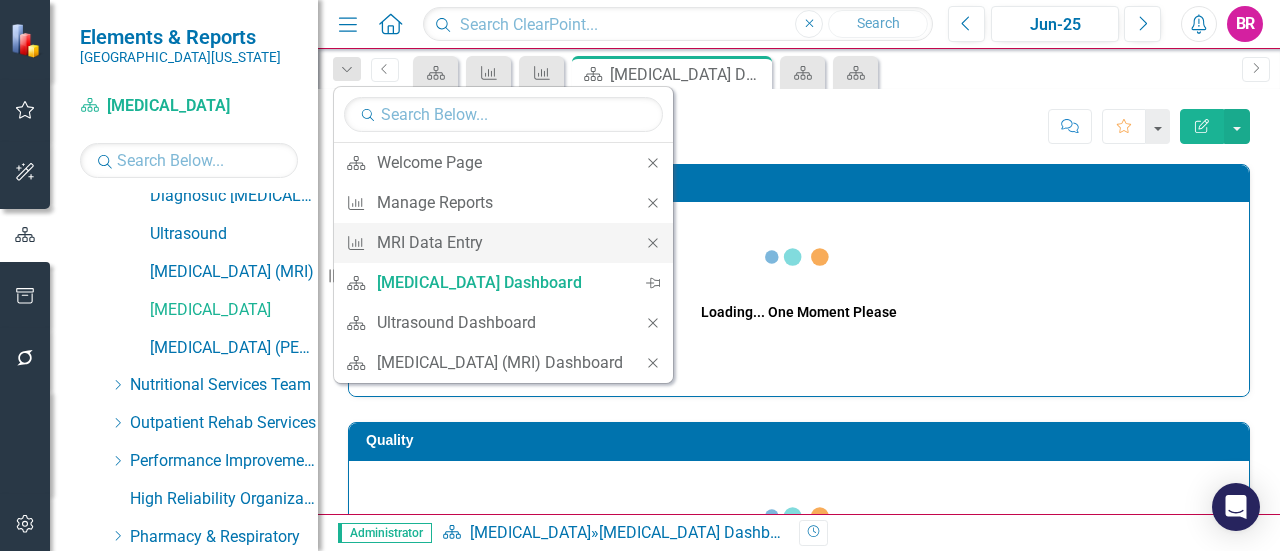 click on "Close" 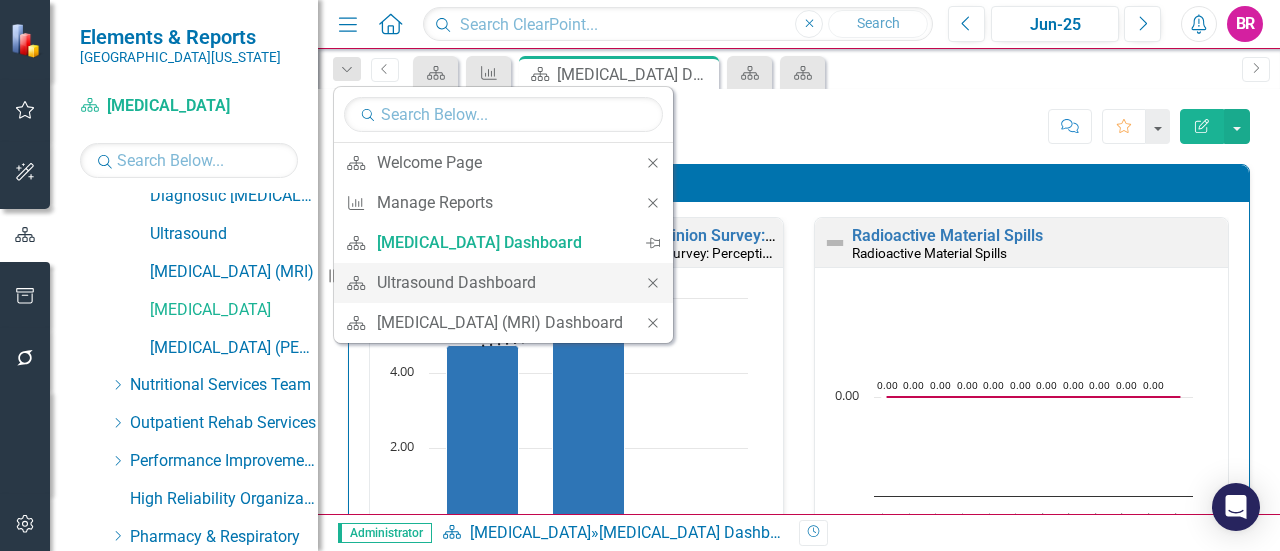 click on "Close" 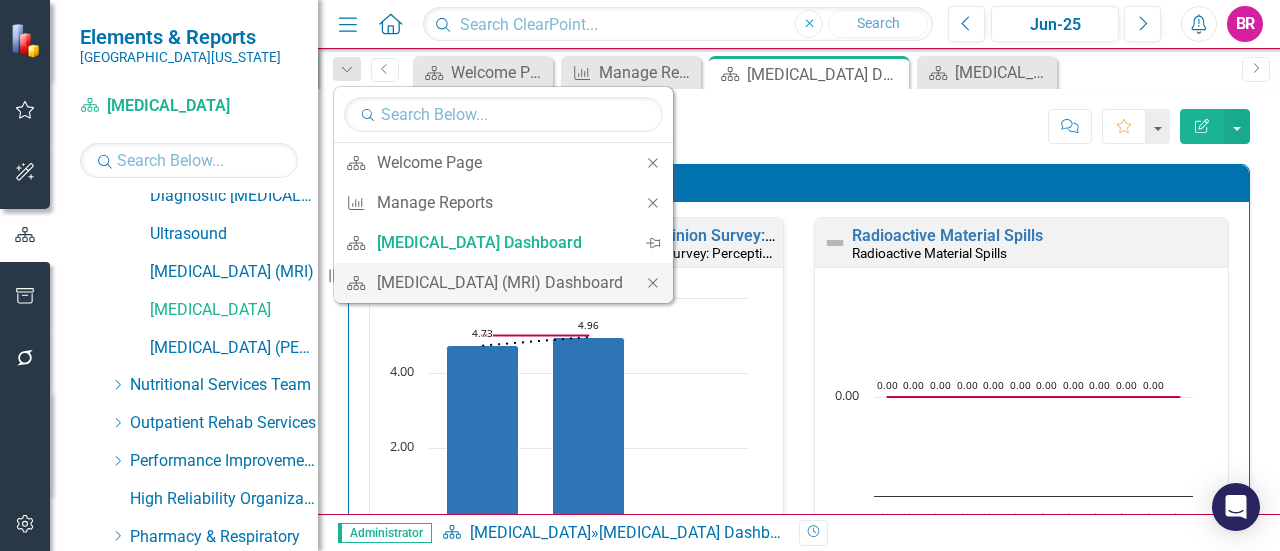 click on "Close" 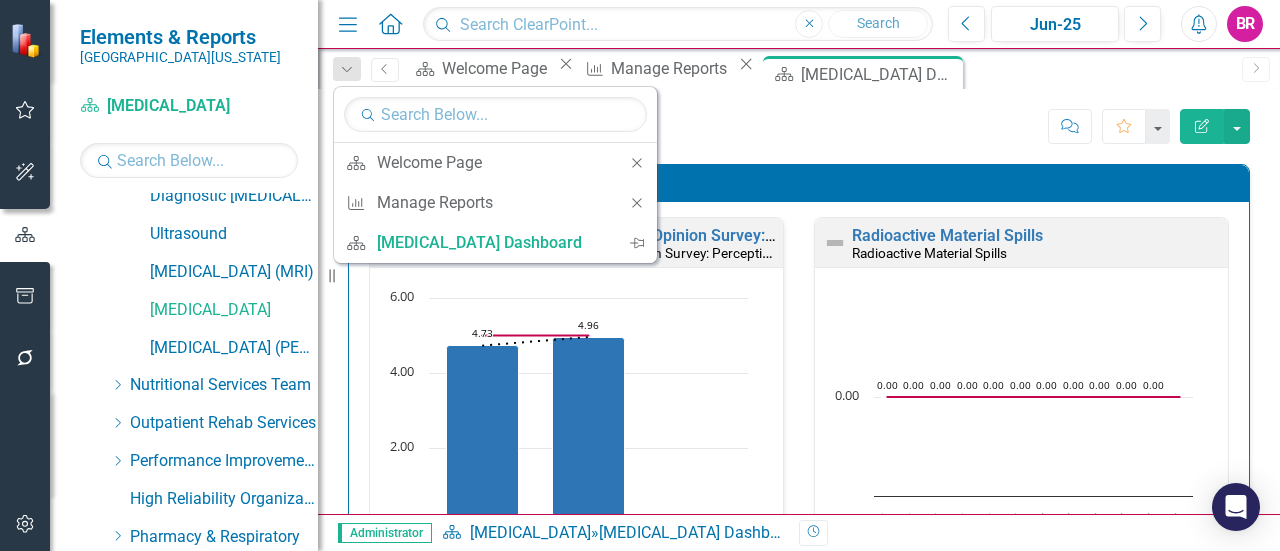 drag, startPoint x: 890, startPoint y: 120, endPoint x: 883, endPoint y: 108, distance: 13.892444 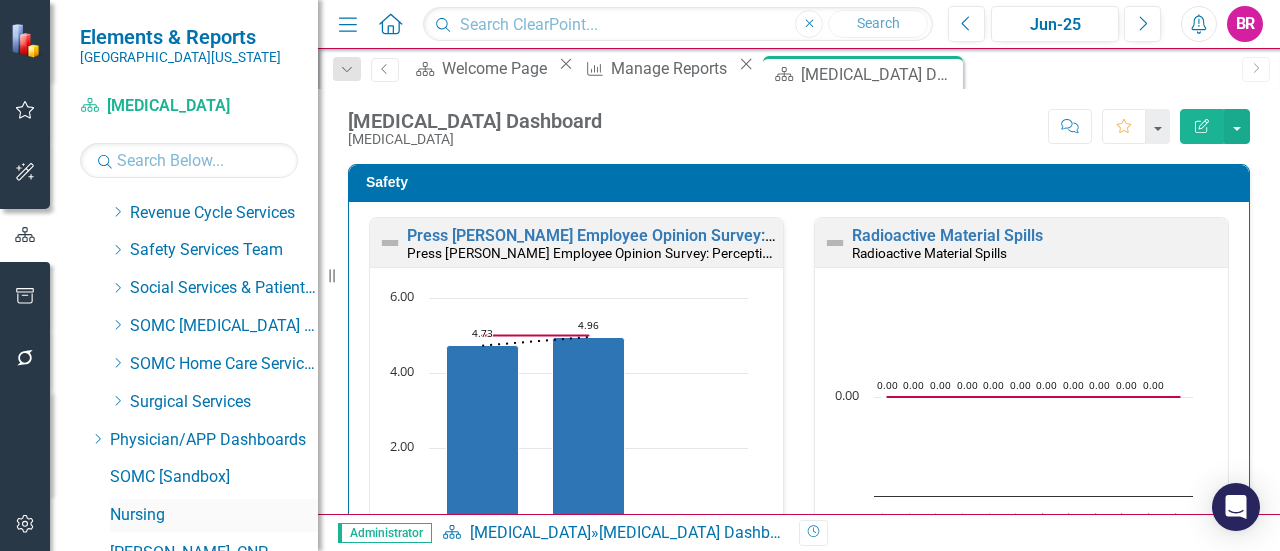 scroll, scrollTop: 1421, scrollLeft: 0, axis: vertical 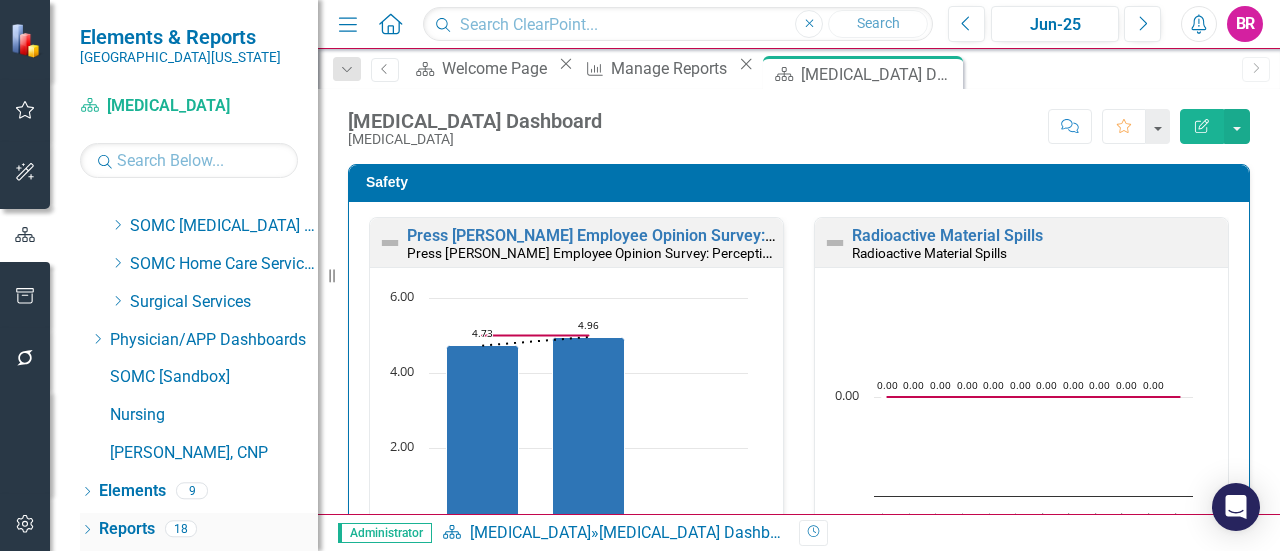 click on "Reports" at bounding box center [127, 529] 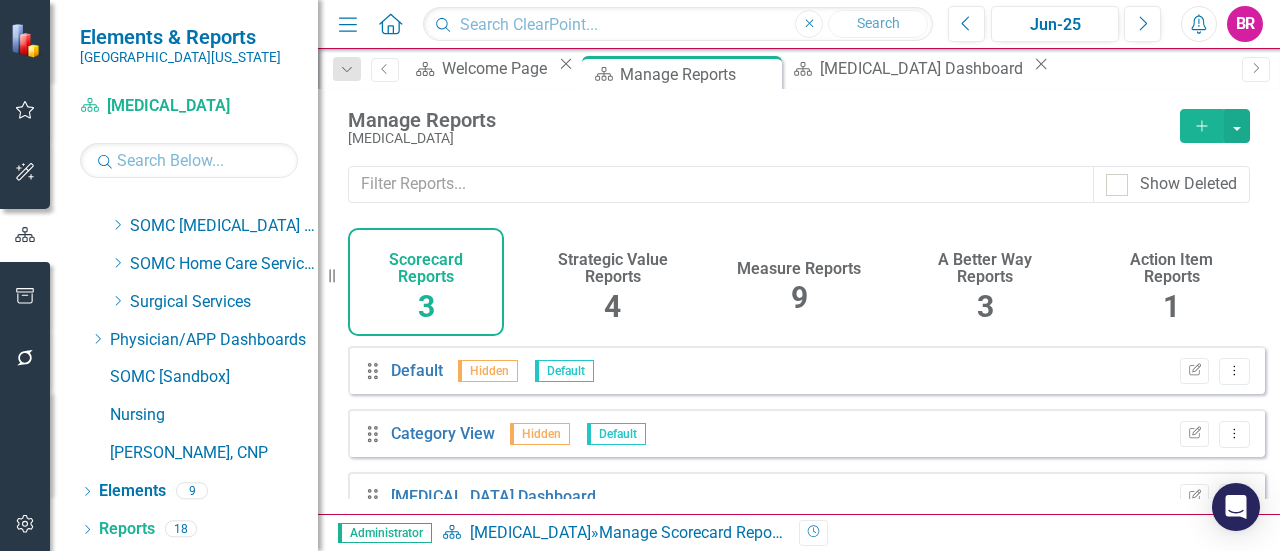 drag, startPoint x: 805, startPoint y: 286, endPoint x: 634, endPoint y: 320, distance: 174.34735 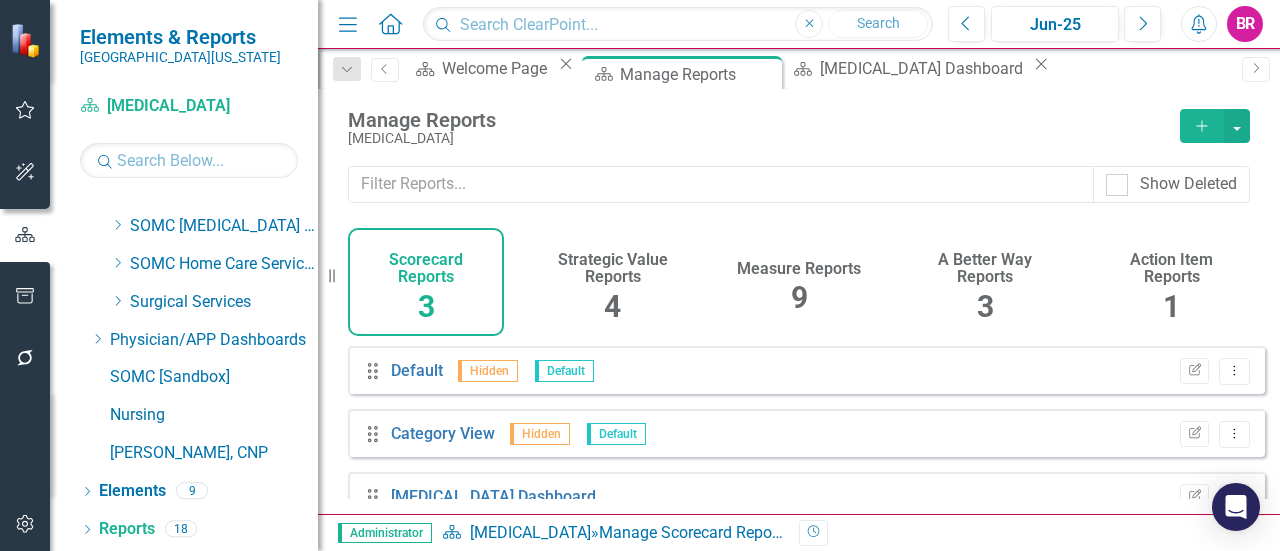 click on "Measure Reports 9" at bounding box center (799, 282) 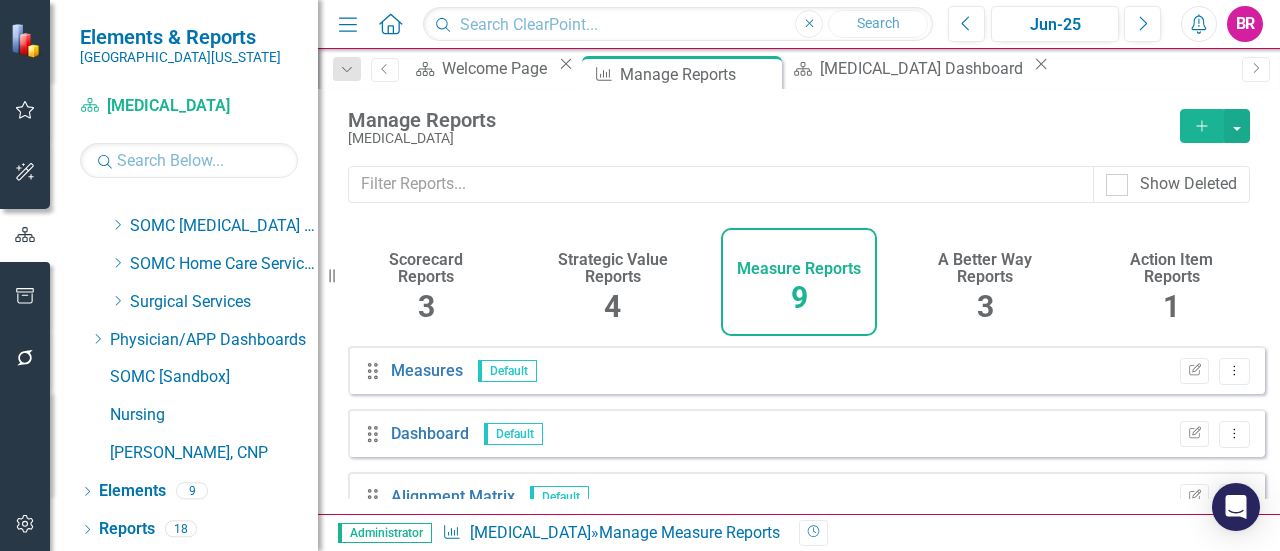 scroll, scrollTop: 414, scrollLeft: 0, axis: vertical 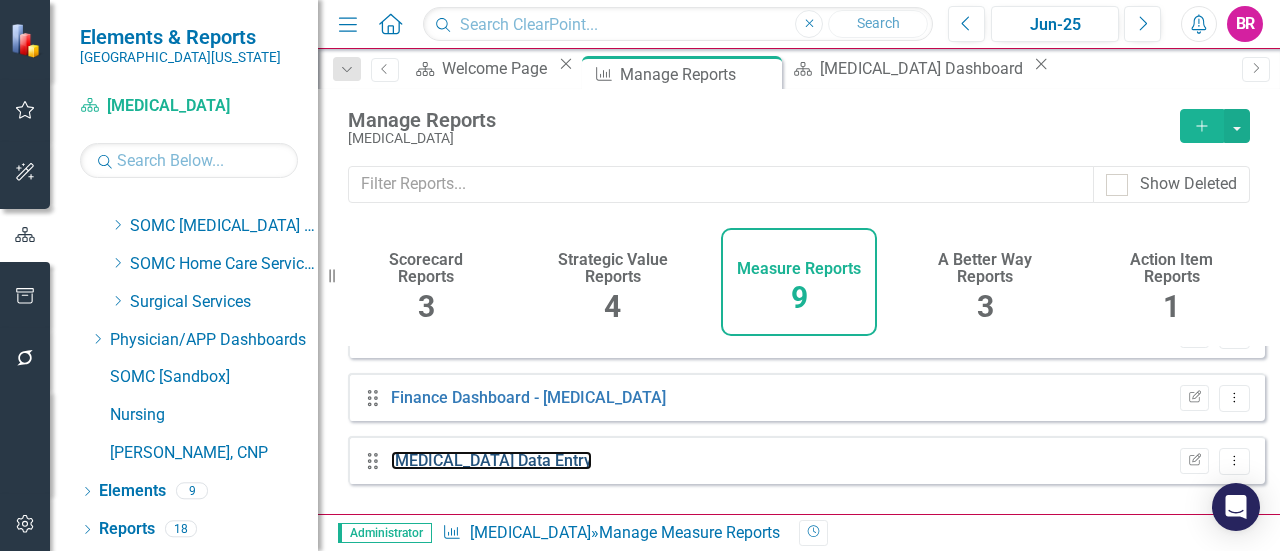 drag, startPoint x: 545, startPoint y: 478, endPoint x: 516, endPoint y: 516, distance: 47.801674 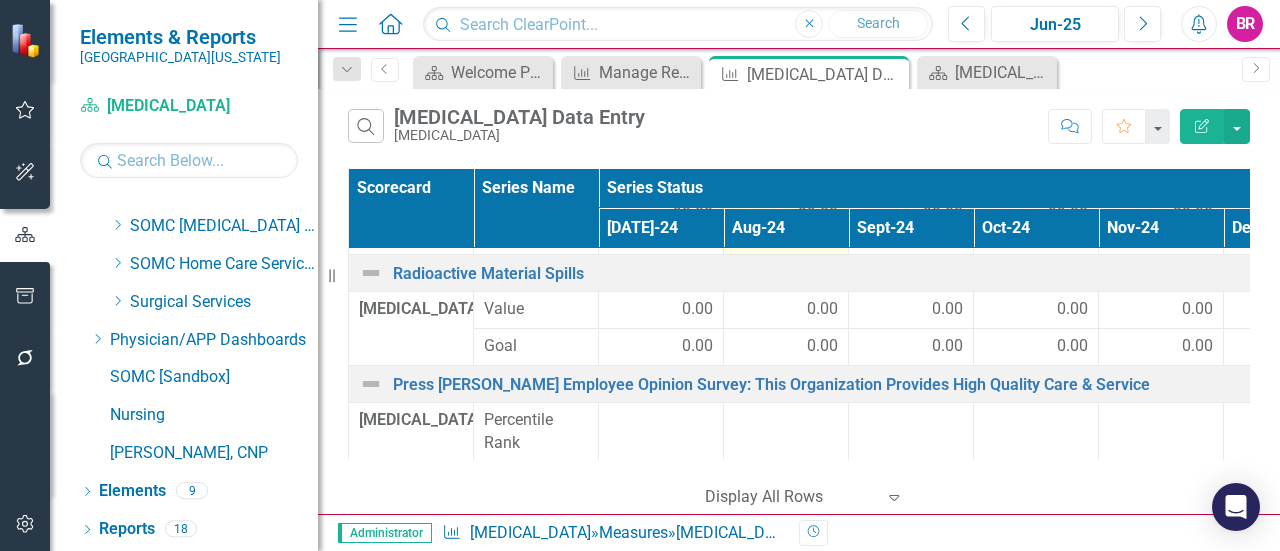 scroll, scrollTop: 0, scrollLeft: 0, axis: both 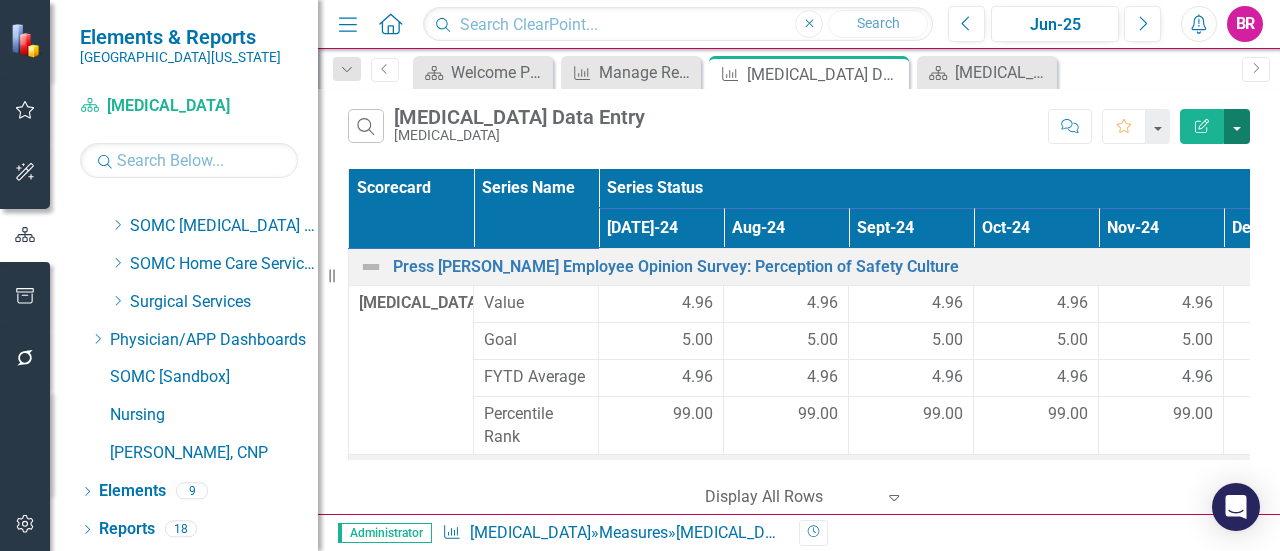 click at bounding box center [1237, 126] 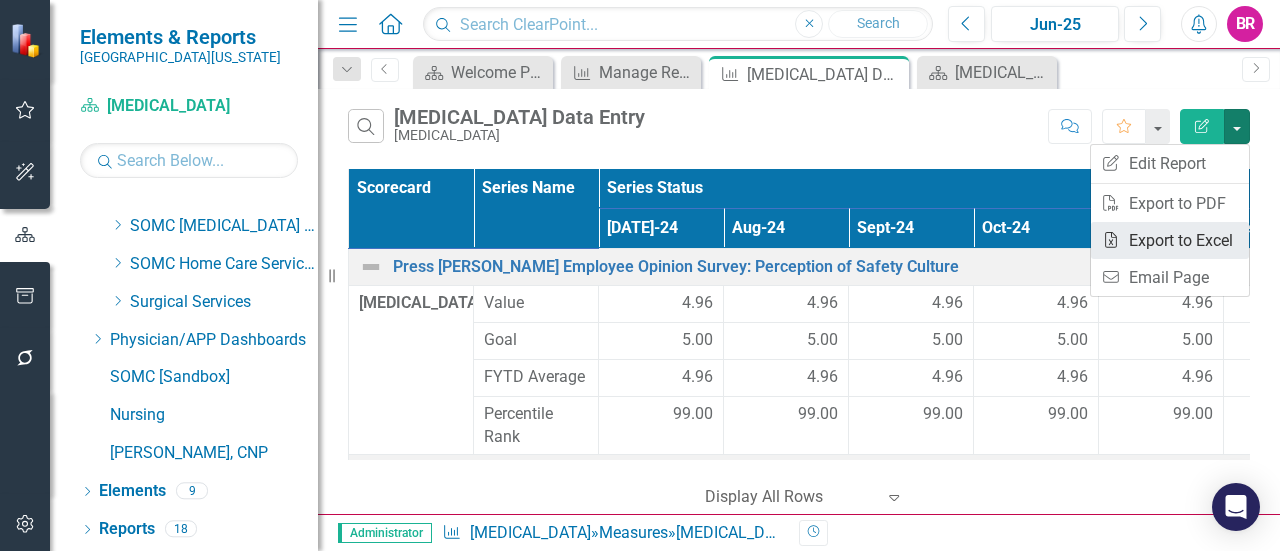 click on "Excel Export to Excel" at bounding box center [1170, 240] 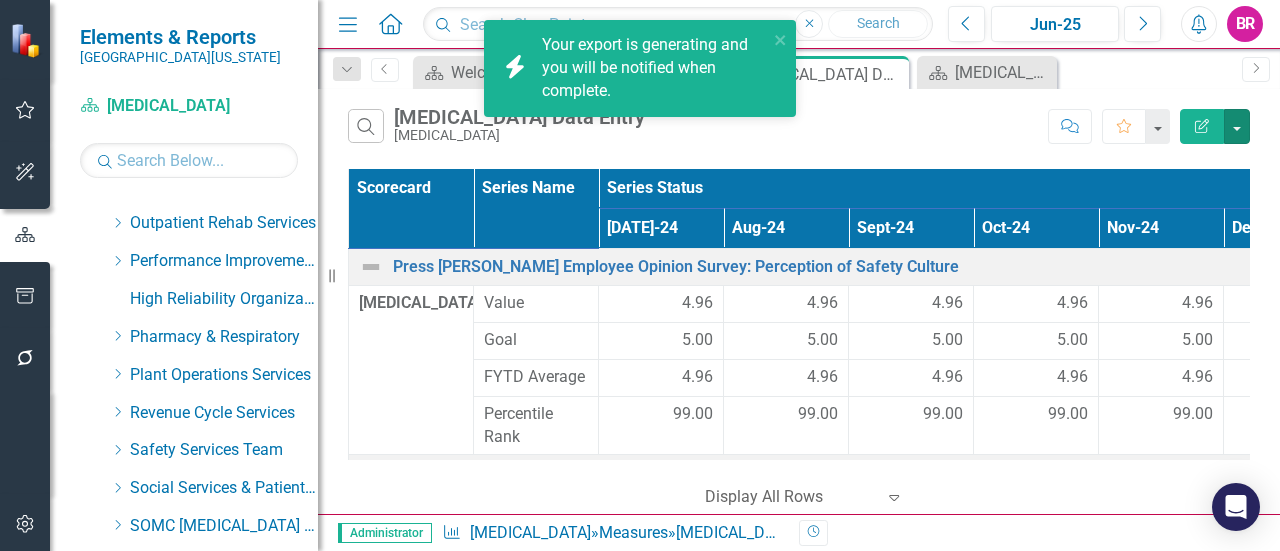 scroll, scrollTop: 821, scrollLeft: 0, axis: vertical 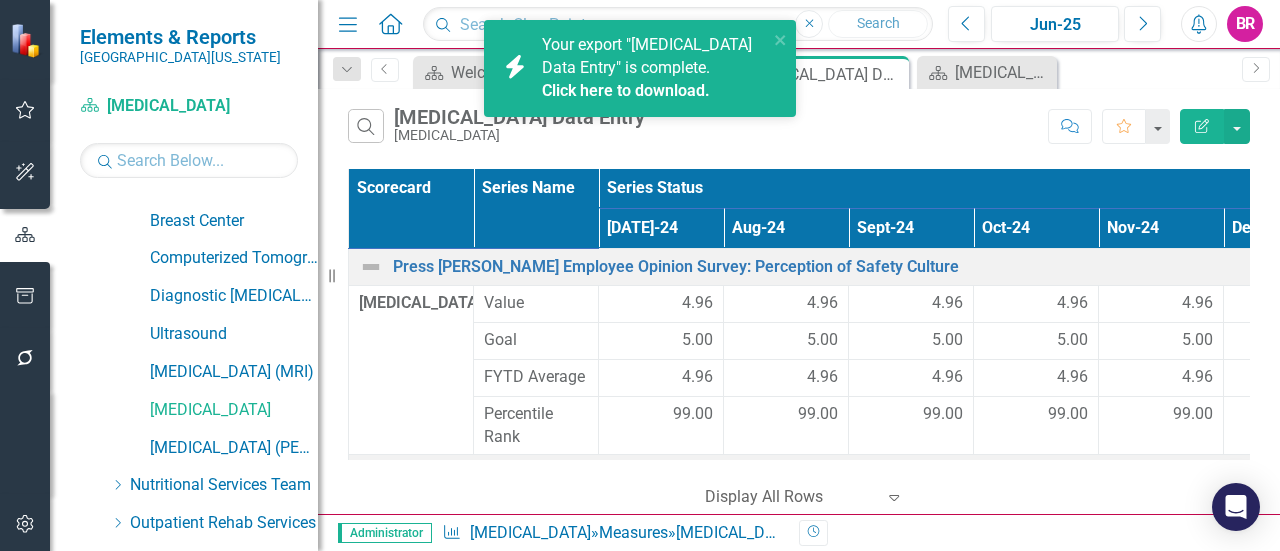 click on "Click here to download." at bounding box center [626, 90] 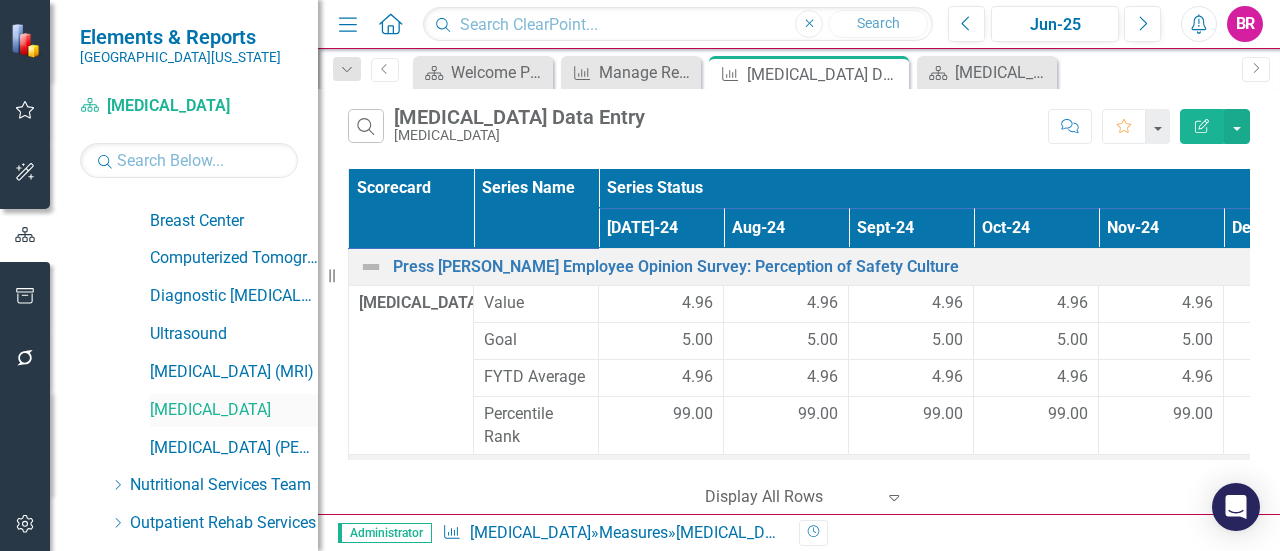 click on "[MEDICAL_DATA]" at bounding box center (234, 410) 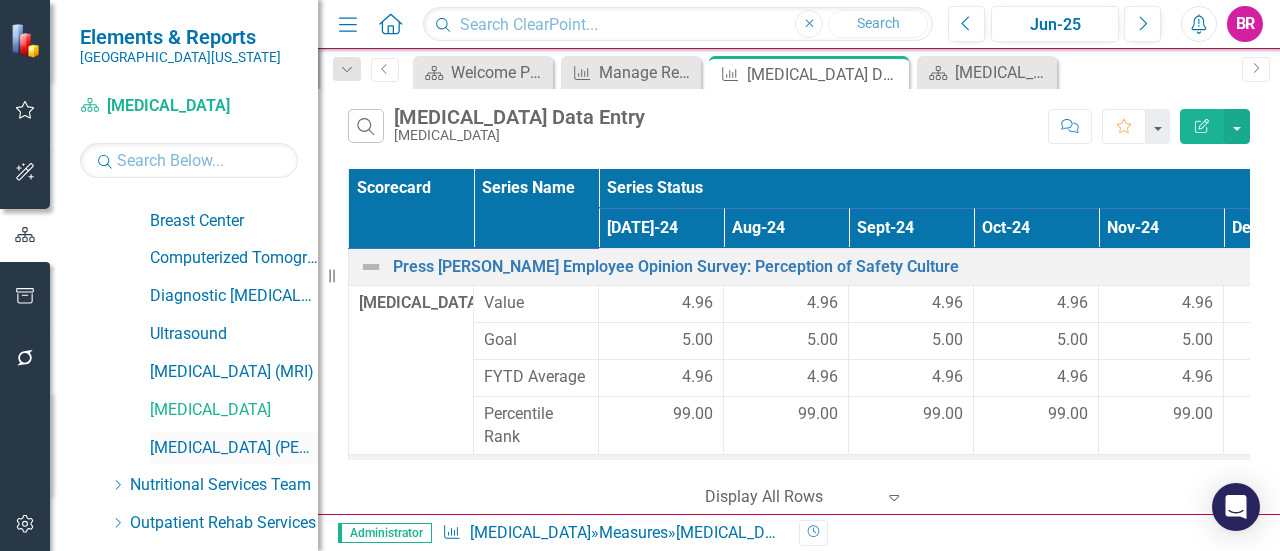 click on "[MEDICAL_DATA] (PET) Scan" at bounding box center (234, 448) 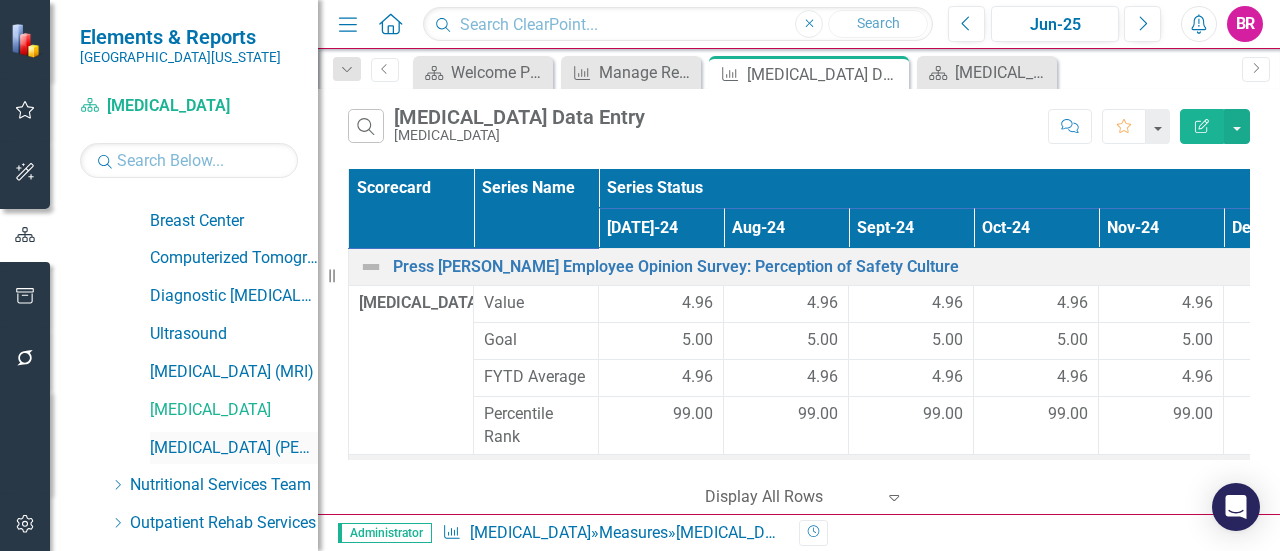 drag, startPoint x: 249, startPoint y: 437, endPoint x: 235, endPoint y: 456, distance: 23.600847 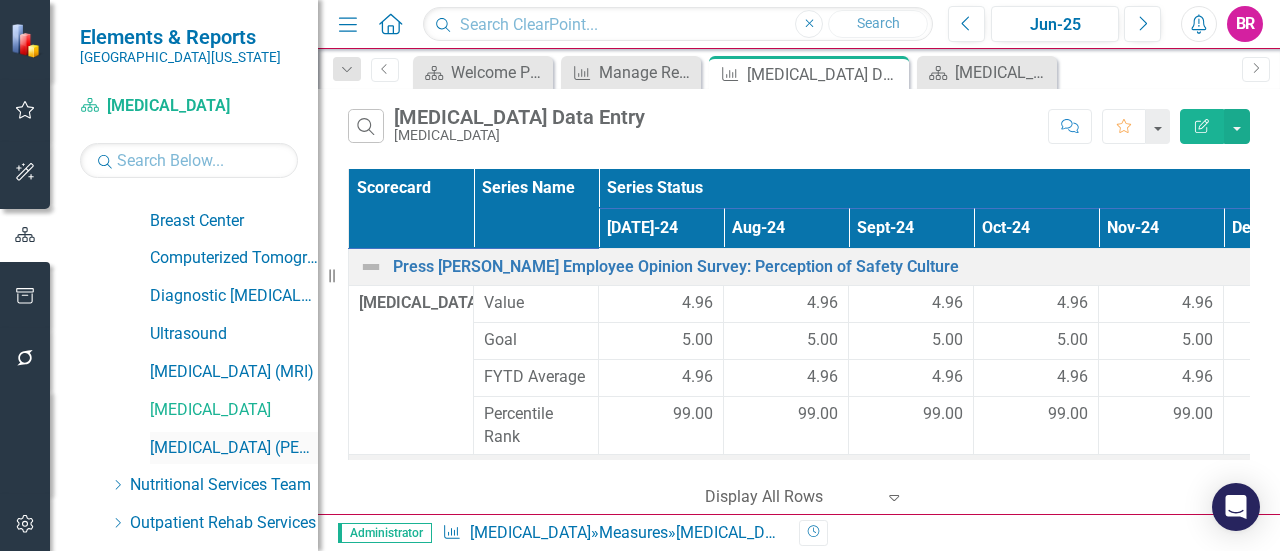 click on "[MEDICAL_DATA] (PET) Scan" at bounding box center (234, 448) 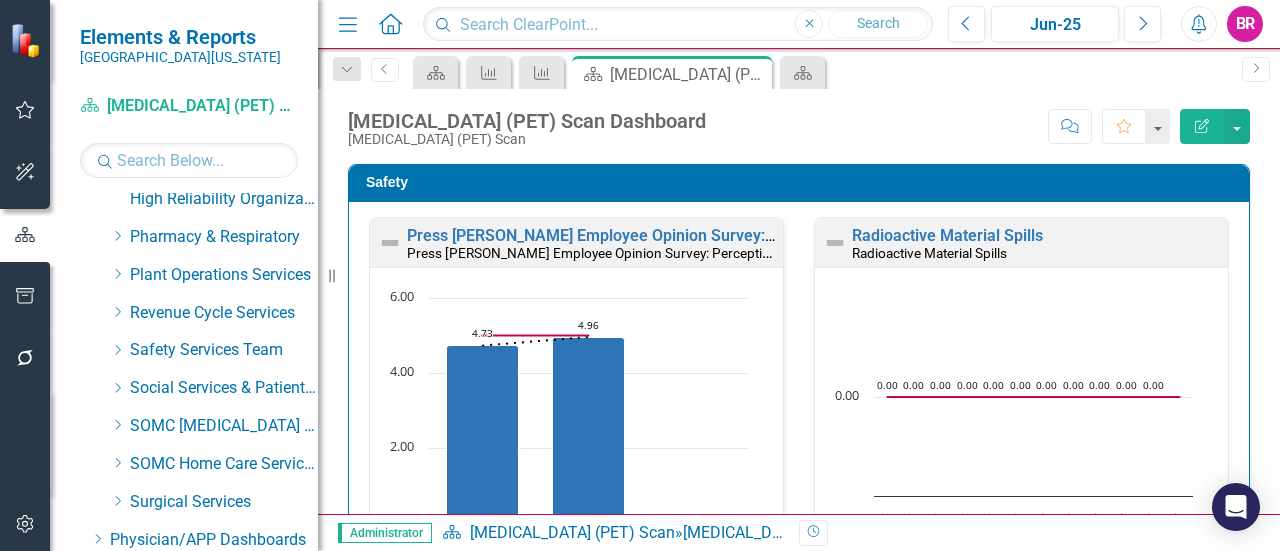 scroll, scrollTop: 1421, scrollLeft: 0, axis: vertical 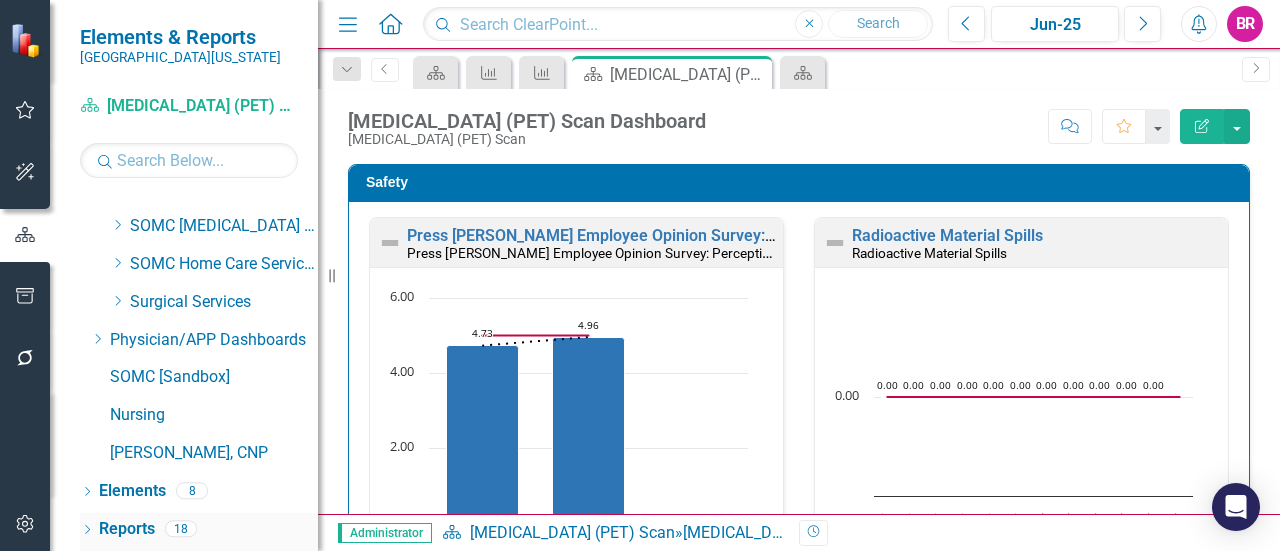 click on "Reports" at bounding box center (127, 529) 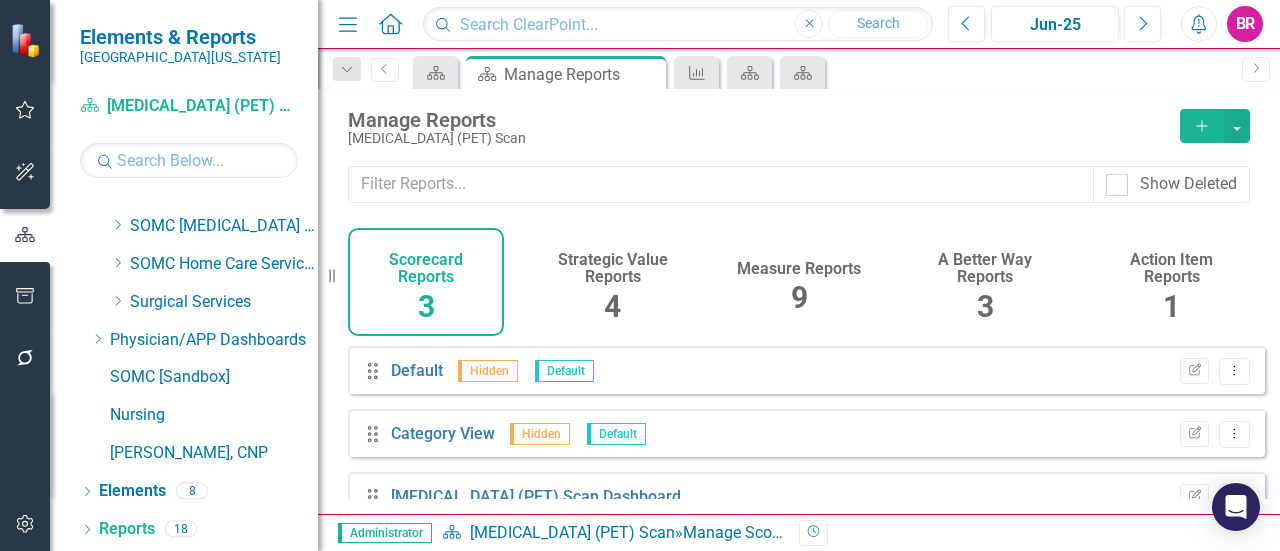 click on "Measure Reports" at bounding box center (799, 269) 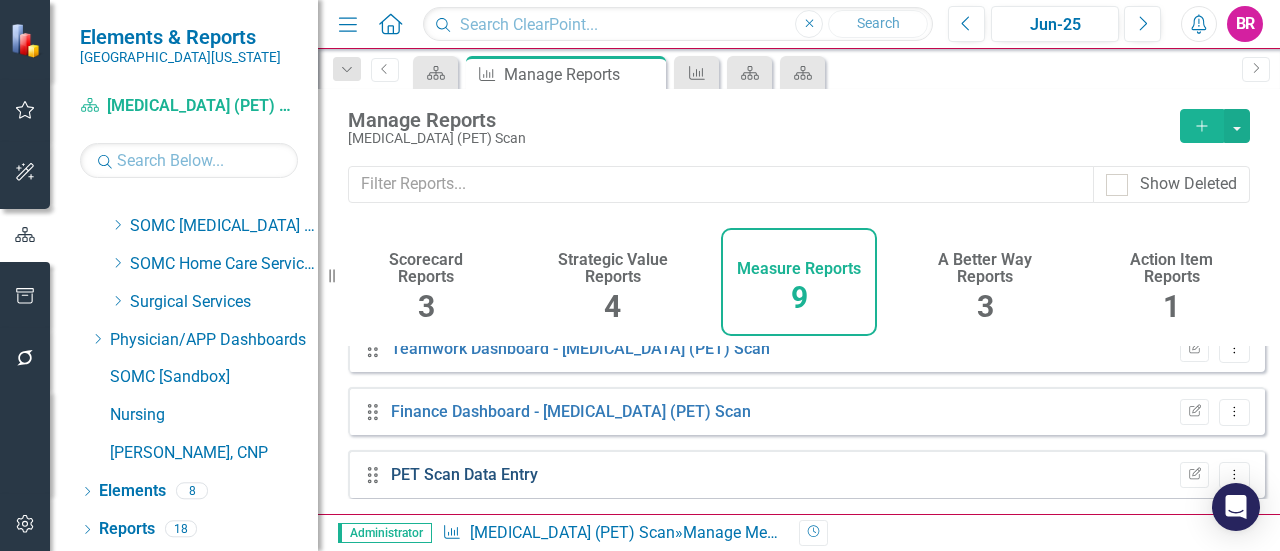 scroll, scrollTop: 414, scrollLeft: 0, axis: vertical 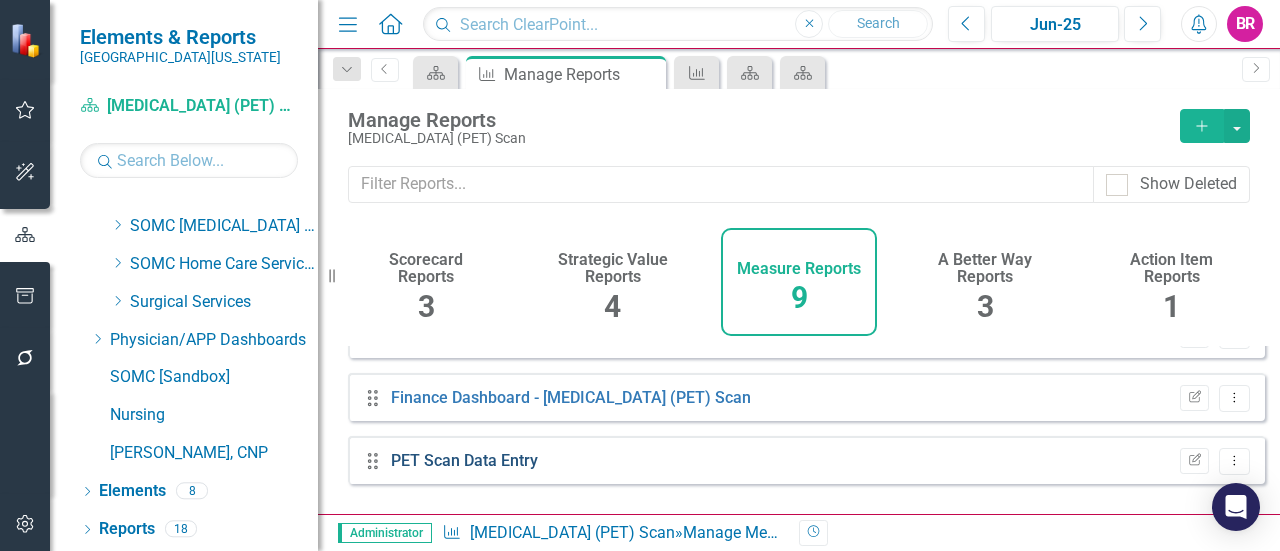 click on "PET Scan Data Entry" at bounding box center [464, 460] 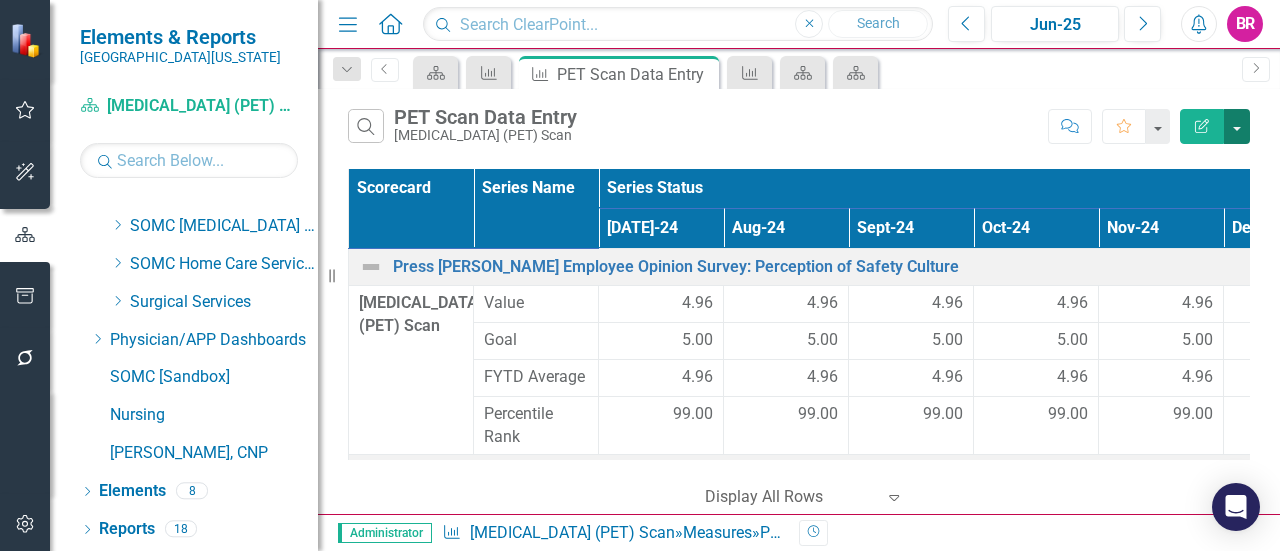 click at bounding box center [1237, 126] 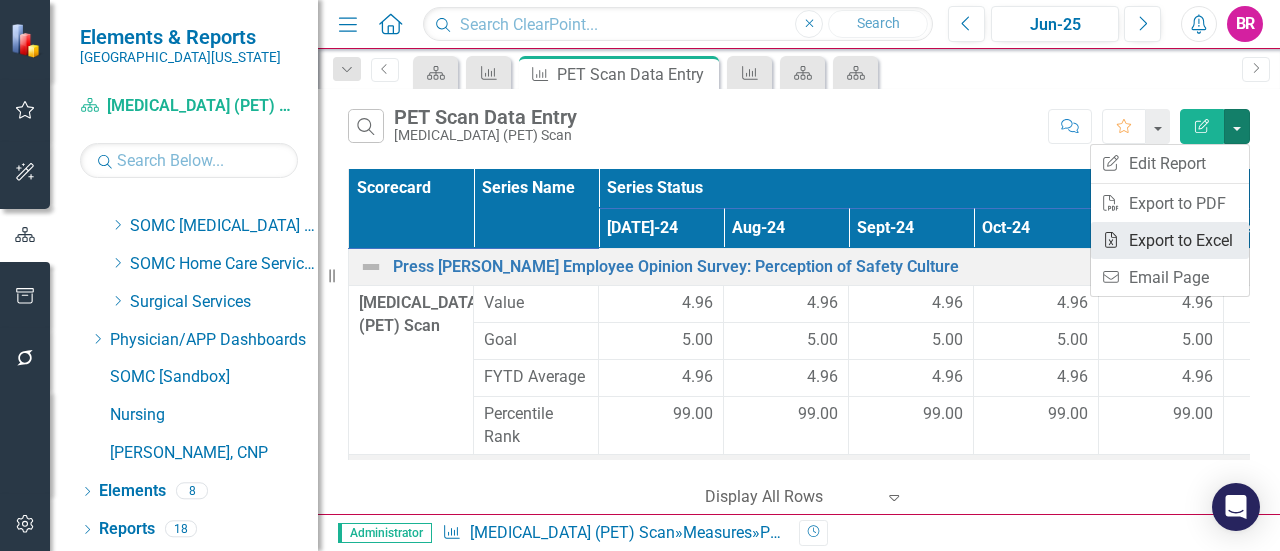 click on "Excel Export to Excel" at bounding box center [1170, 240] 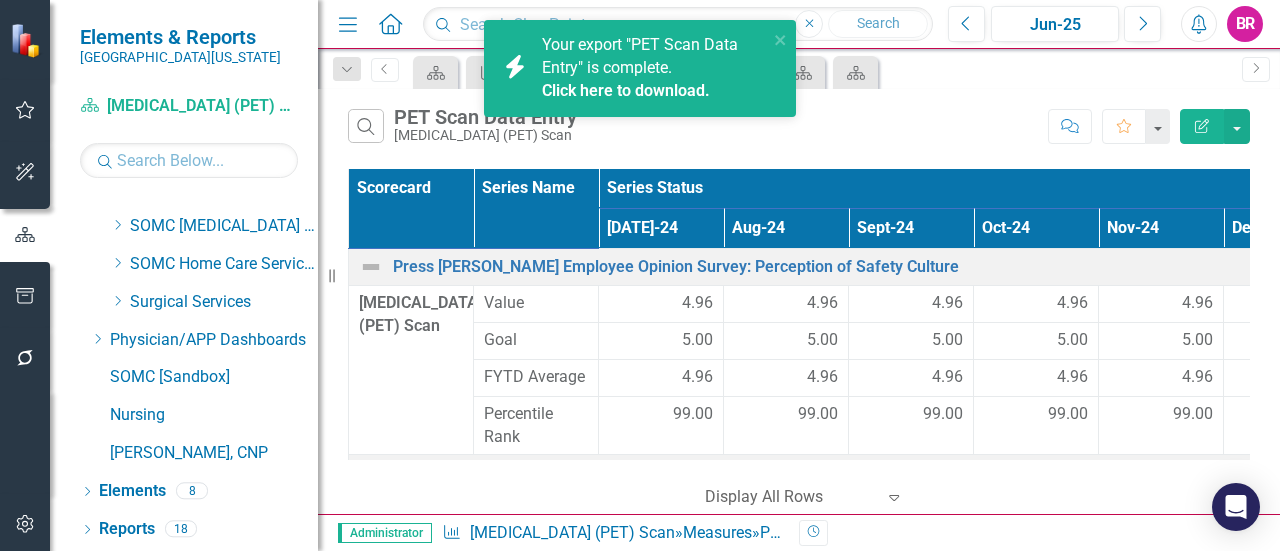 click on "Click here to download." at bounding box center (626, 90) 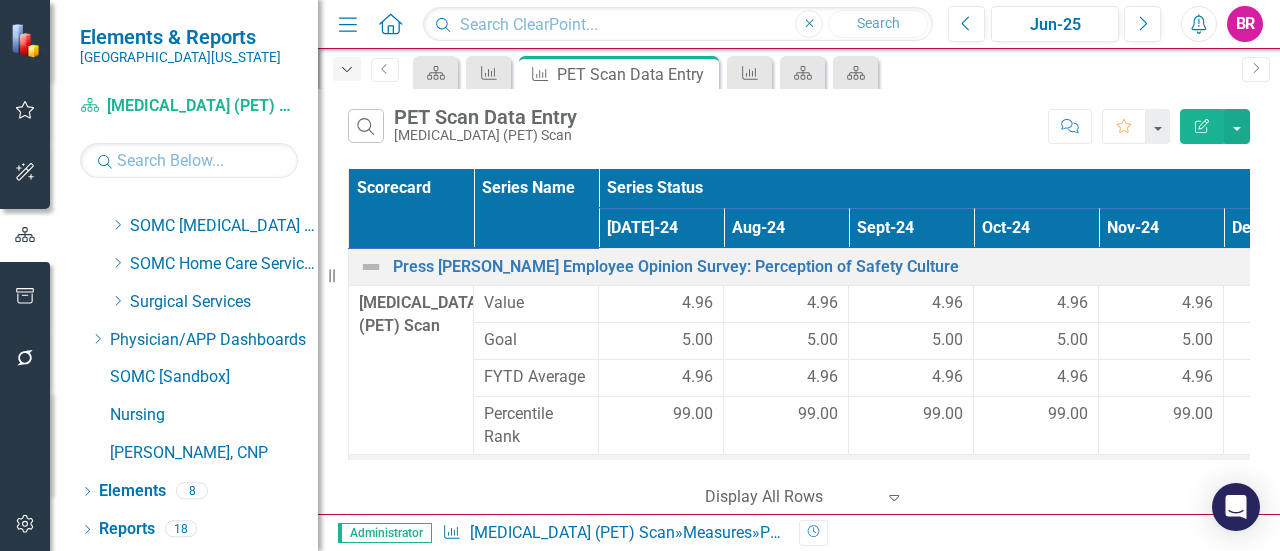 click on "Dropdown" at bounding box center [347, 69] 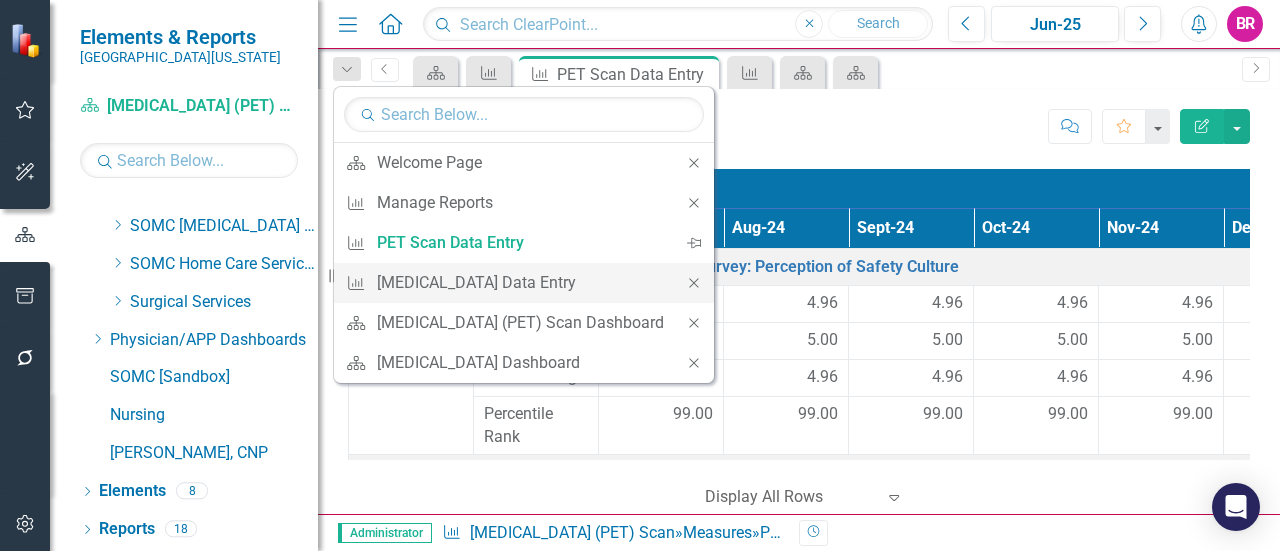 click 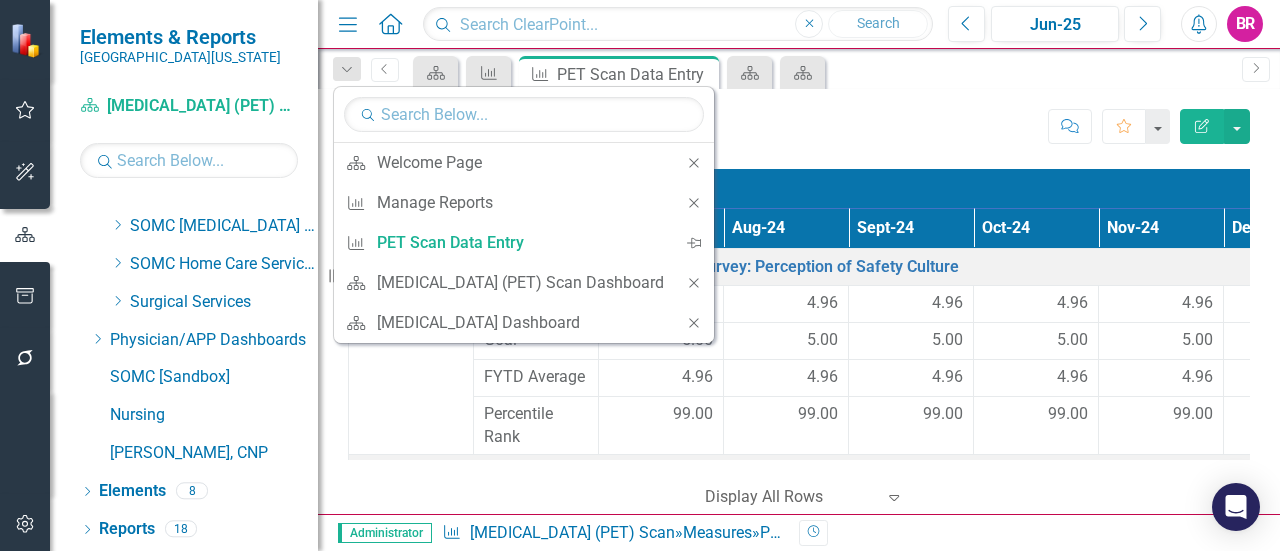 click 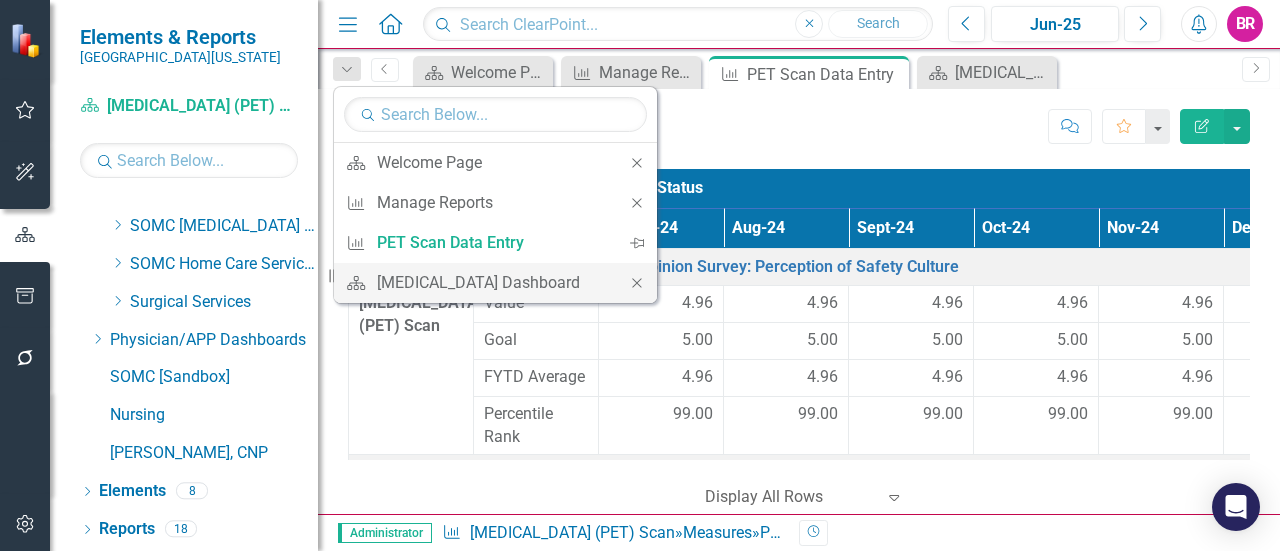 click on "Close" 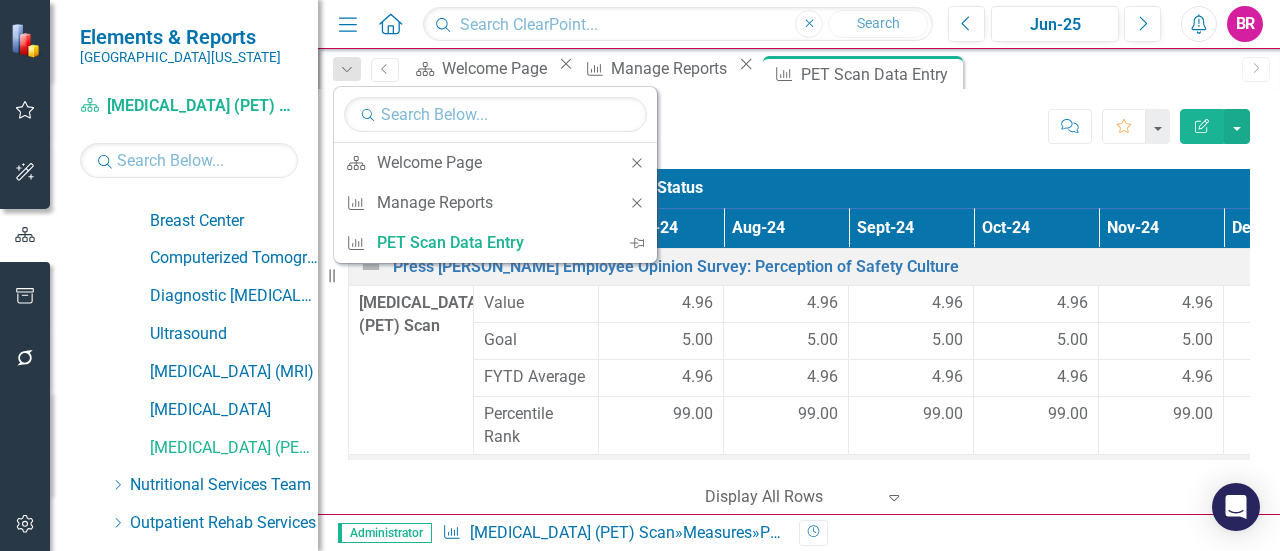 scroll, scrollTop: 721, scrollLeft: 0, axis: vertical 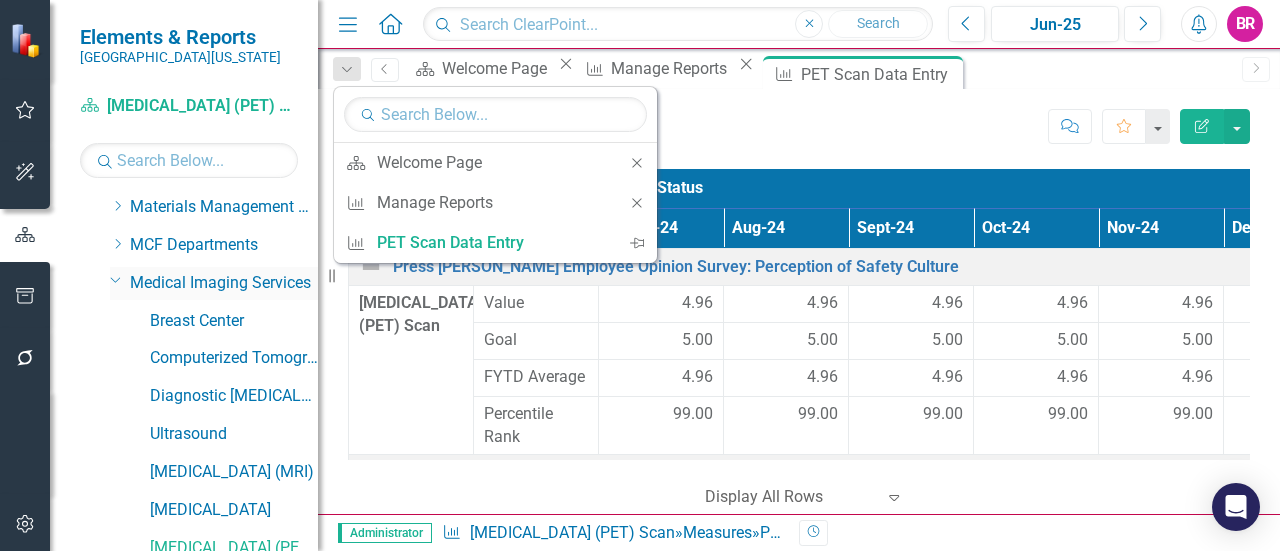 click on "Dropdown" 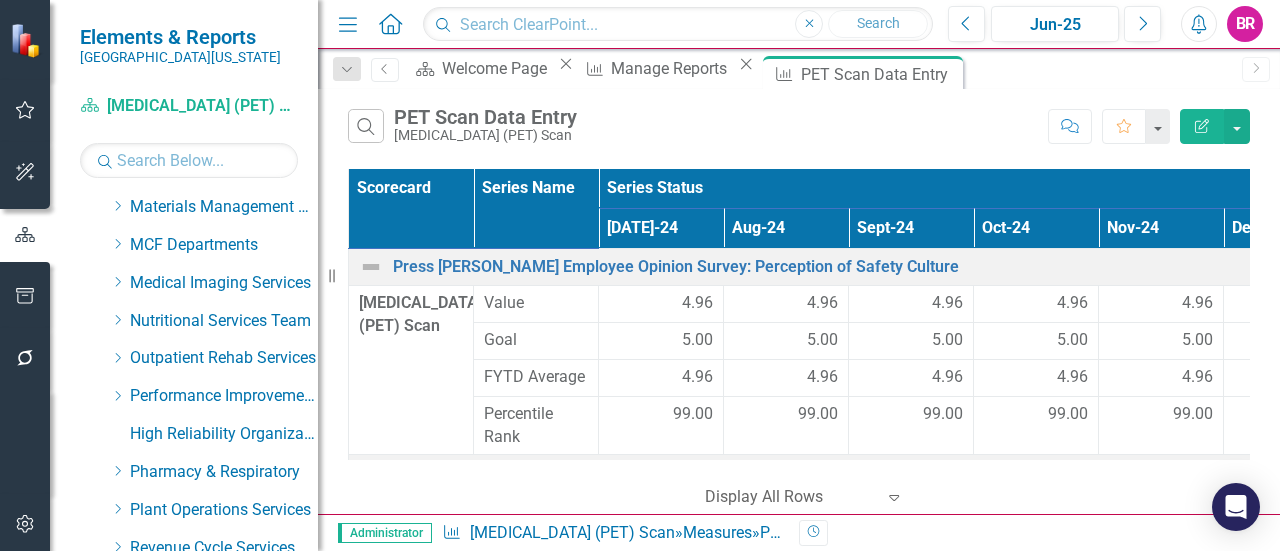 scroll, scrollTop: 521, scrollLeft: 0, axis: vertical 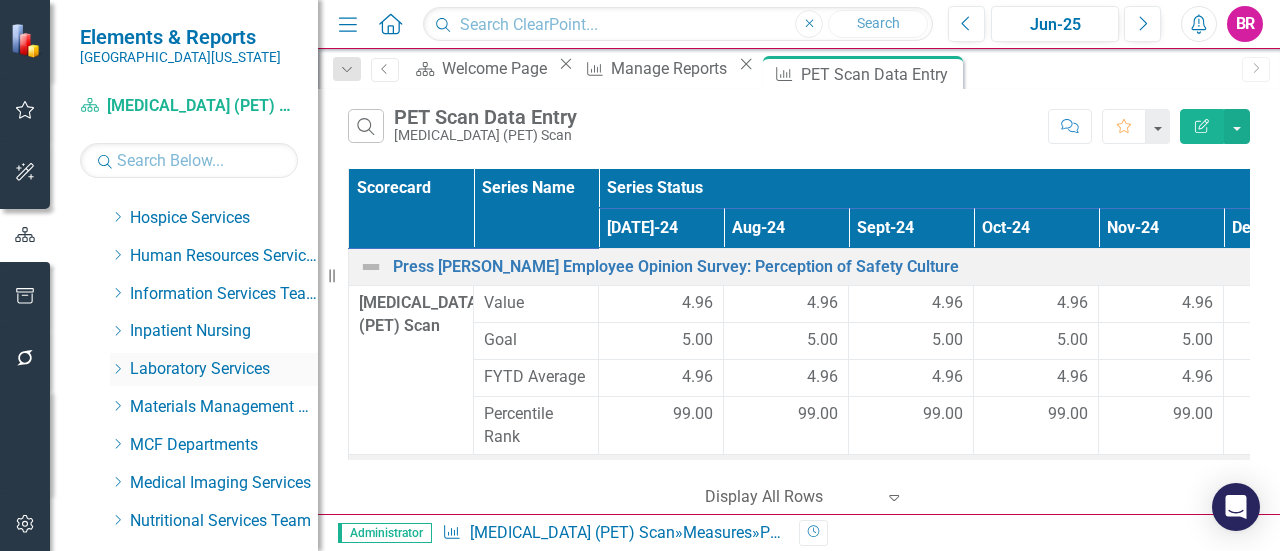 click on "Dropdown" 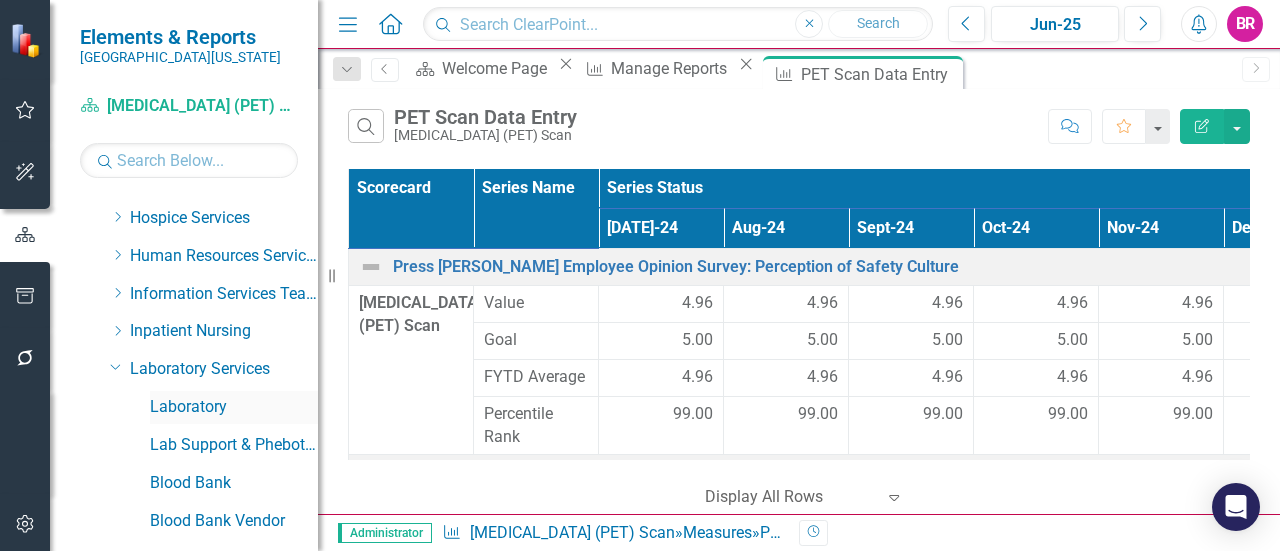click on "Laboratory" at bounding box center [234, 407] 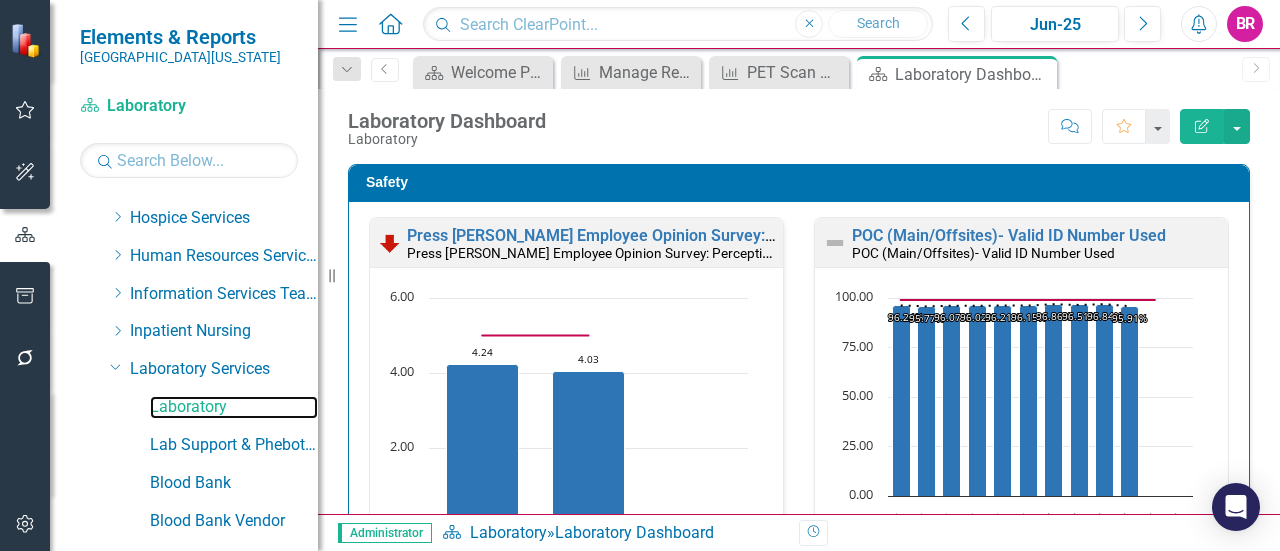 scroll, scrollTop: 1, scrollLeft: 0, axis: vertical 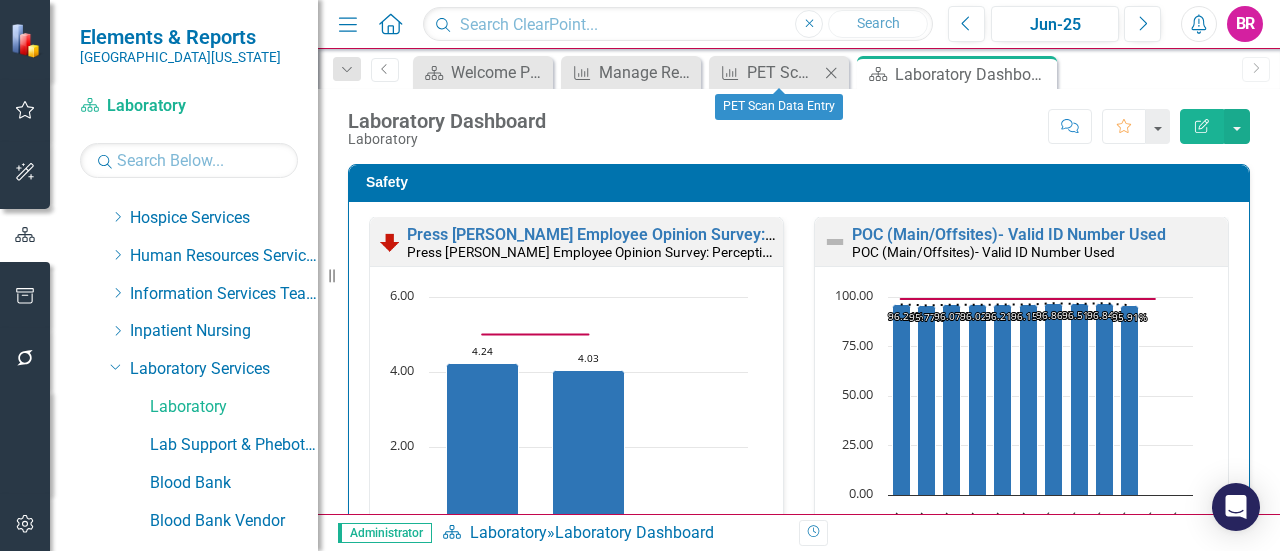 click 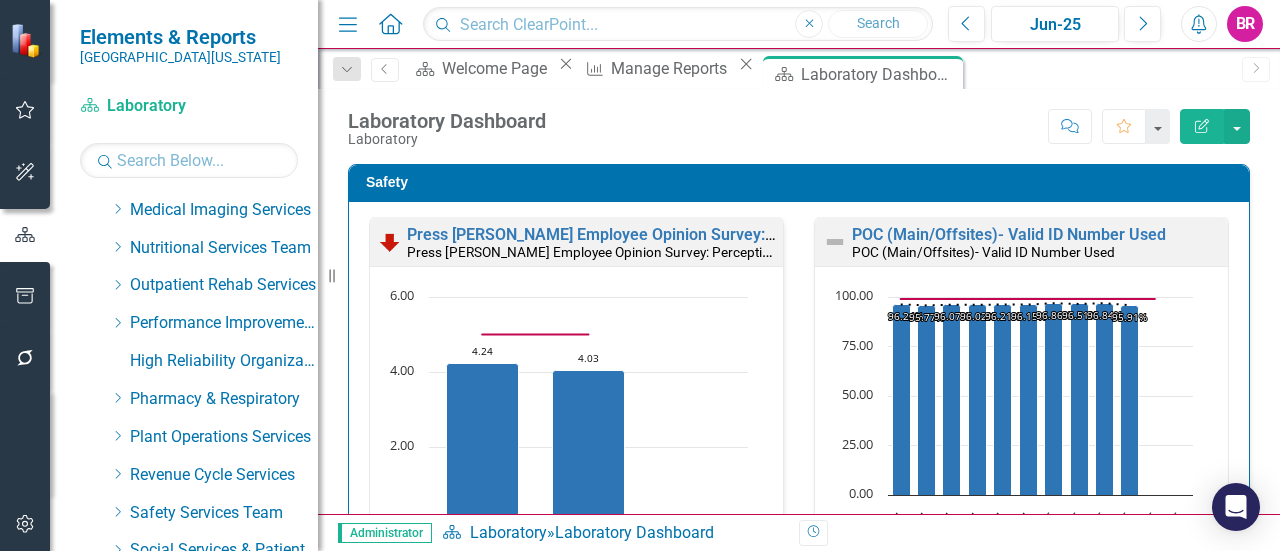 scroll, scrollTop: 1383, scrollLeft: 0, axis: vertical 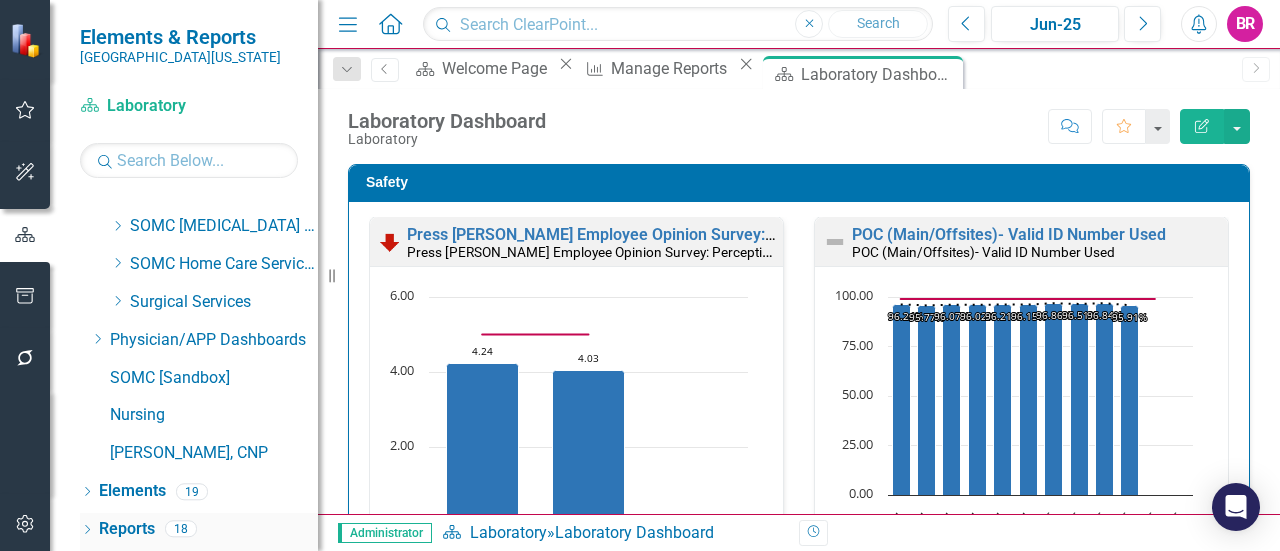 click on "Reports" at bounding box center [127, 529] 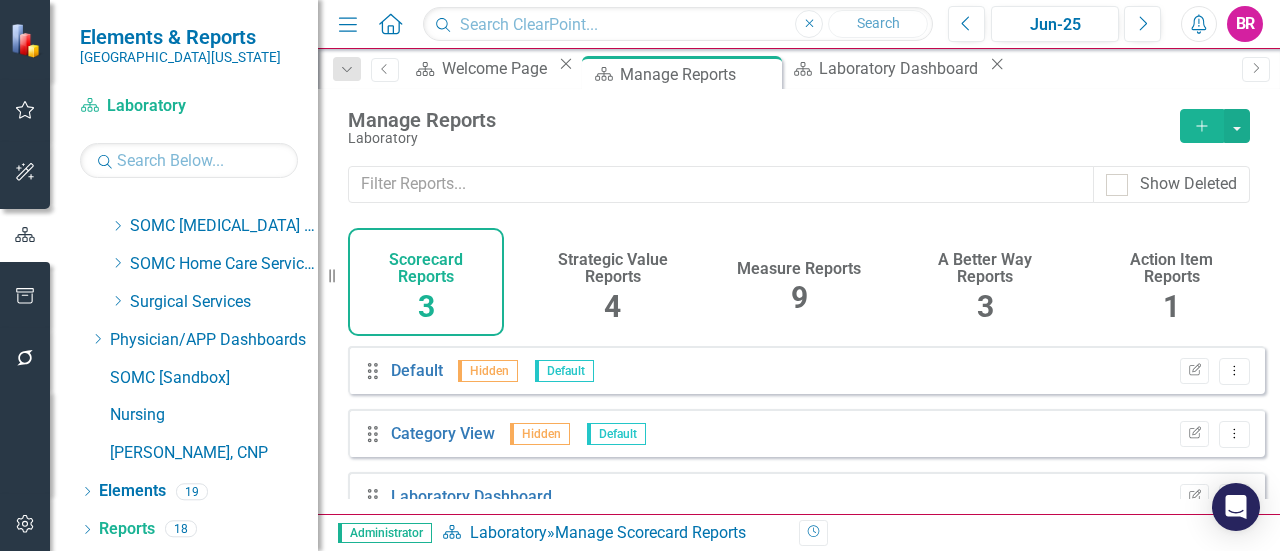 click on "Measure Reports" at bounding box center (799, 269) 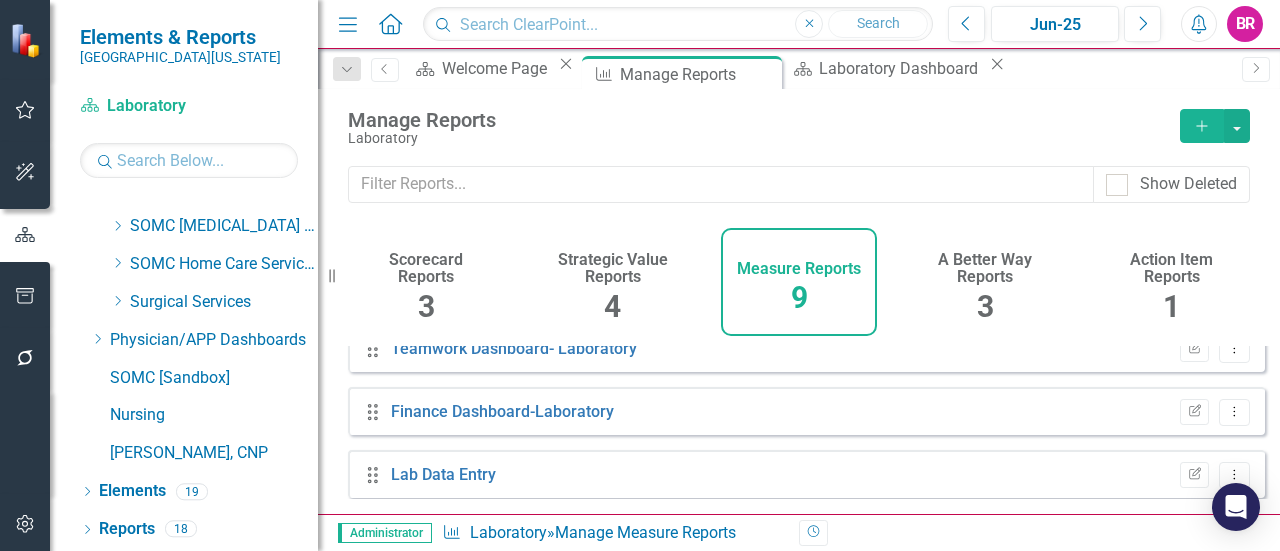 scroll, scrollTop: 414, scrollLeft: 0, axis: vertical 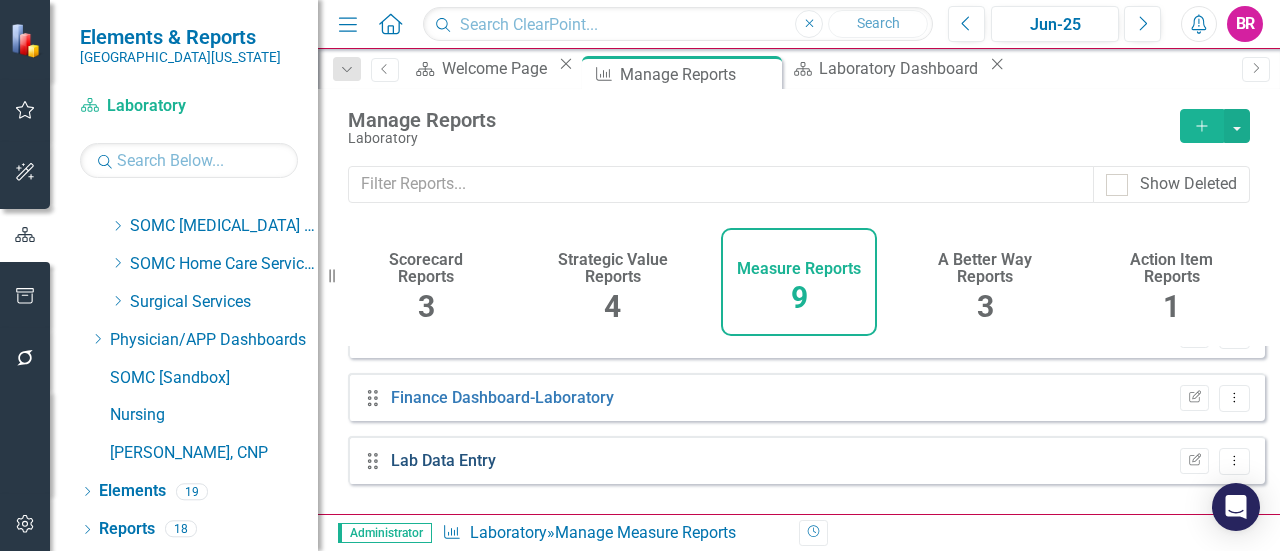 click on "Lab Data Entry" at bounding box center (443, 460) 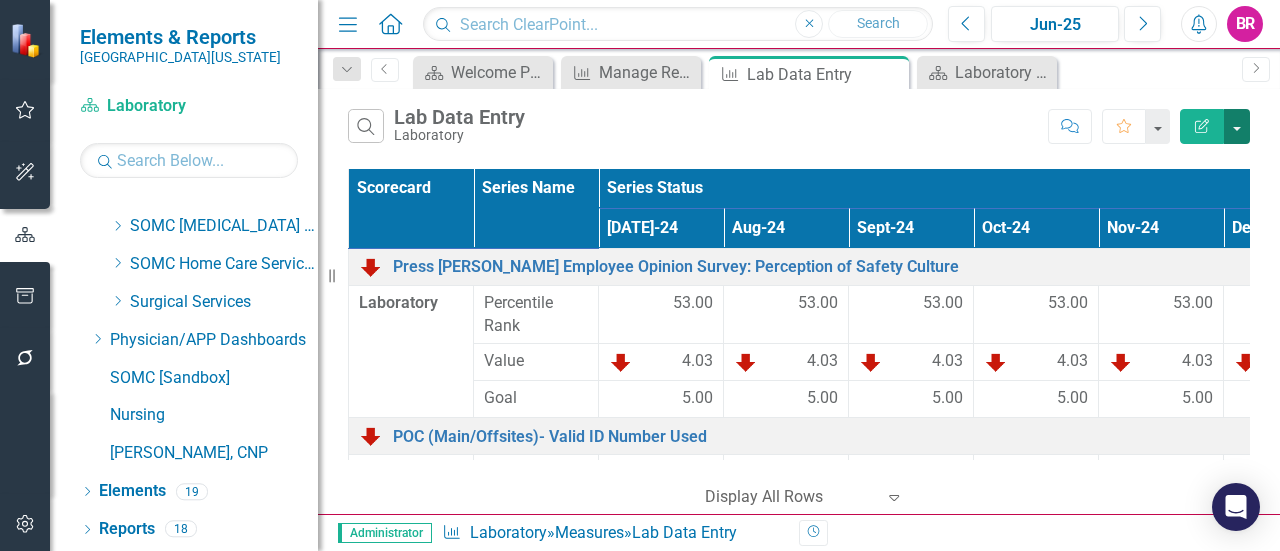 click at bounding box center (1237, 126) 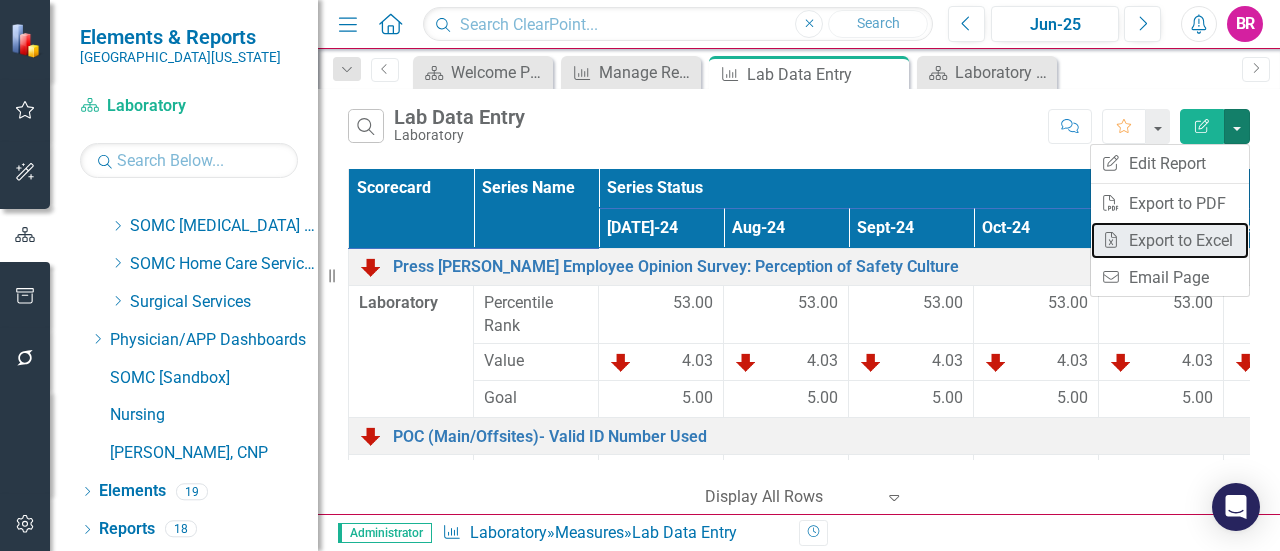 drag, startPoint x: 1210, startPoint y: 235, endPoint x: 1241, endPoint y: 195, distance: 50.606323 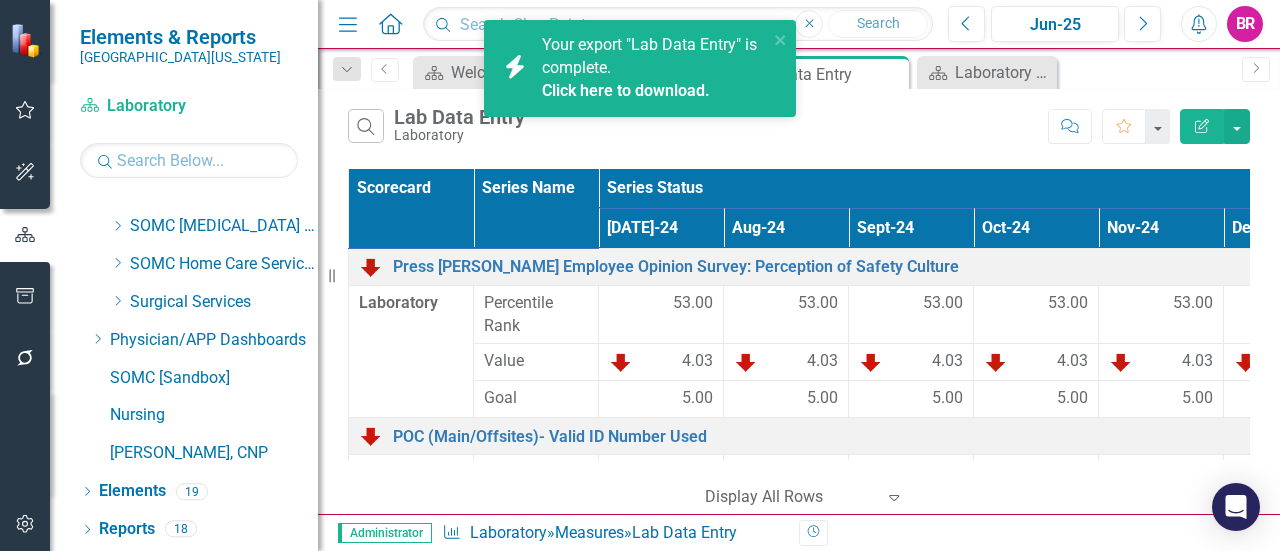 click on "Click here to download." at bounding box center (626, 90) 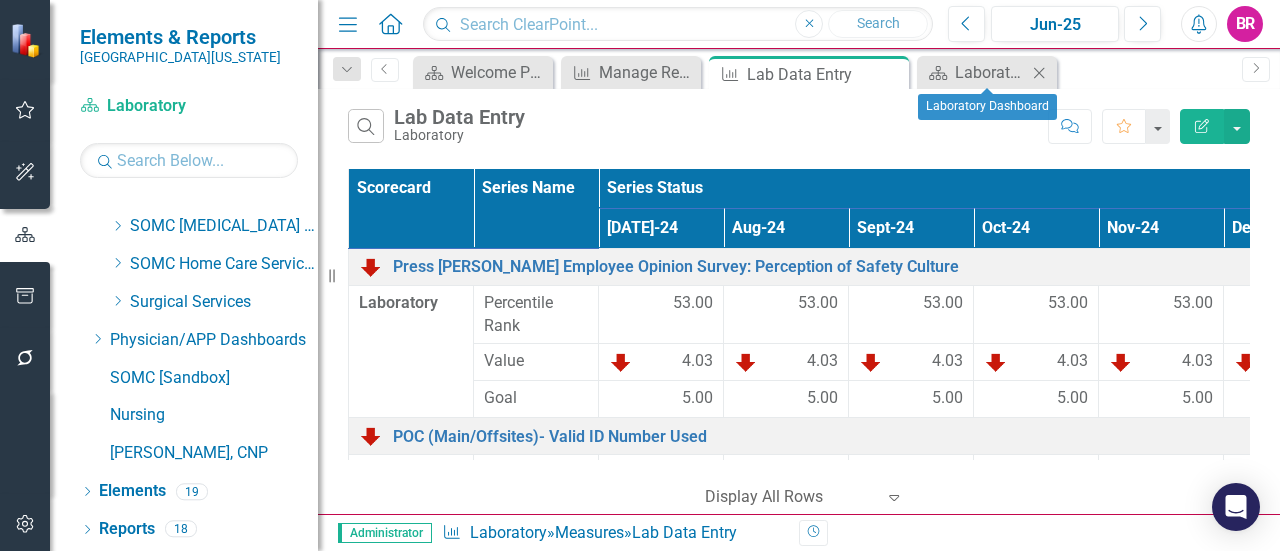 click on "Close" 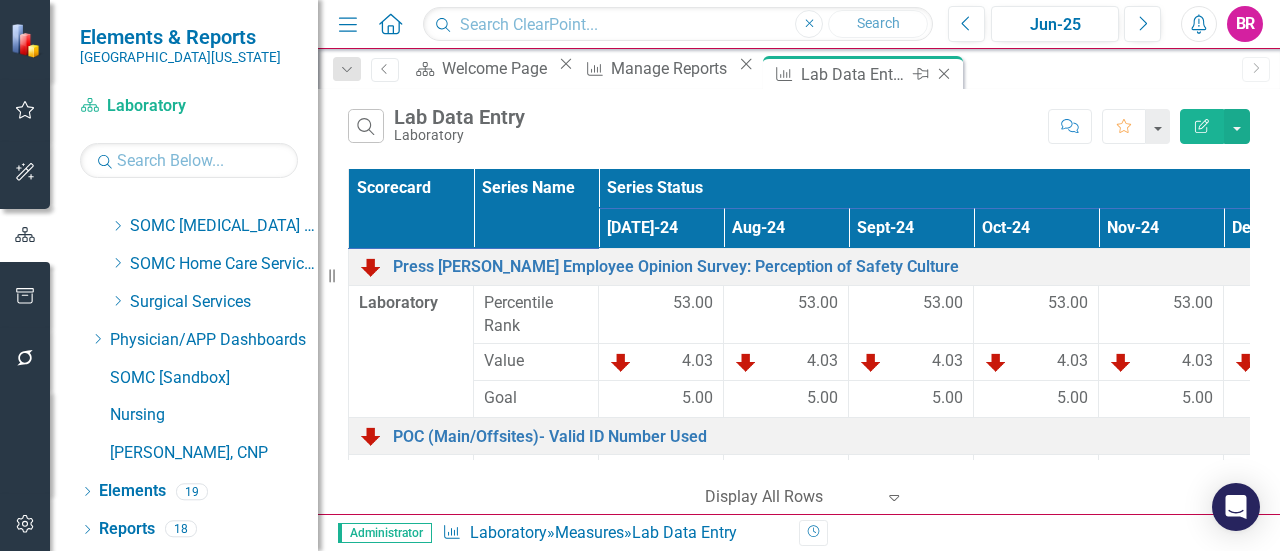 click on "Close" 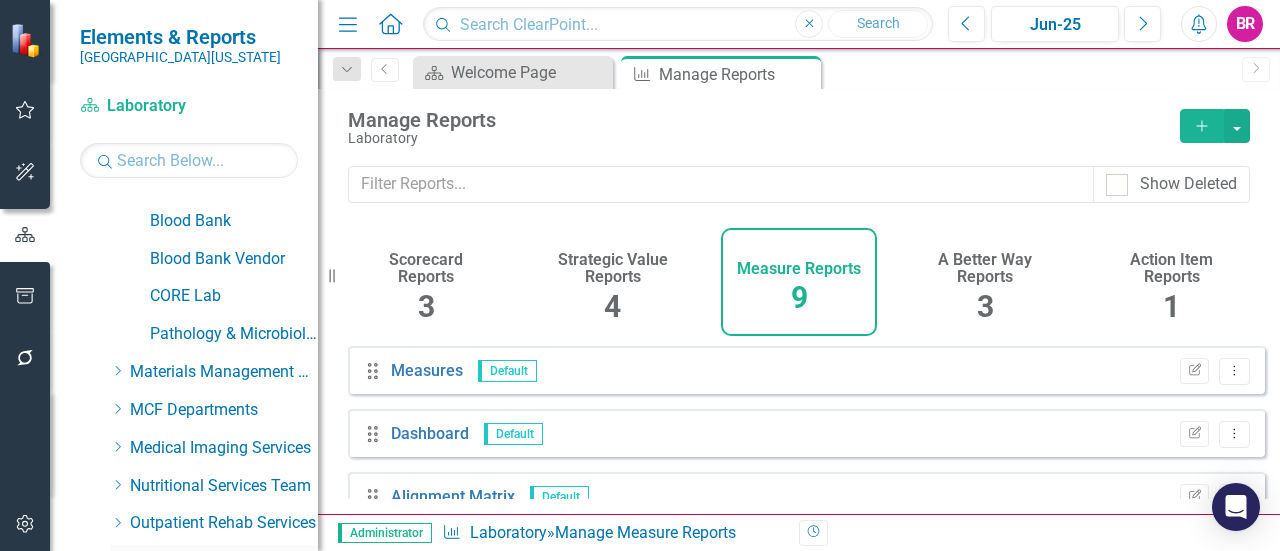 scroll, scrollTop: 683, scrollLeft: 0, axis: vertical 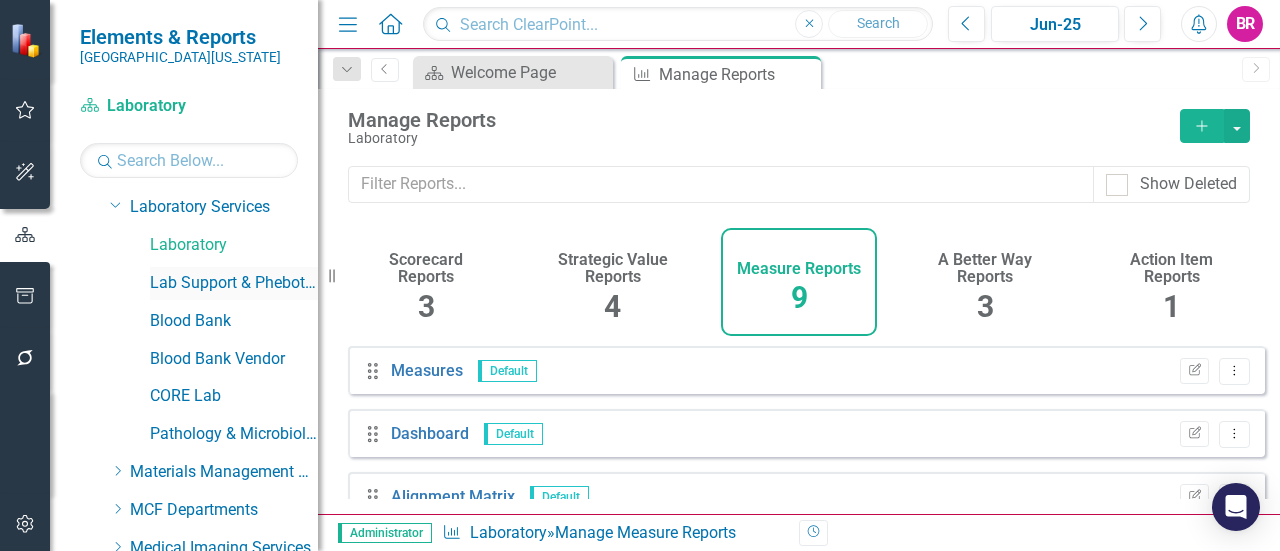 click on "Lab Support & Phebotomy" at bounding box center [234, 283] 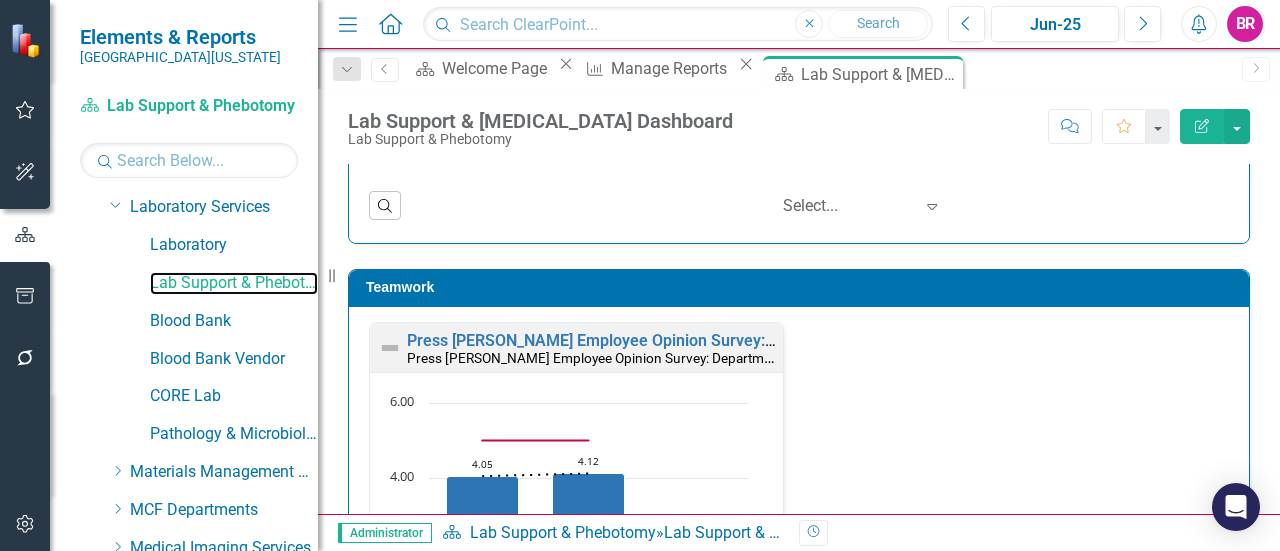 scroll, scrollTop: 1220, scrollLeft: 0, axis: vertical 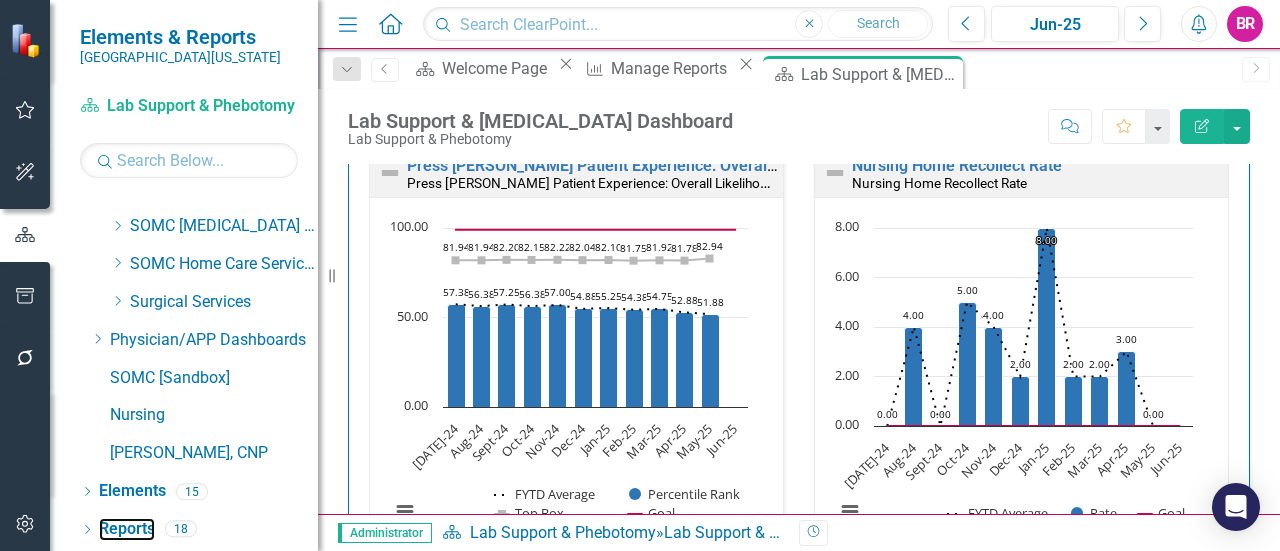 click on "Reports" at bounding box center (127, 529) 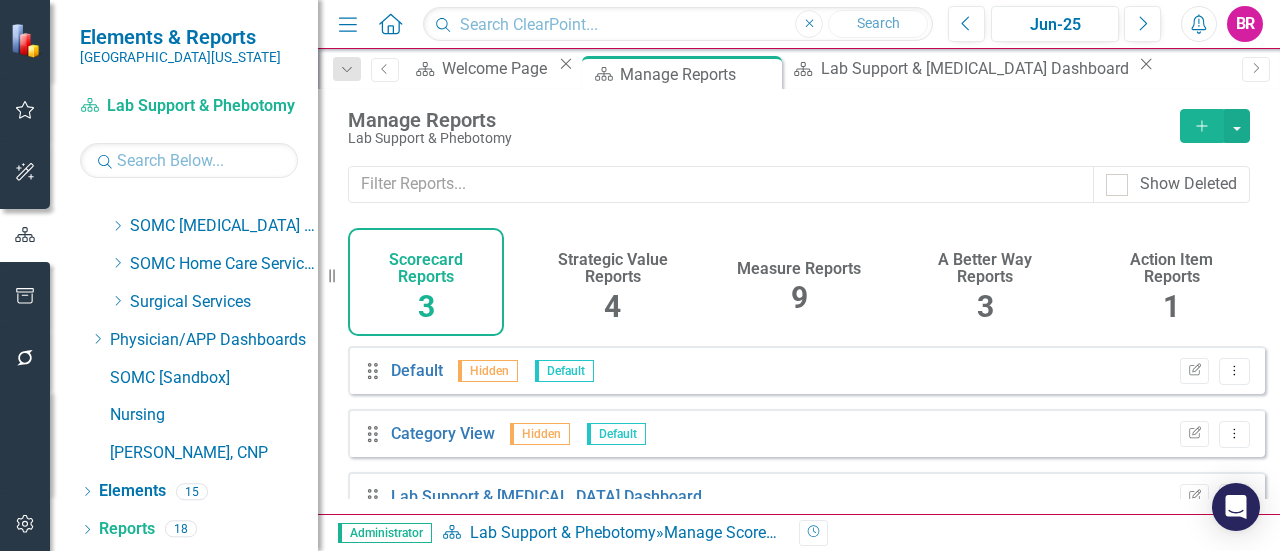 click on "Measure Reports 9" at bounding box center (799, 282) 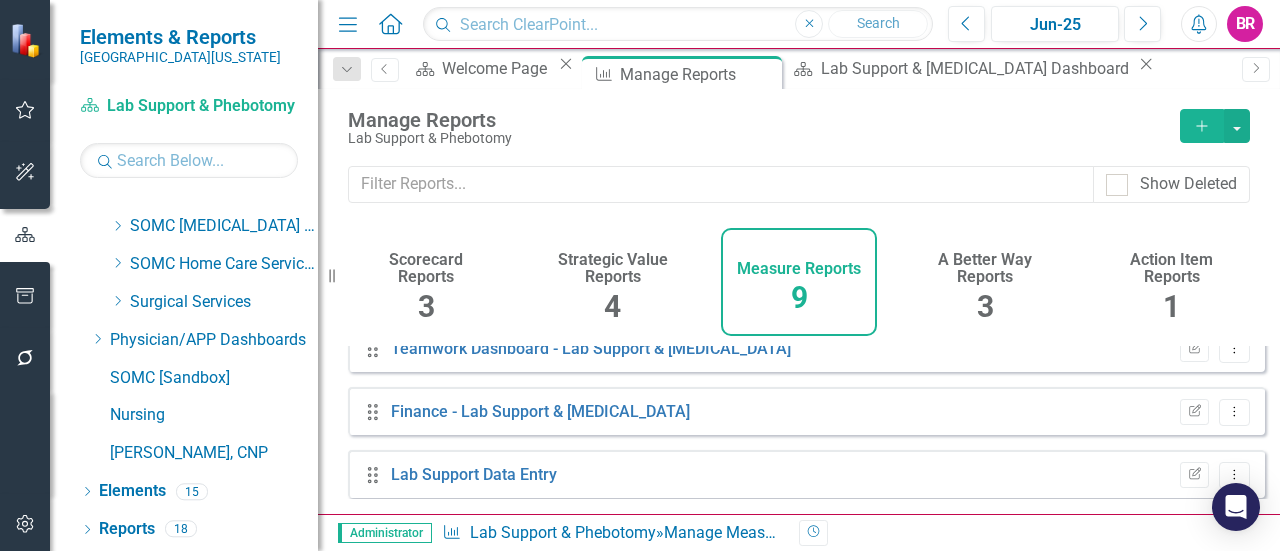 scroll, scrollTop: 414, scrollLeft: 0, axis: vertical 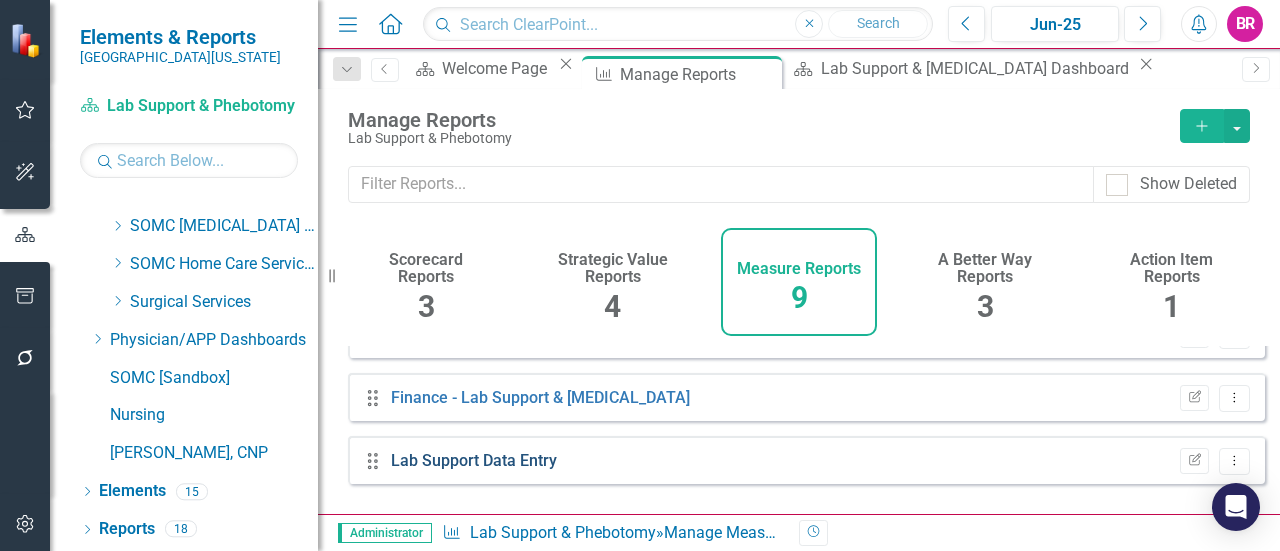 click on "Lab Support Data Entry" at bounding box center (474, 460) 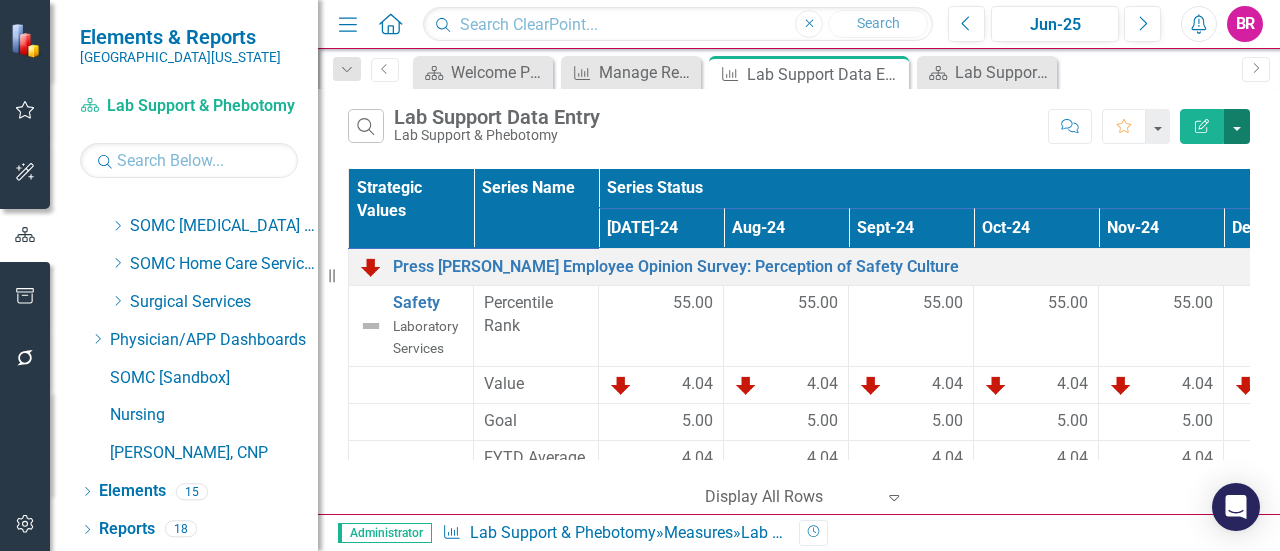 click at bounding box center [1237, 126] 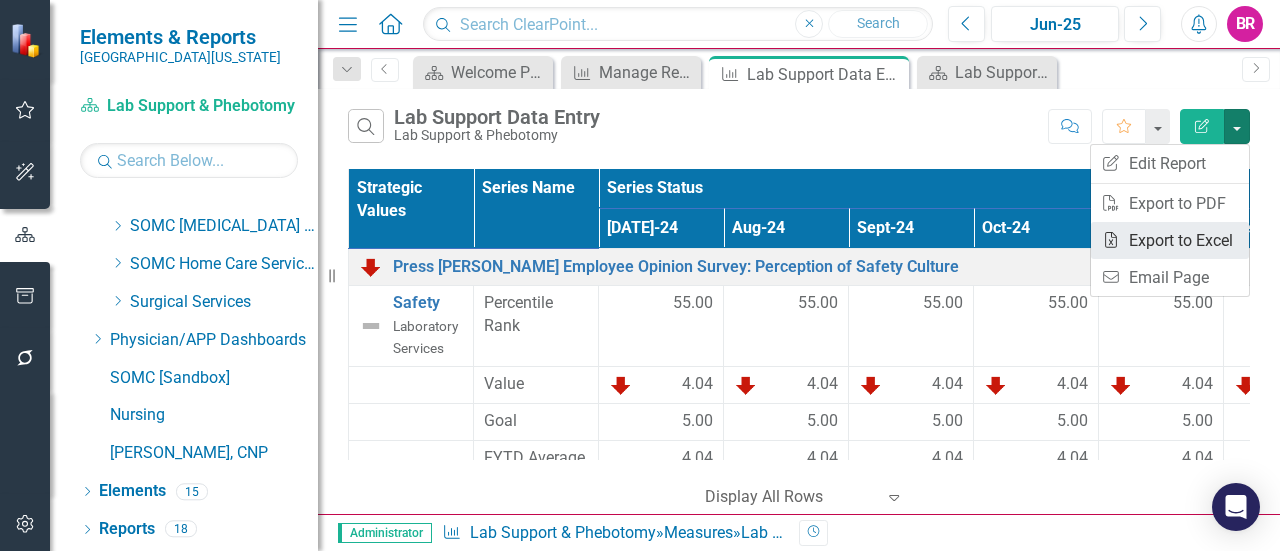 click on "Excel Export to Excel" at bounding box center (1170, 240) 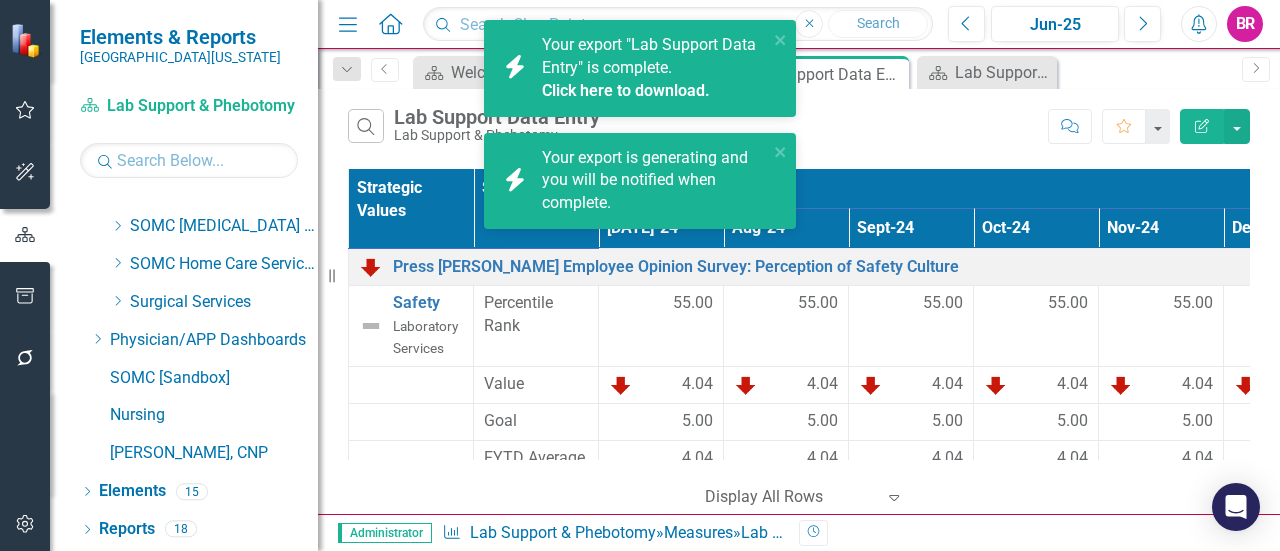 click on "Click here to download." at bounding box center (626, 90) 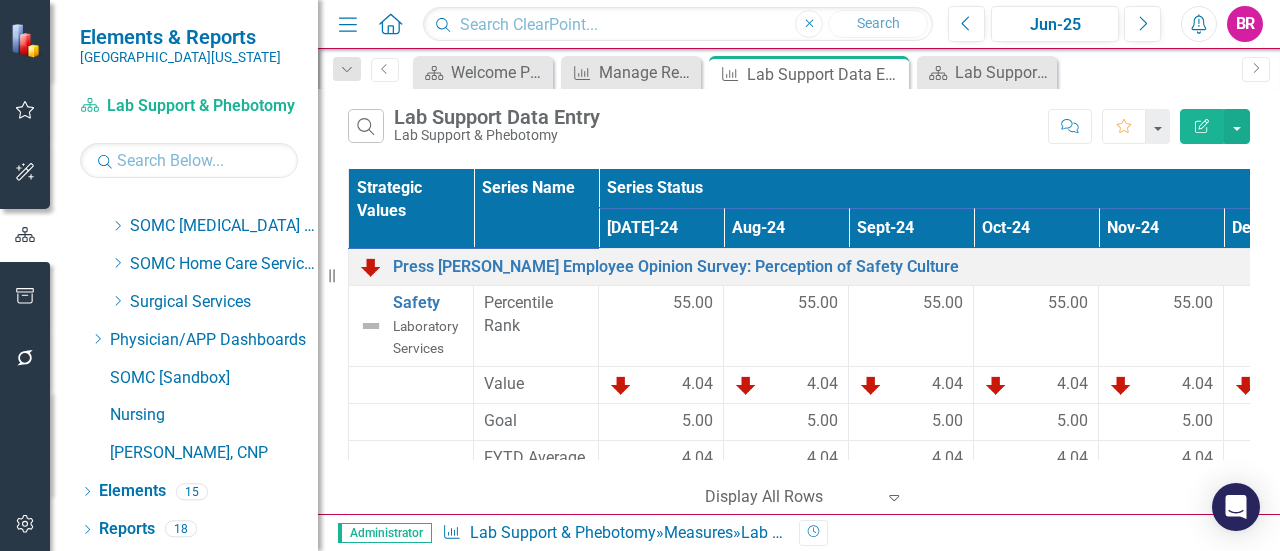drag, startPoint x: 885, startPoint y: 76, endPoint x: 0, endPoint y: 237, distance: 899.52545 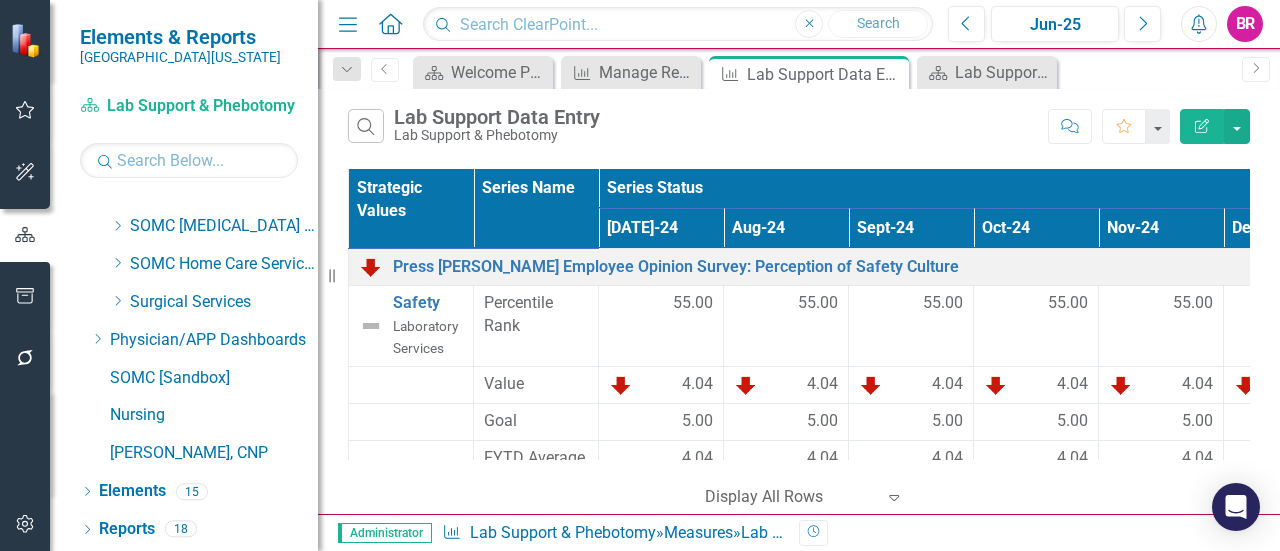 click on "Close" 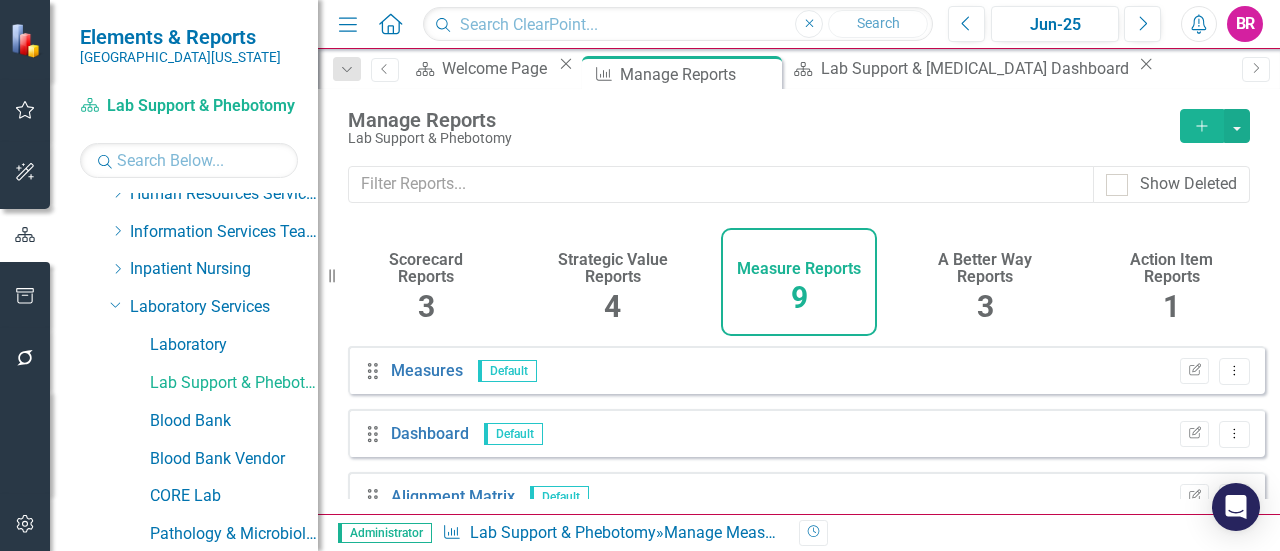 scroll, scrollTop: 683, scrollLeft: 0, axis: vertical 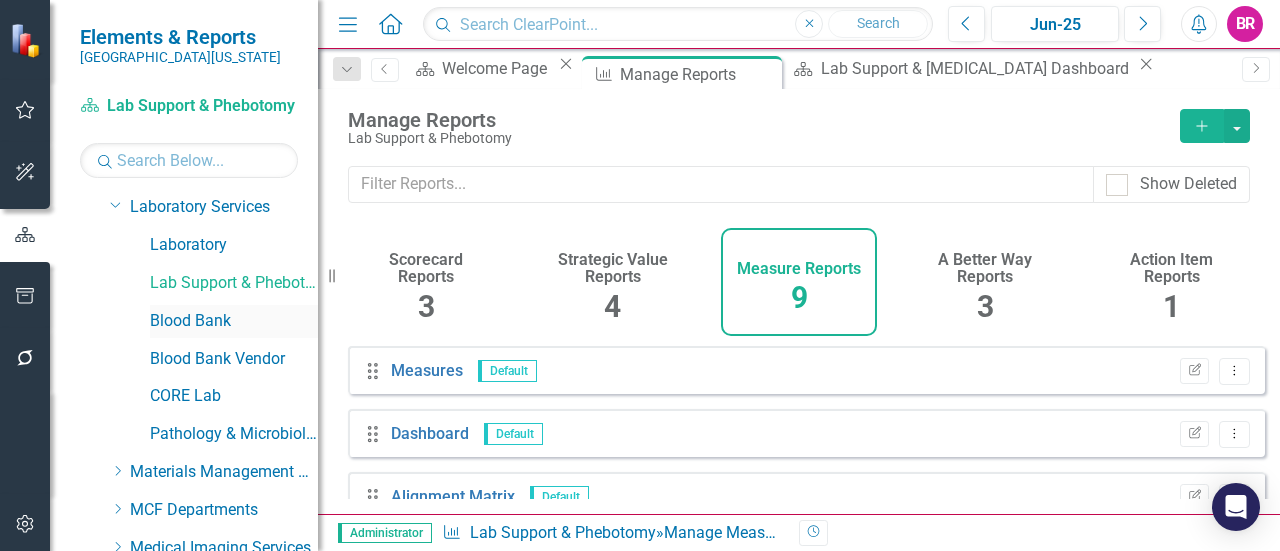 click on "Blood Bank" at bounding box center (234, 321) 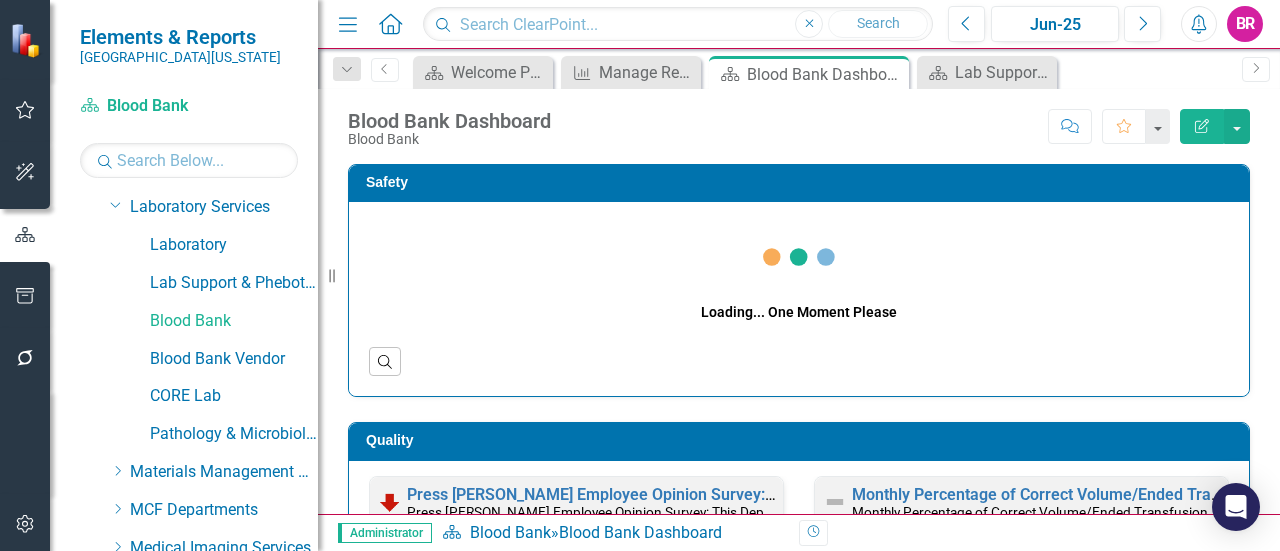 click on "Close" 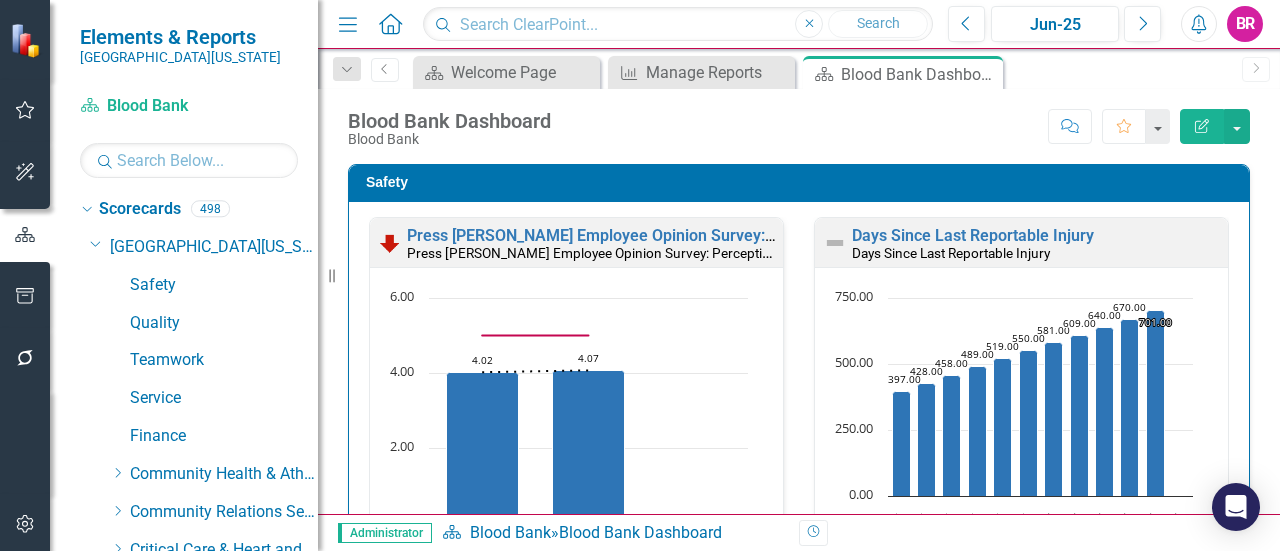 scroll, scrollTop: 0, scrollLeft: 0, axis: both 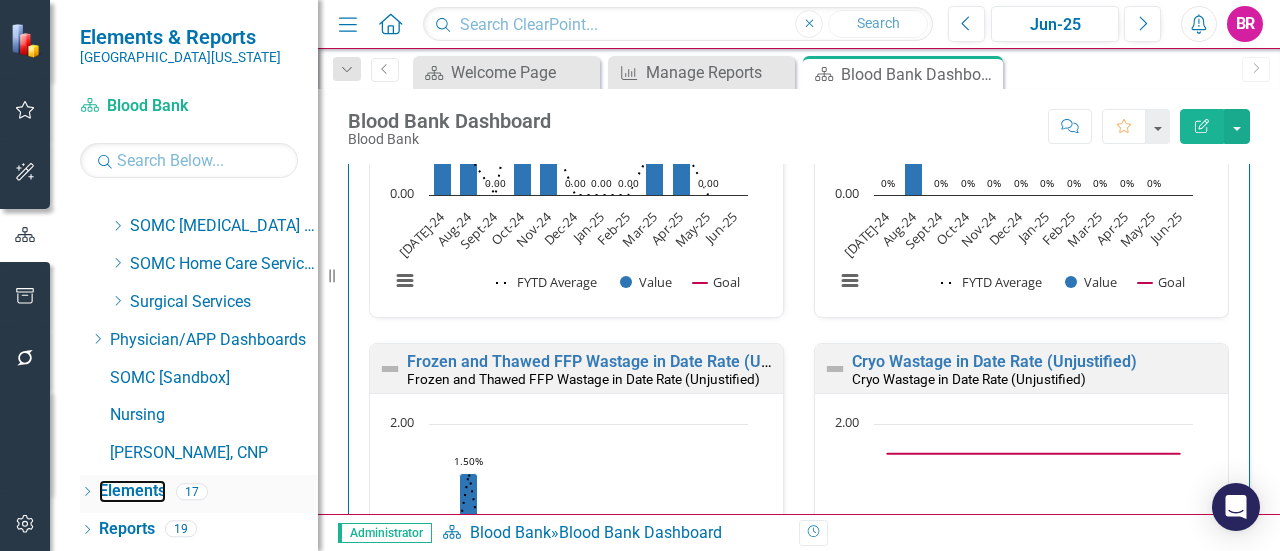click on "Elements" at bounding box center [132, 491] 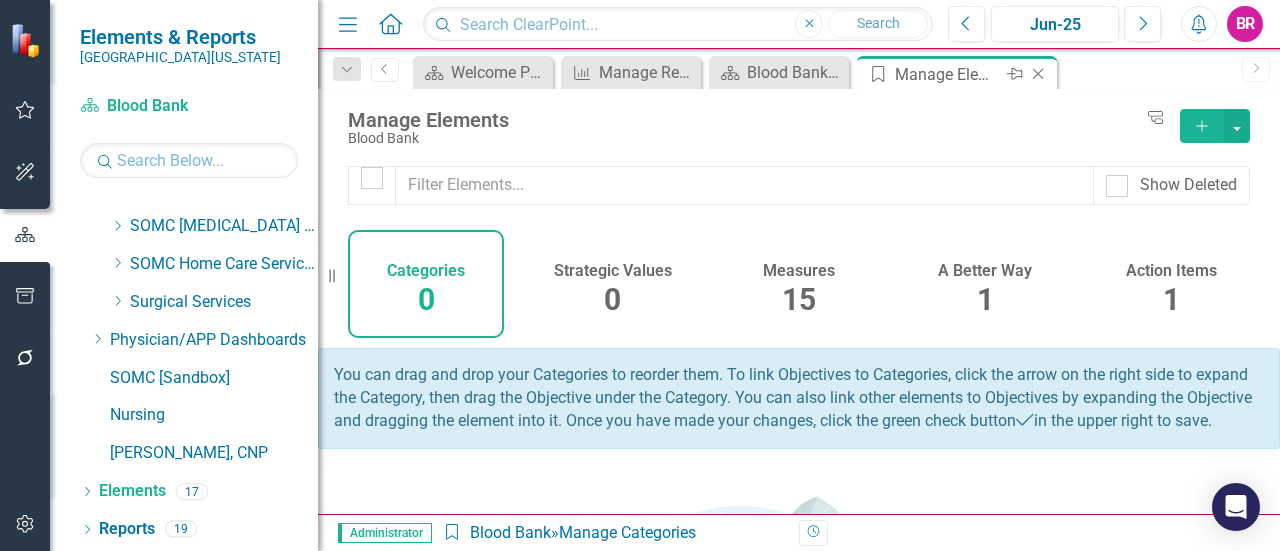 click on "Close" 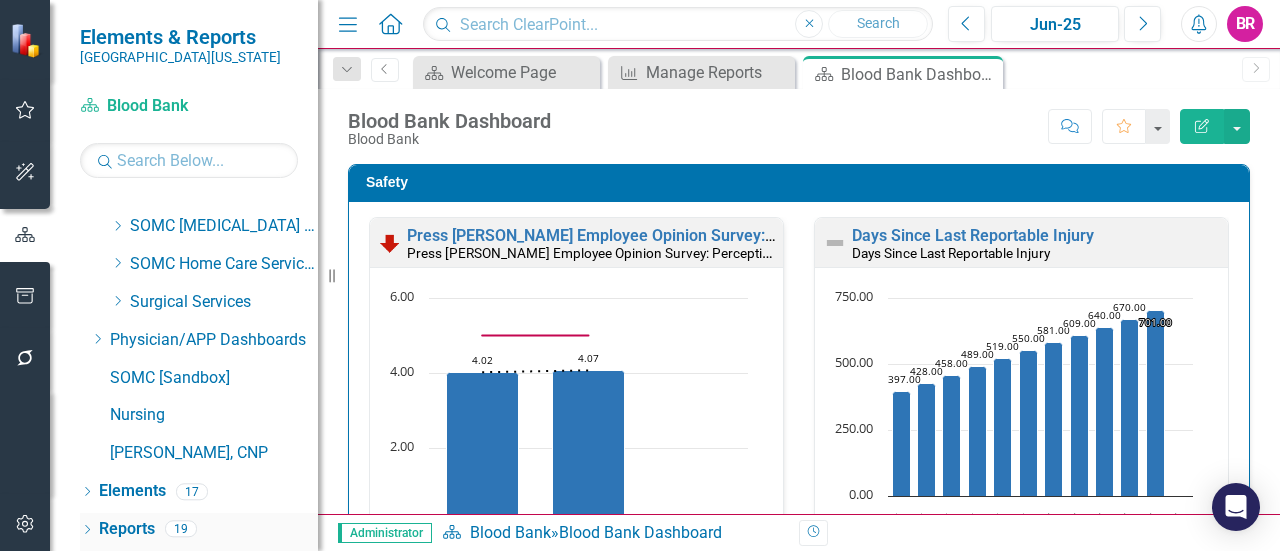 click on "Reports" at bounding box center [127, 529] 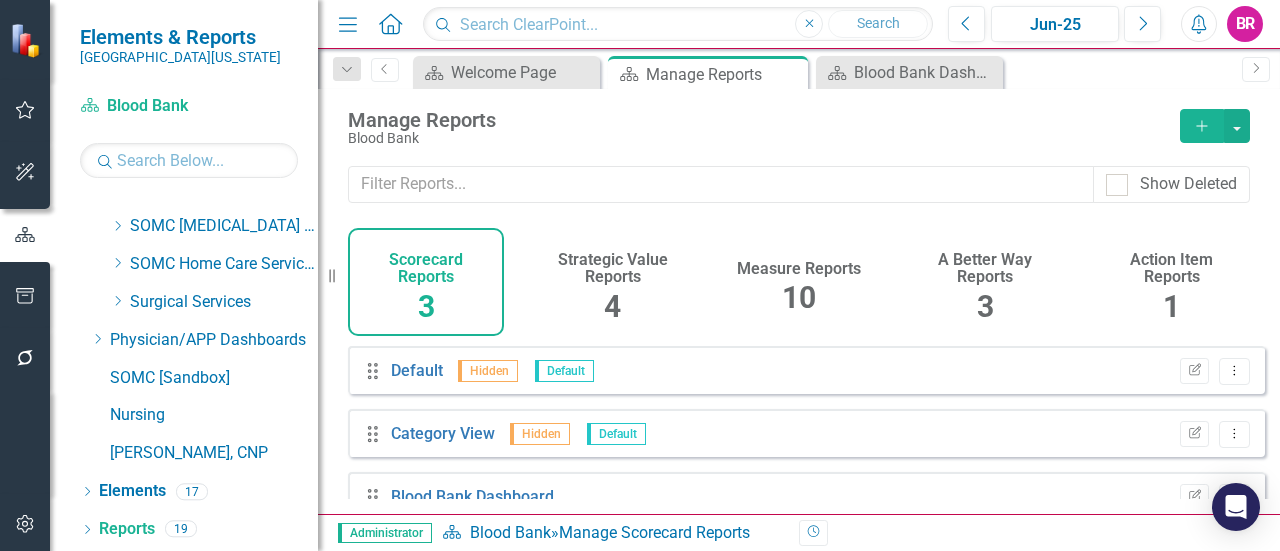 click on "Measure Reports 10" at bounding box center (799, 282) 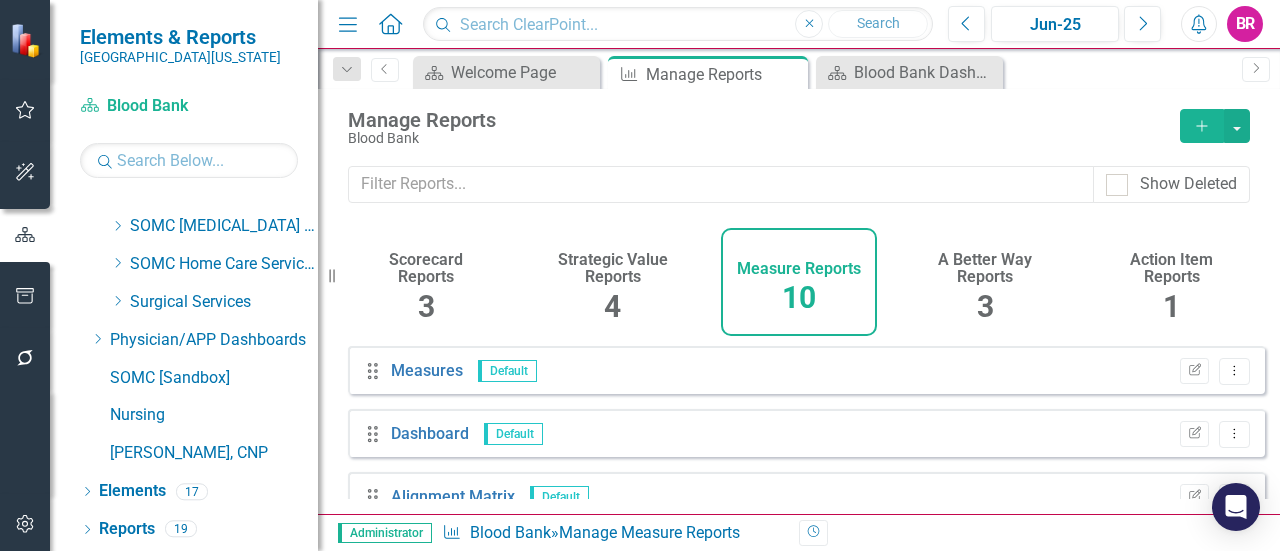 scroll, scrollTop: 477, scrollLeft: 0, axis: vertical 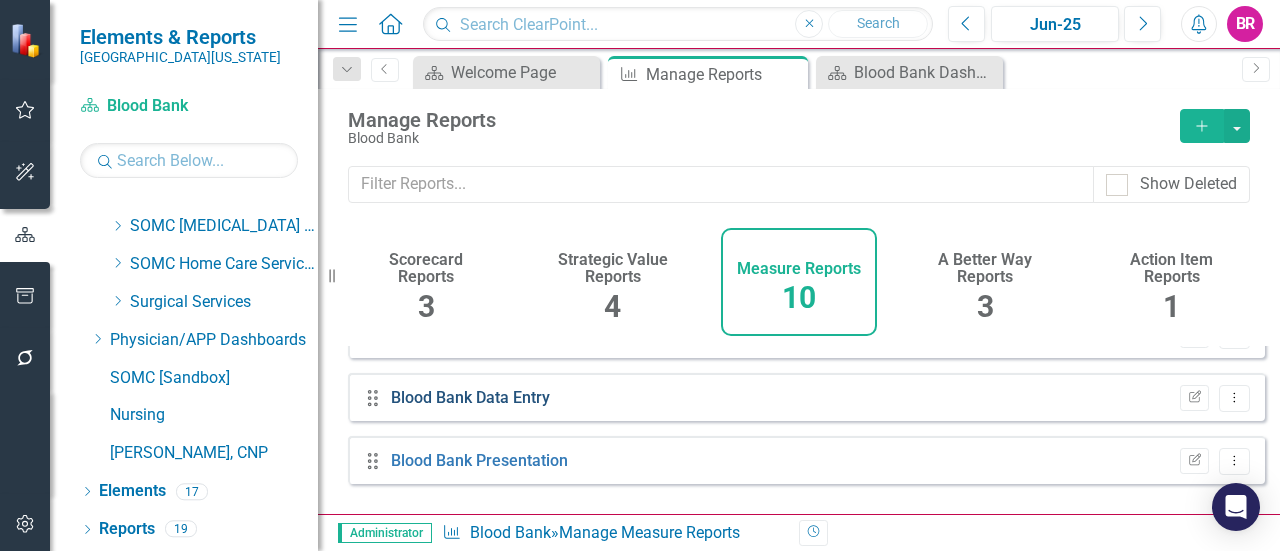 click on "Blood Bank Data Entry" at bounding box center [470, 397] 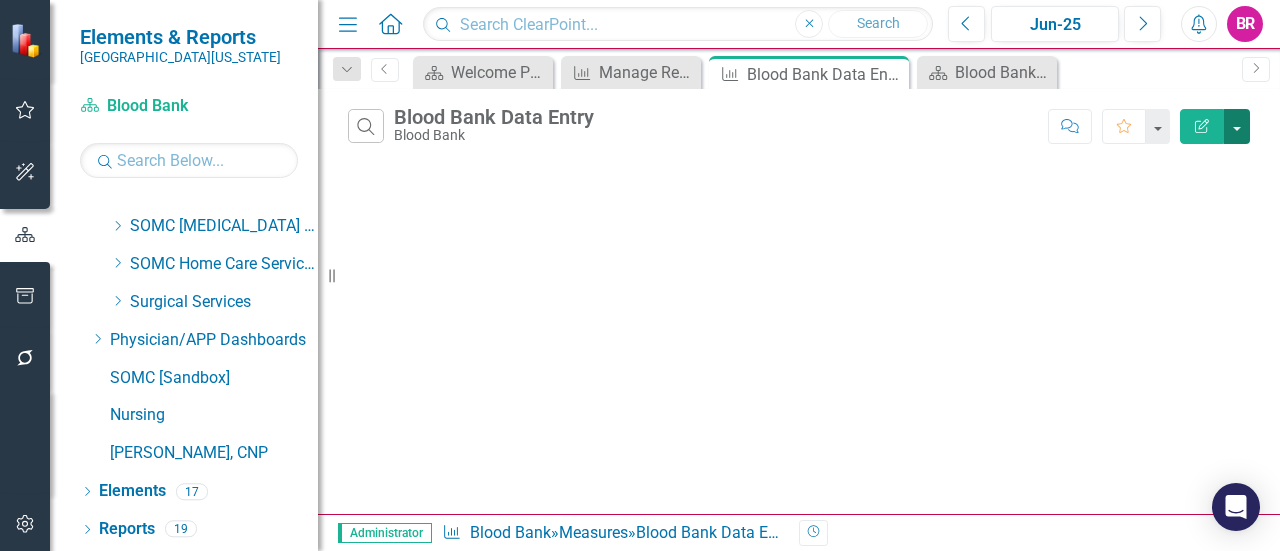 click at bounding box center (1237, 126) 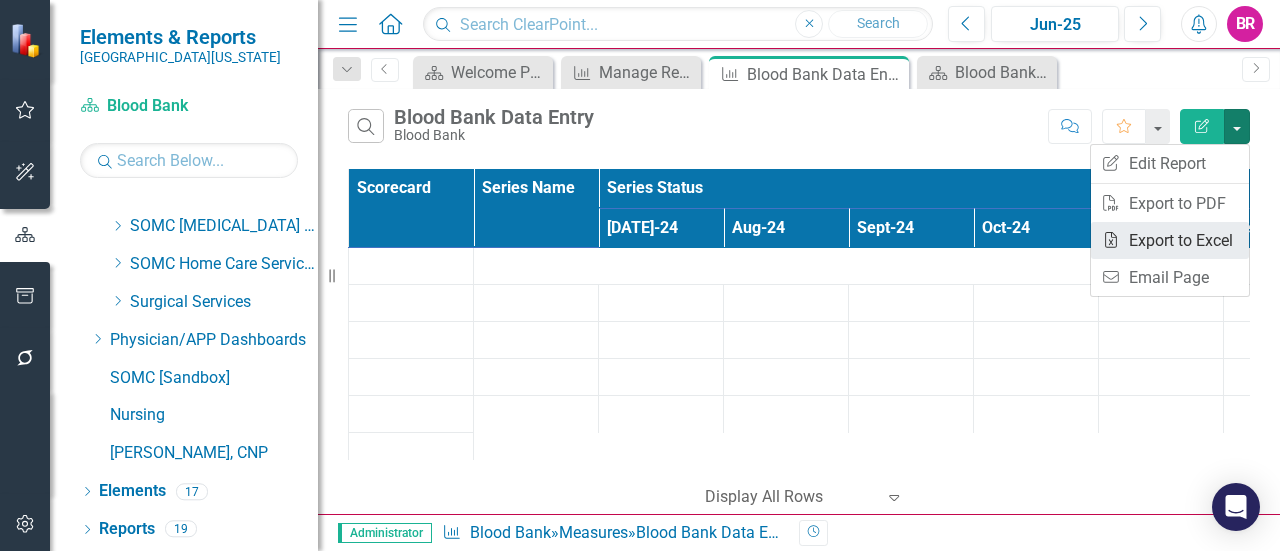click on "Excel Export to Excel" at bounding box center [1170, 240] 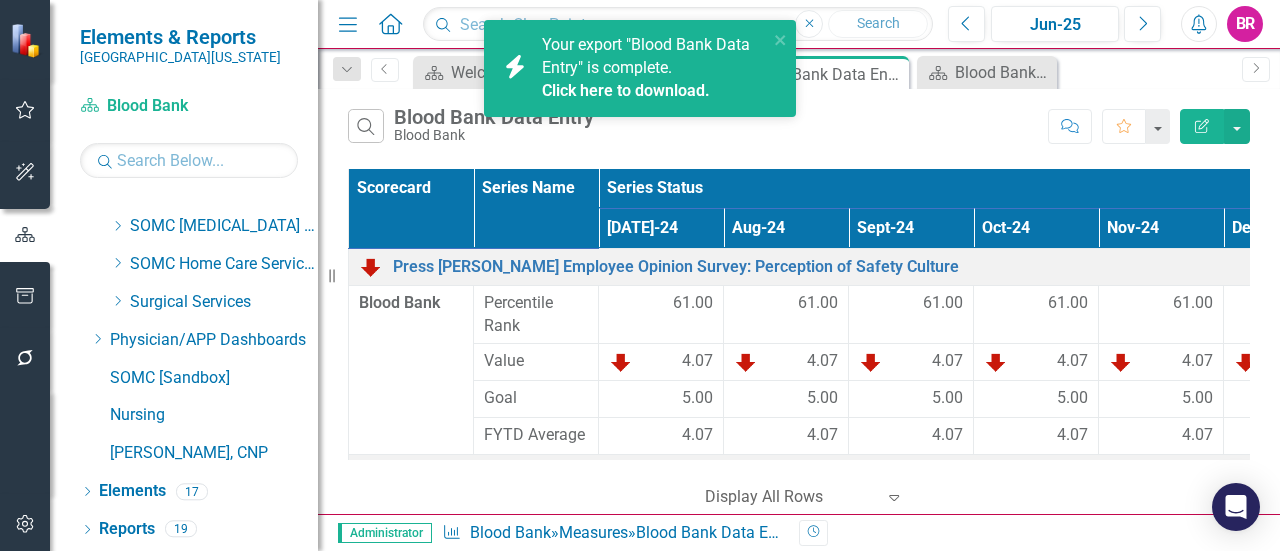 click on "Click here to download." at bounding box center [626, 90] 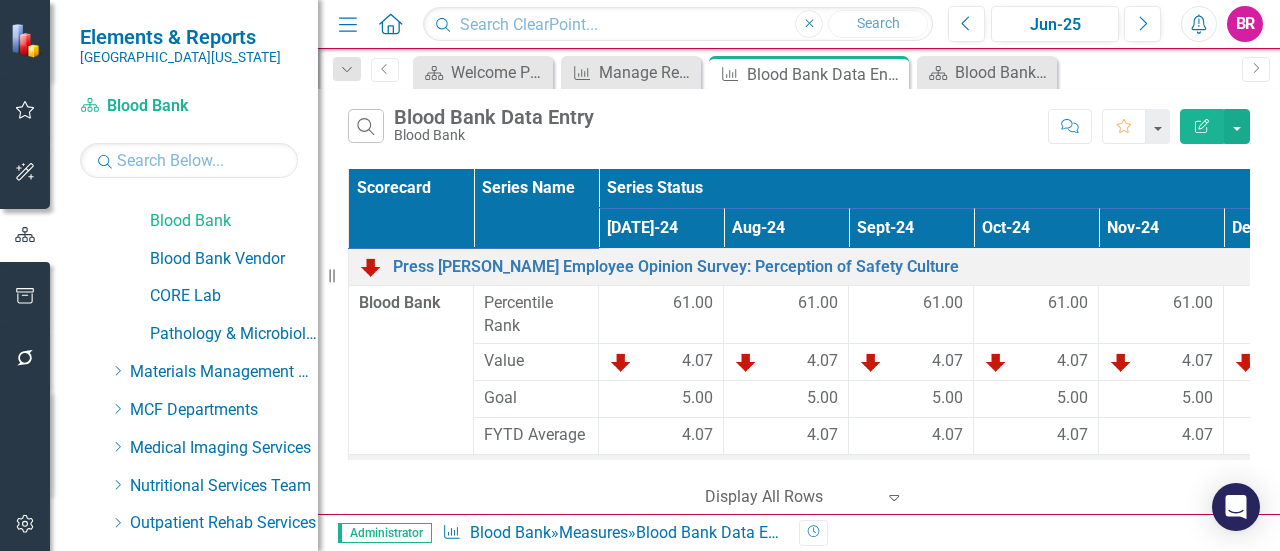 scroll, scrollTop: 683, scrollLeft: 0, axis: vertical 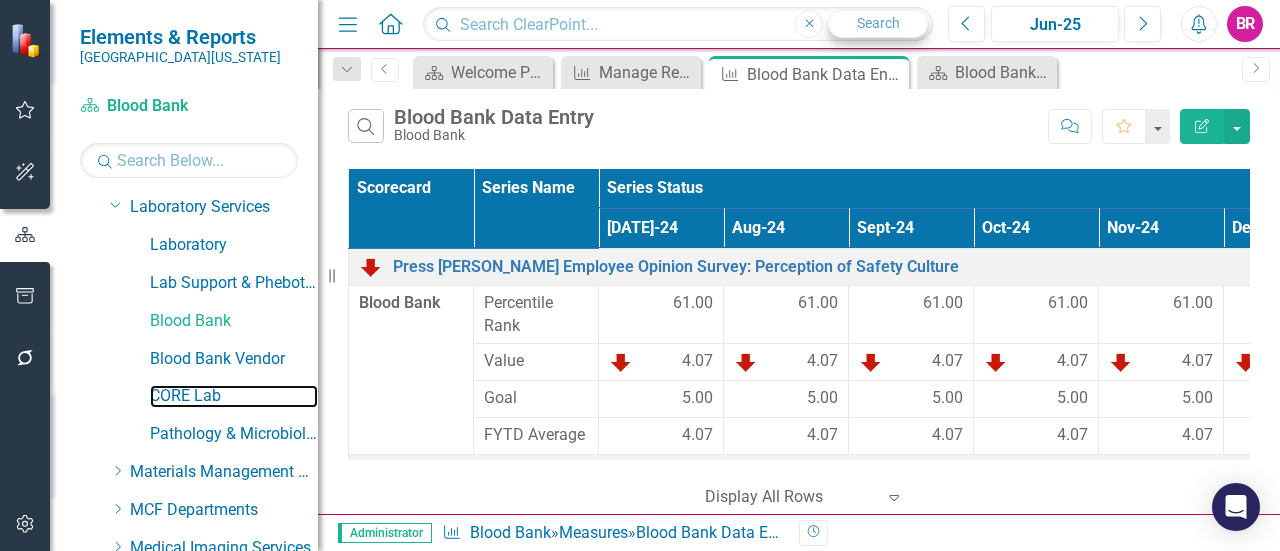 drag, startPoint x: 193, startPoint y: 393, endPoint x: 902, endPoint y: 33, distance: 795.161 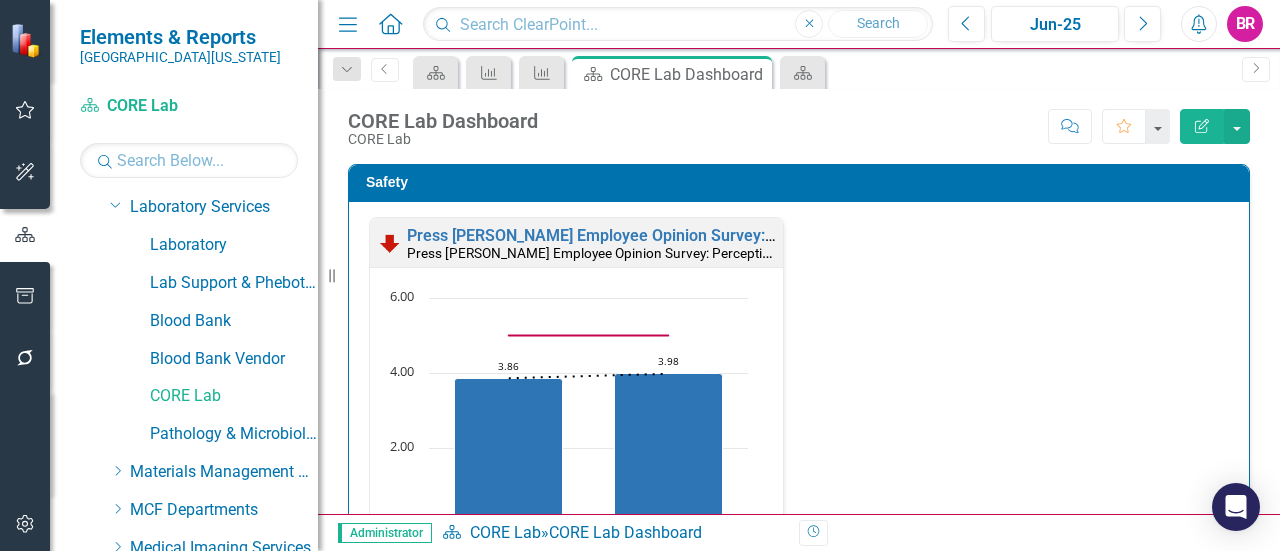 click 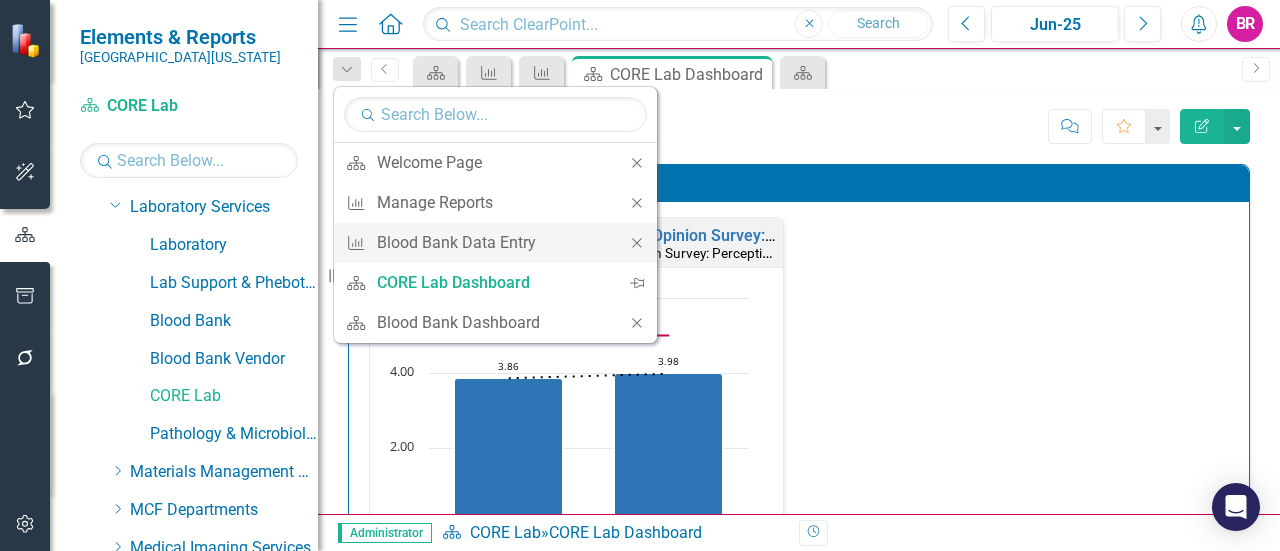 click on "Close" 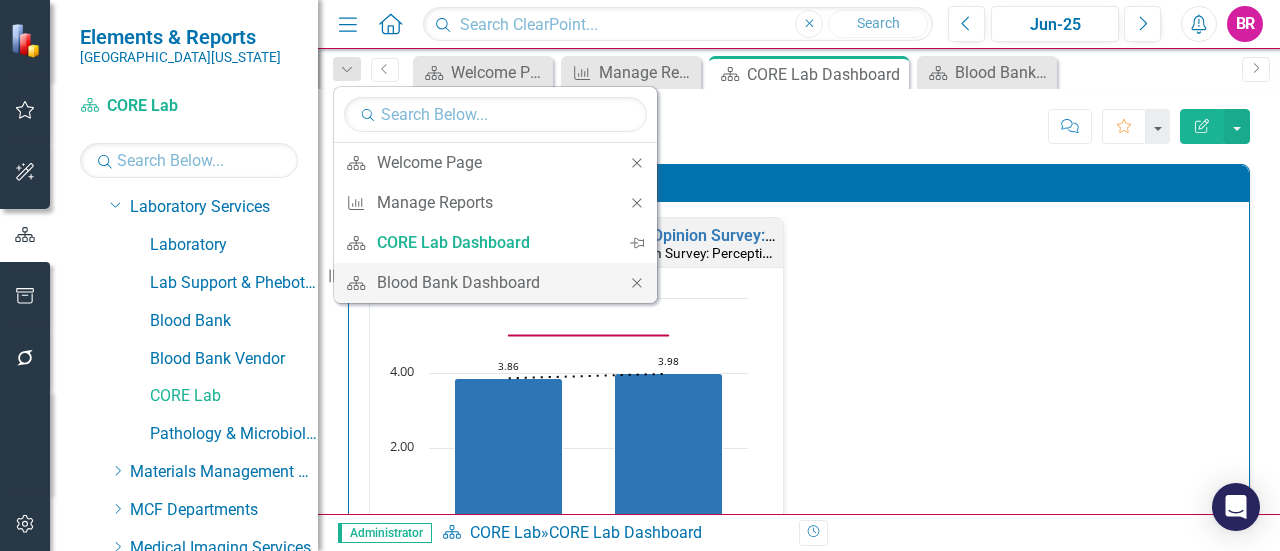 click on "Close" 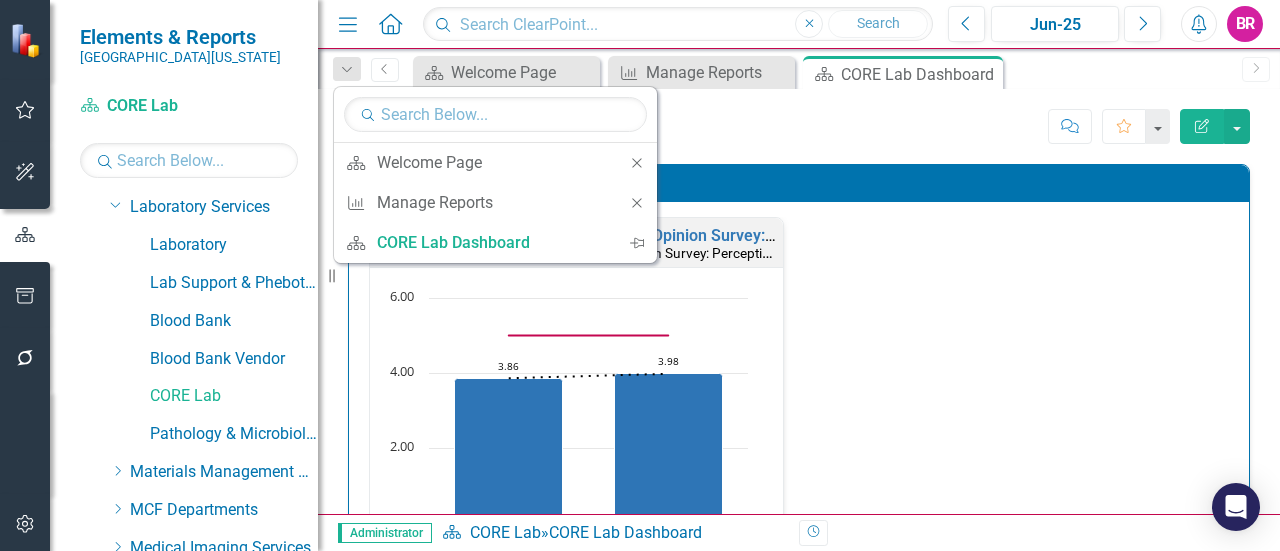 click on "CORE Lab Dashboard CORE Lab Score: N/A Jun-25 Completed  Comment Favorite Edit Report" at bounding box center (799, 119) 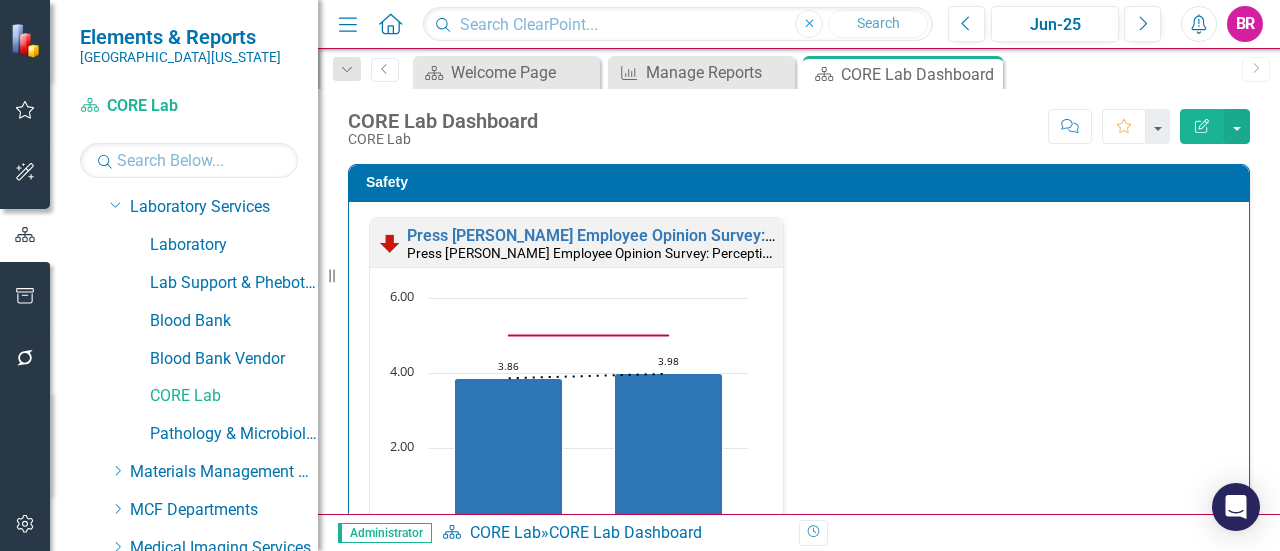 scroll, scrollTop: 1, scrollLeft: 0, axis: vertical 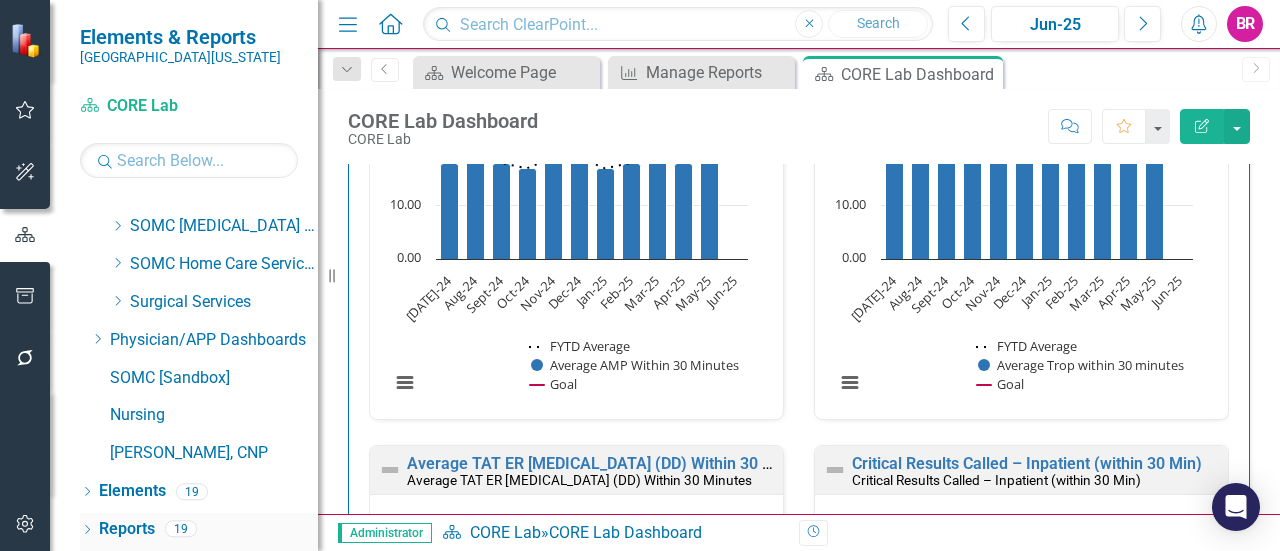 click on "Reports" at bounding box center [127, 529] 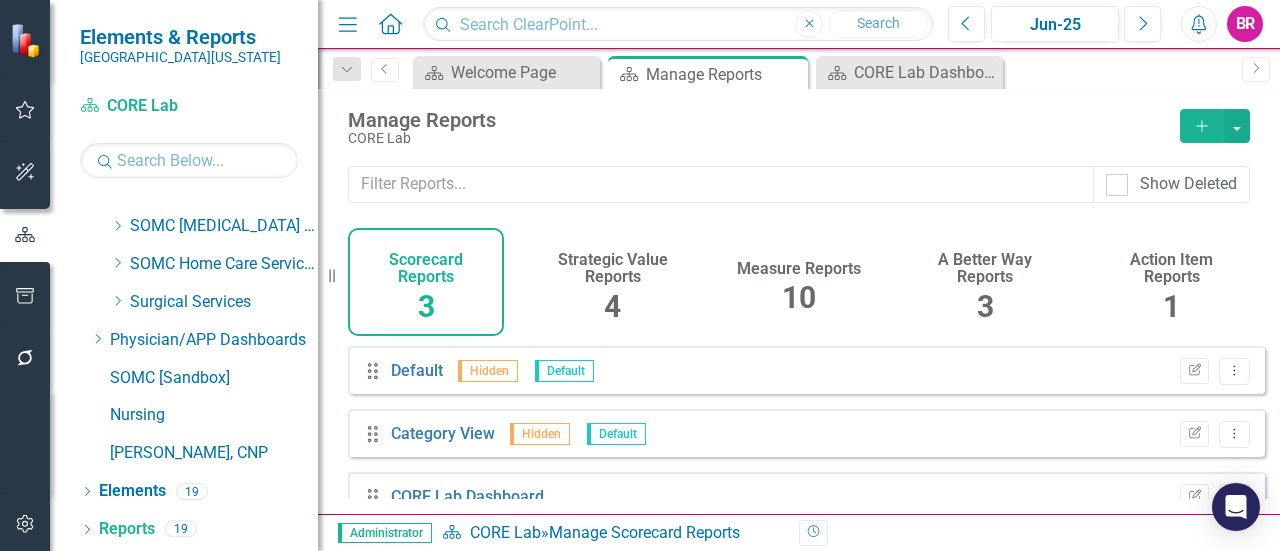 click on "Measure Reports" at bounding box center (799, 269) 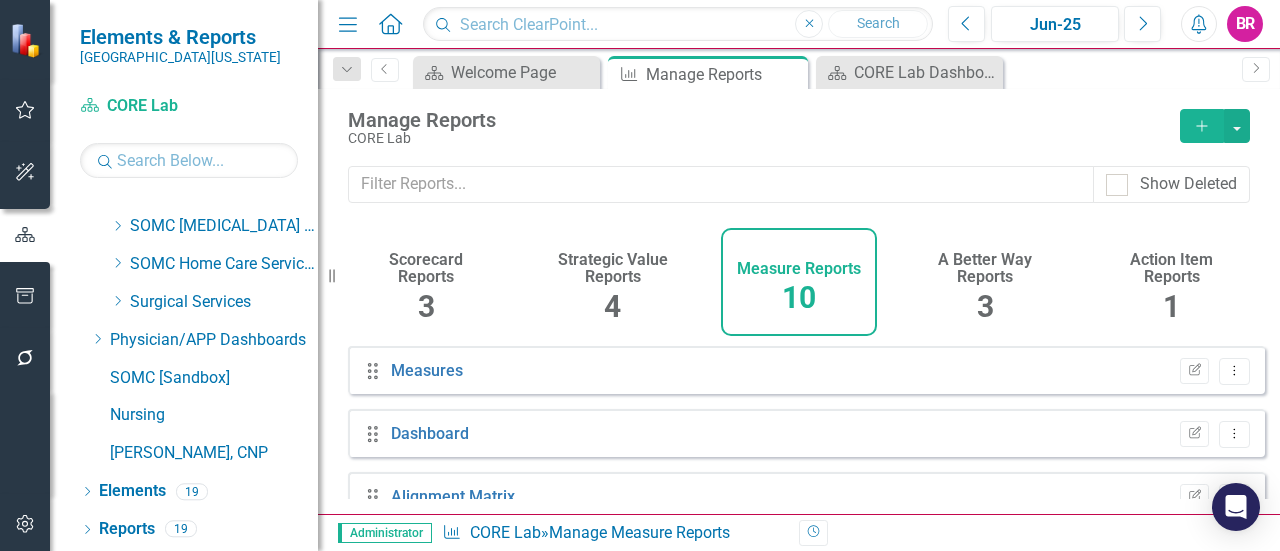scroll, scrollTop: 477, scrollLeft: 0, axis: vertical 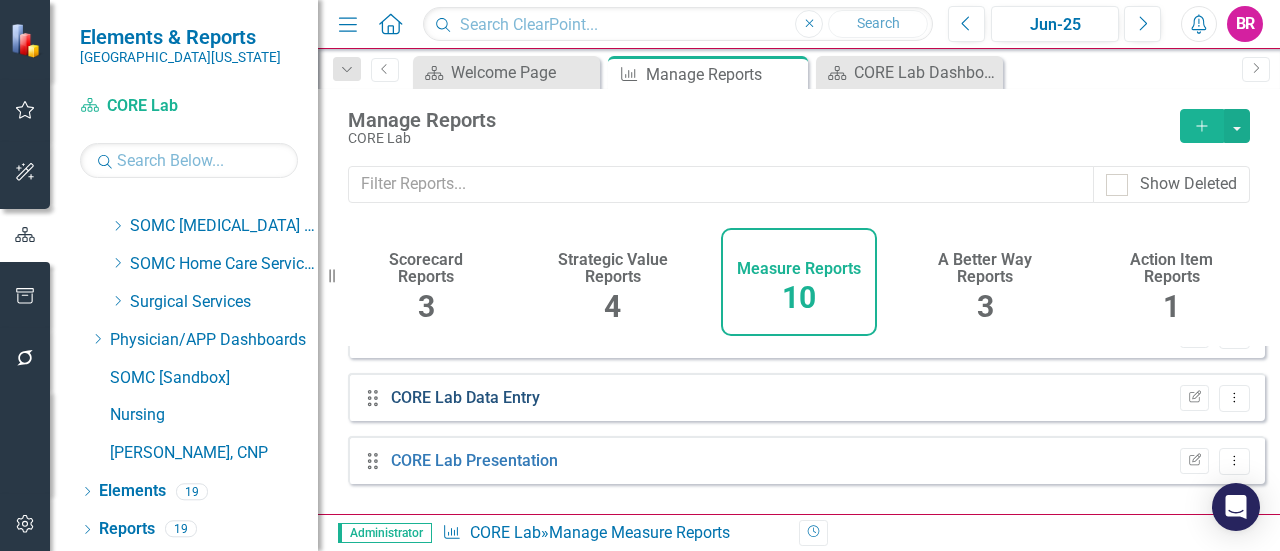 click on "CORE Lab Data Entry" at bounding box center [465, 397] 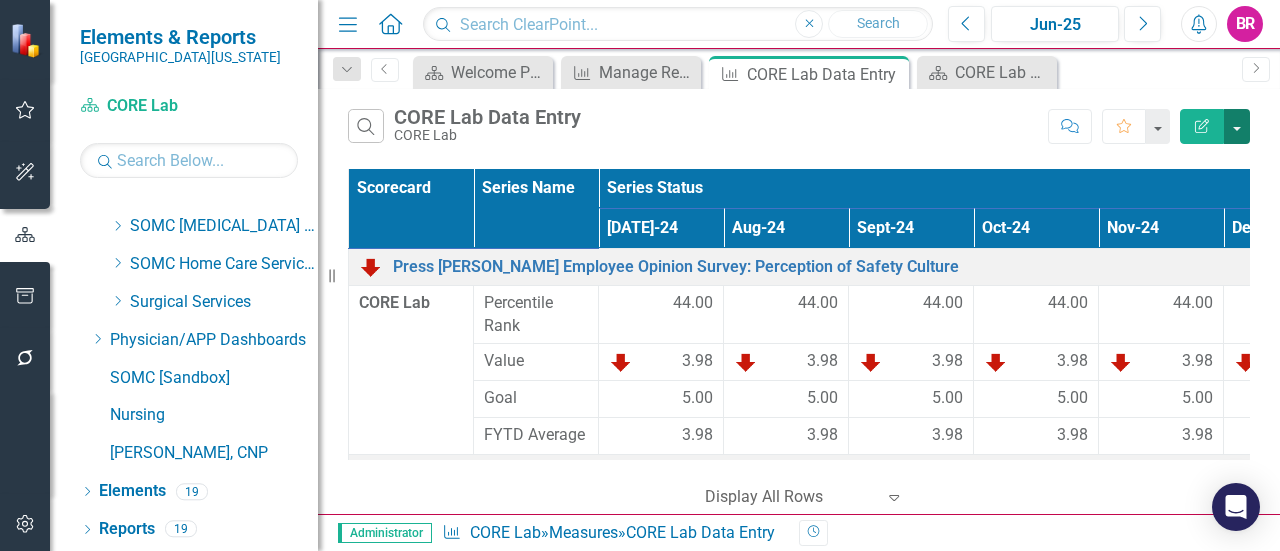 click at bounding box center (1237, 126) 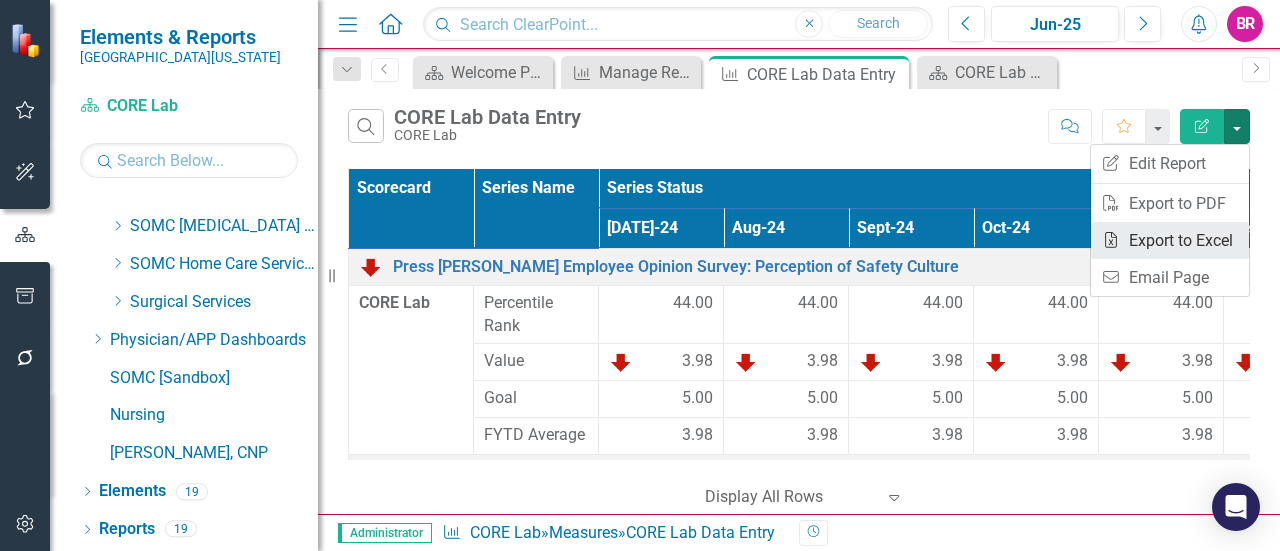 click on "Excel Export to Excel" at bounding box center [1170, 240] 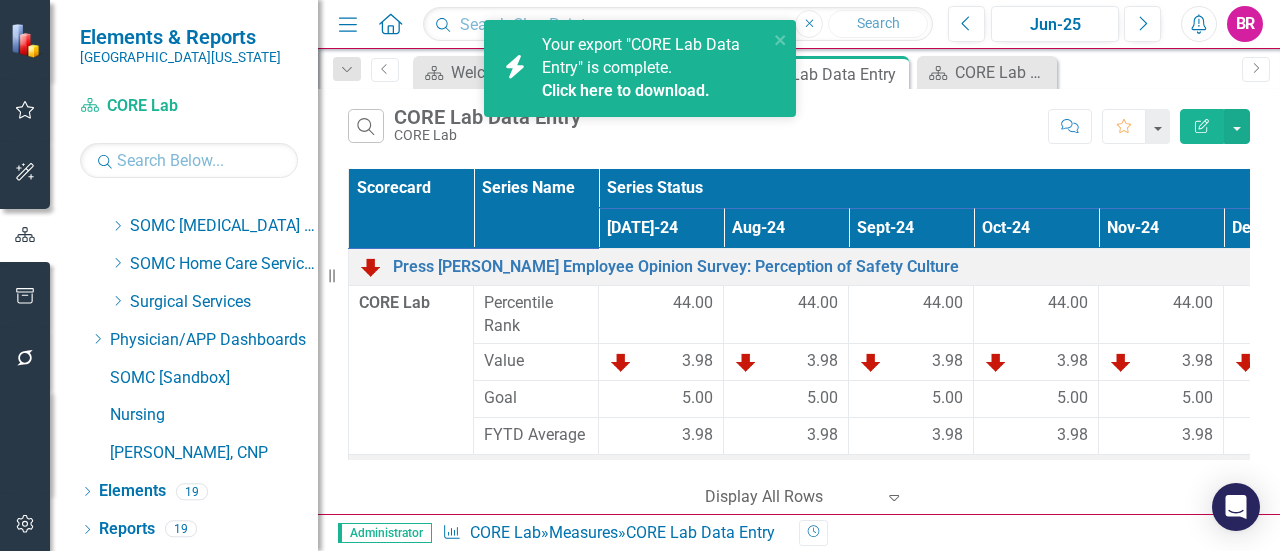 click on "Click here to download." at bounding box center (626, 90) 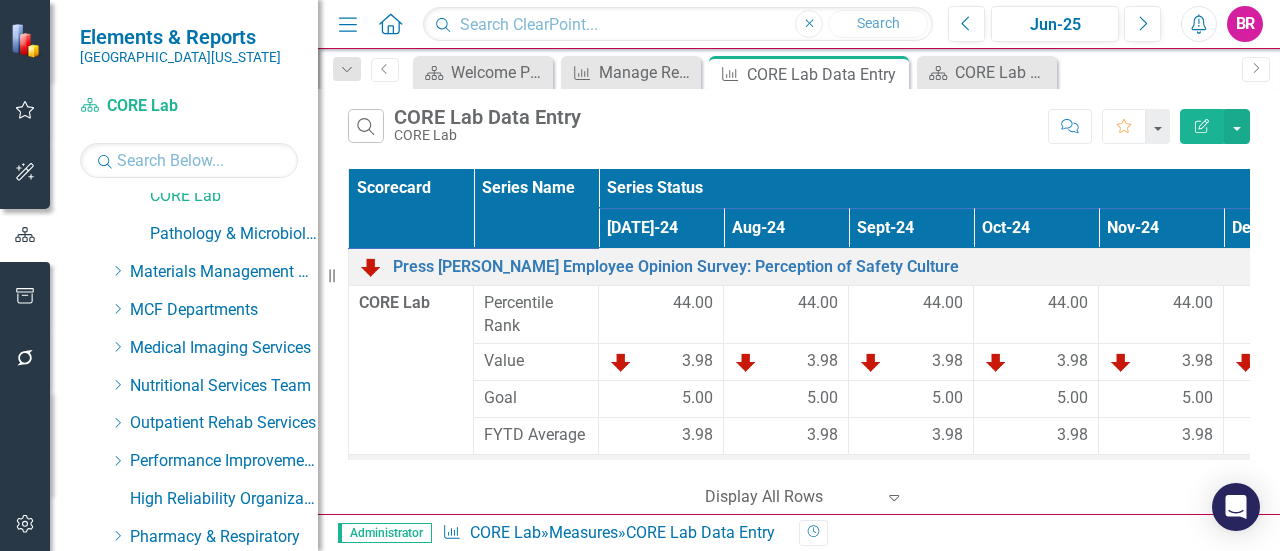 scroll, scrollTop: 783, scrollLeft: 0, axis: vertical 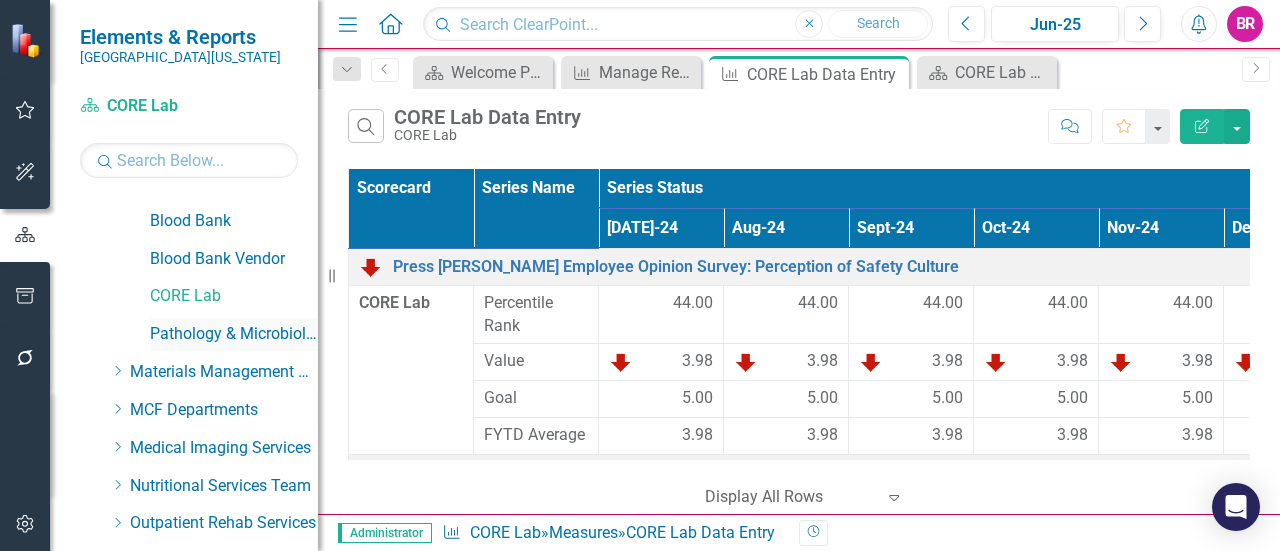 click on "Pathology & Microbiology" at bounding box center [234, 334] 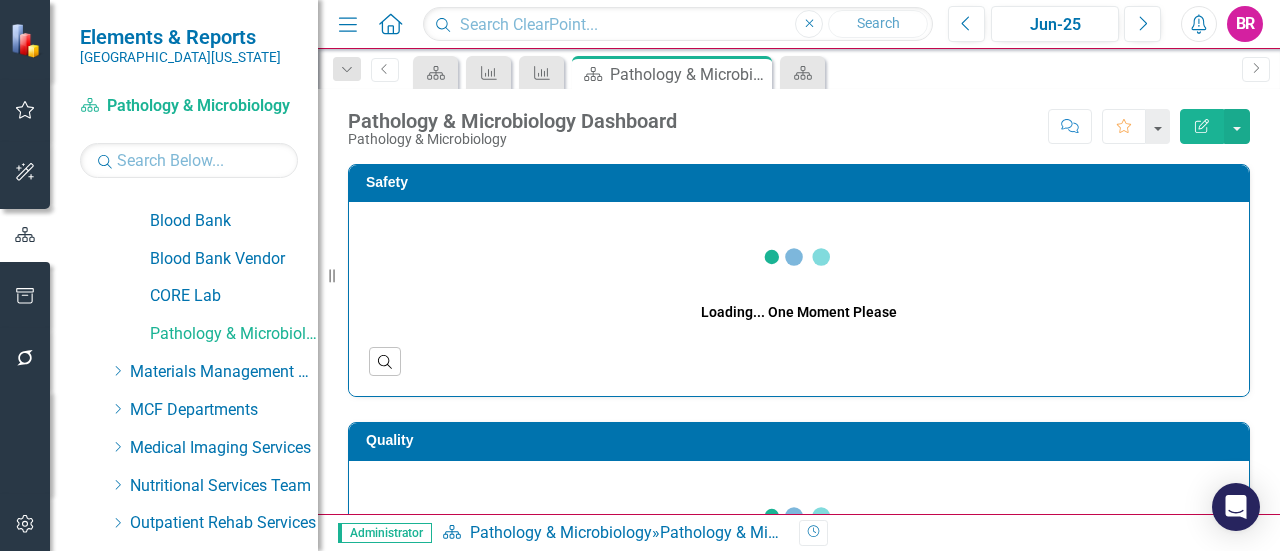 click on "Dropdown" 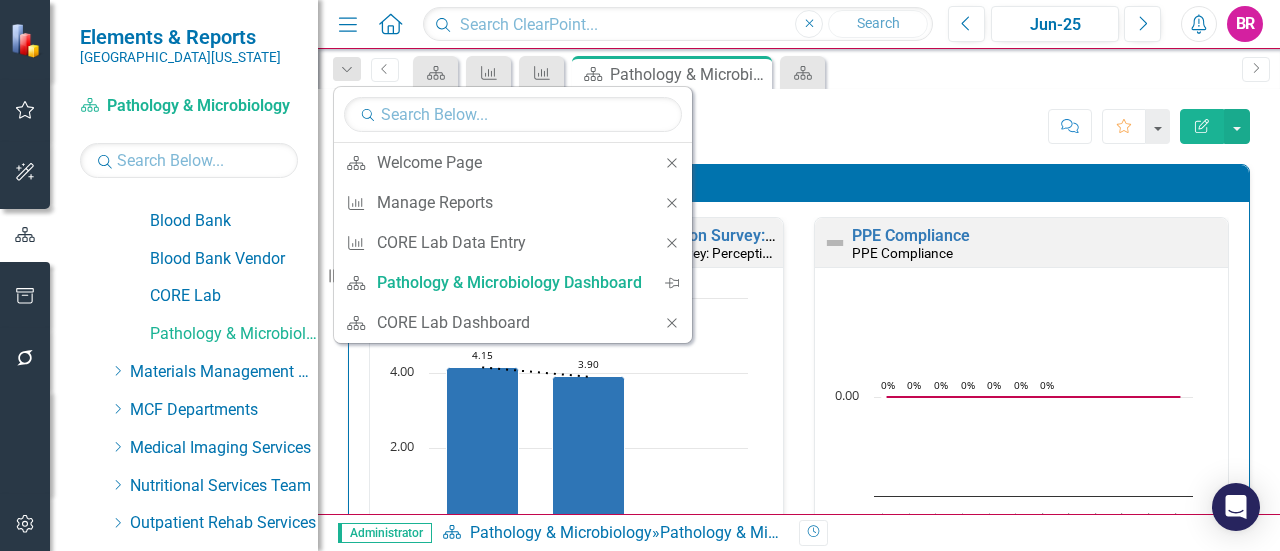 click on "Close" 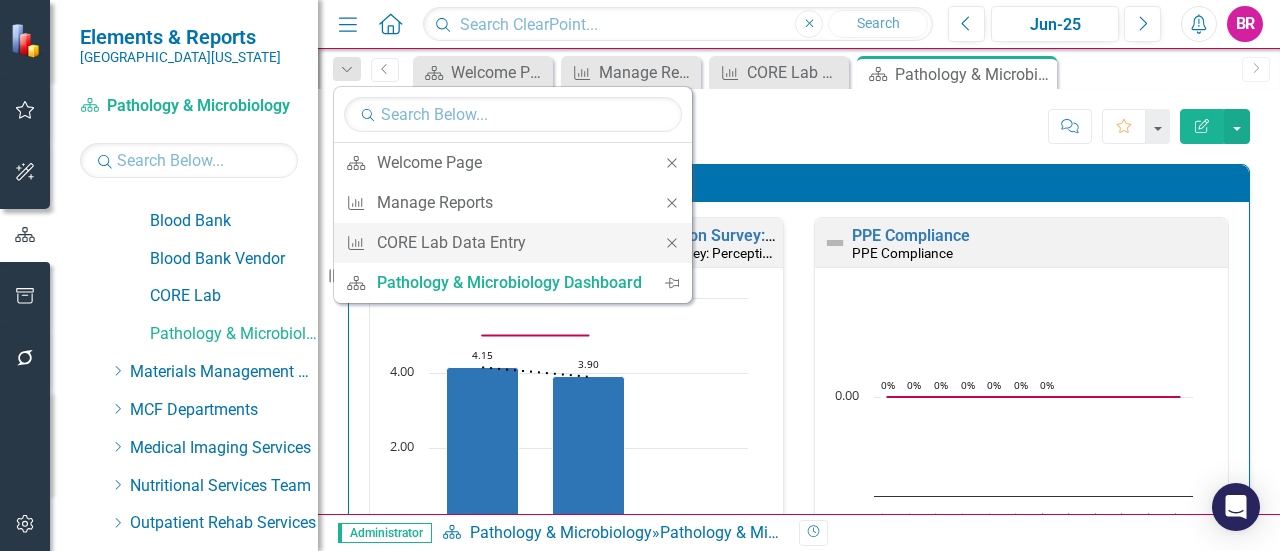 click on "Close" 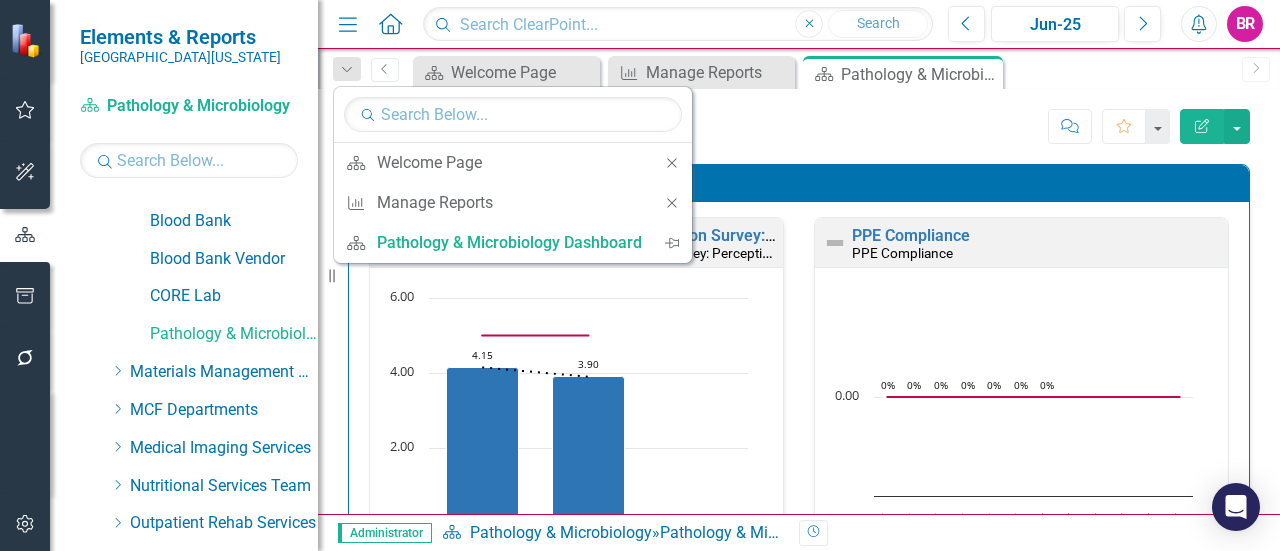 click on "Score: N/A Jun-25 Completed  Comment Favorite Edit Report" at bounding box center (968, 126) 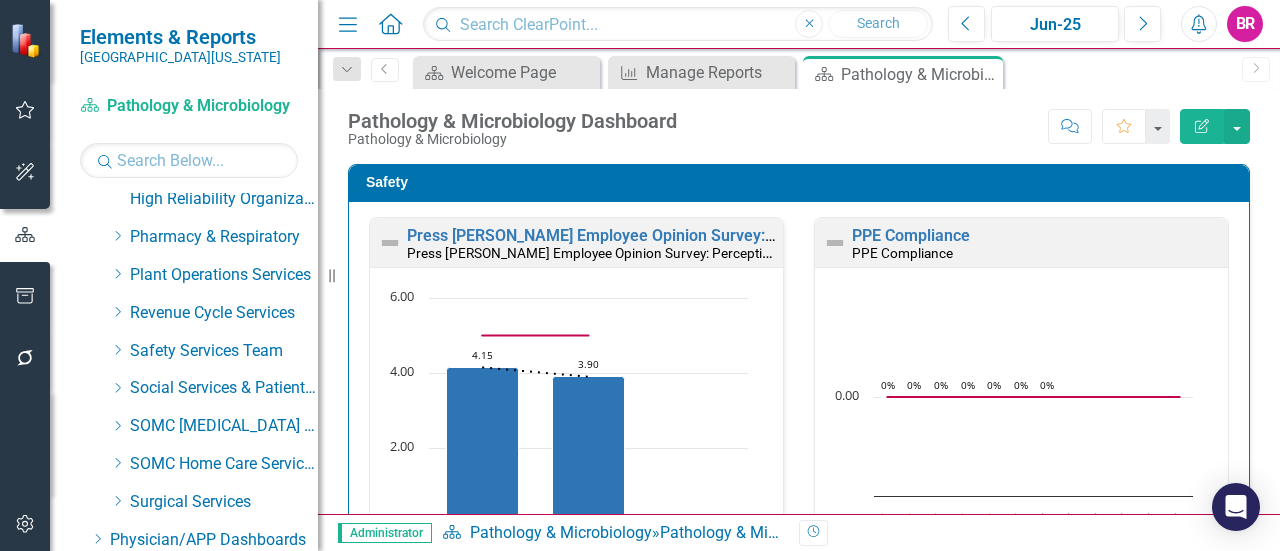 scroll, scrollTop: 1383, scrollLeft: 0, axis: vertical 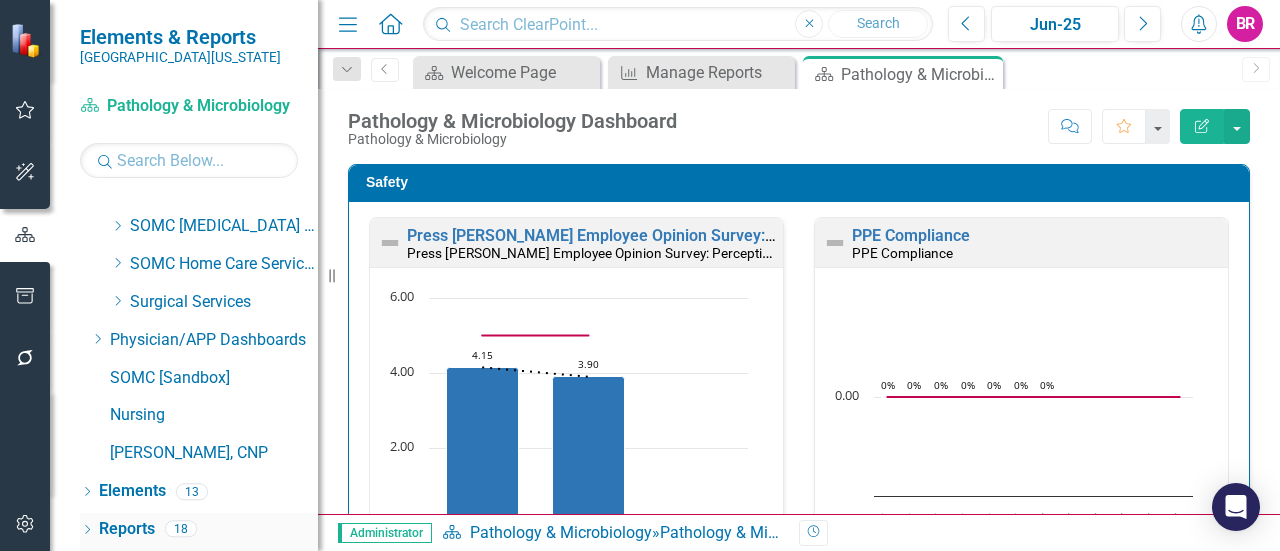 click on "Reports" at bounding box center (127, 529) 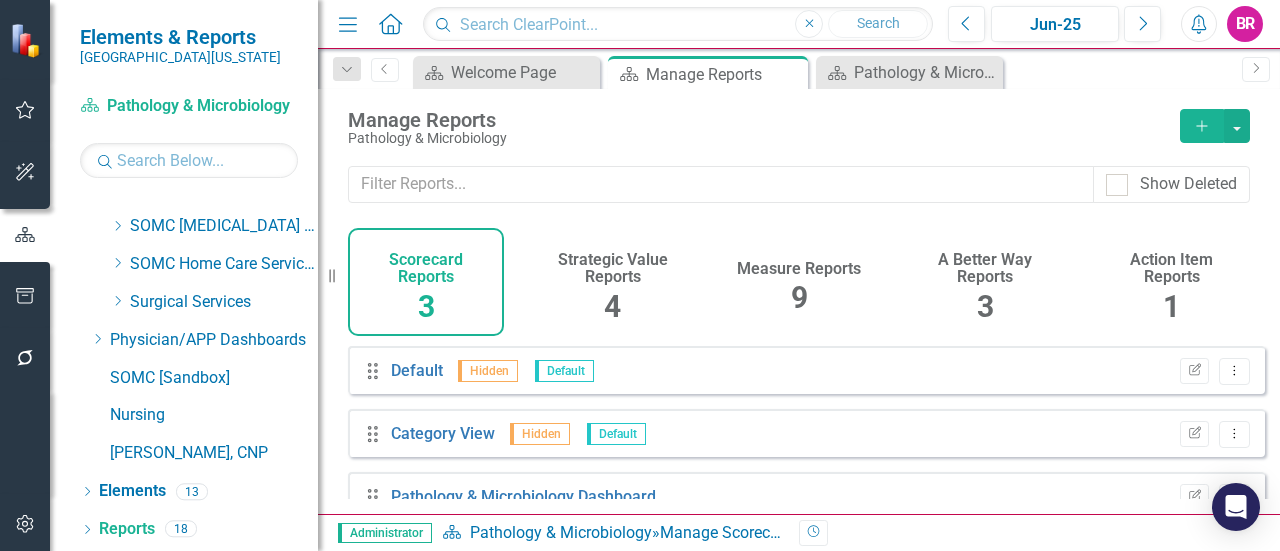 click on "Measure Reports" at bounding box center (799, 269) 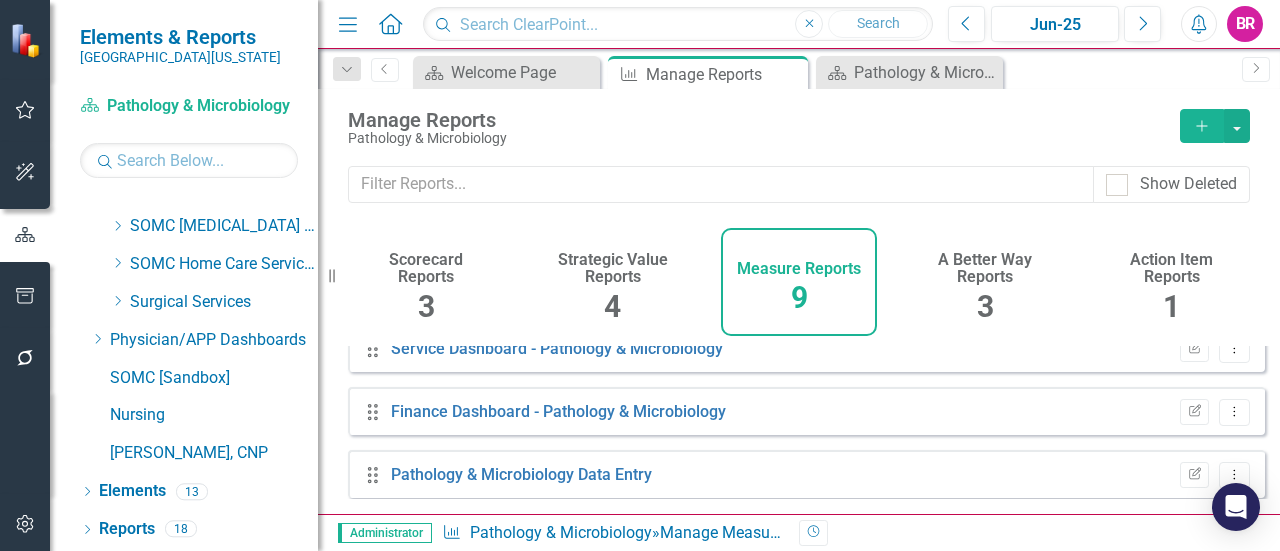 scroll, scrollTop: 414, scrollLeft: 0, axis: vertical 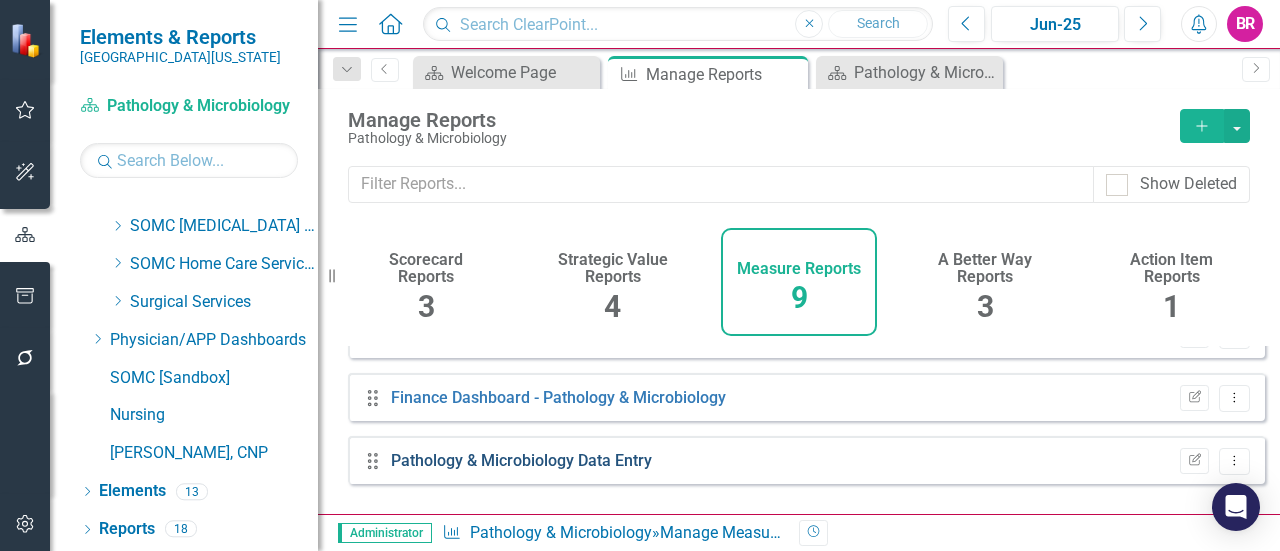 drag, startPoint x: 536, startPoint y: 478, endPoint x: 526, endPoint y: 521, distance: 44.14748 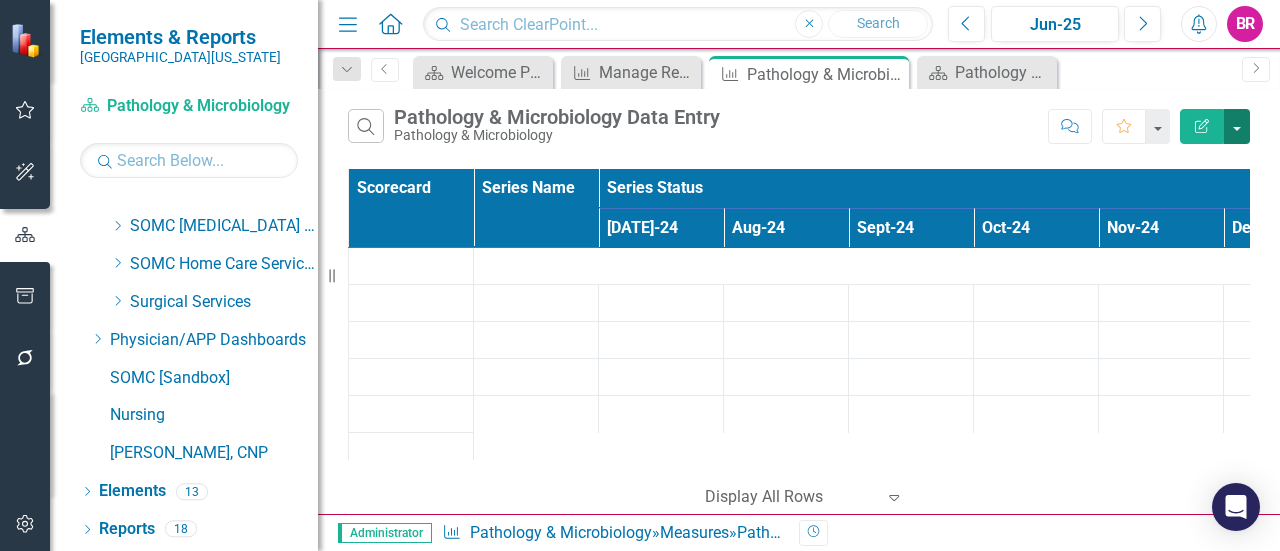 click at bounding box center (1237, 126) 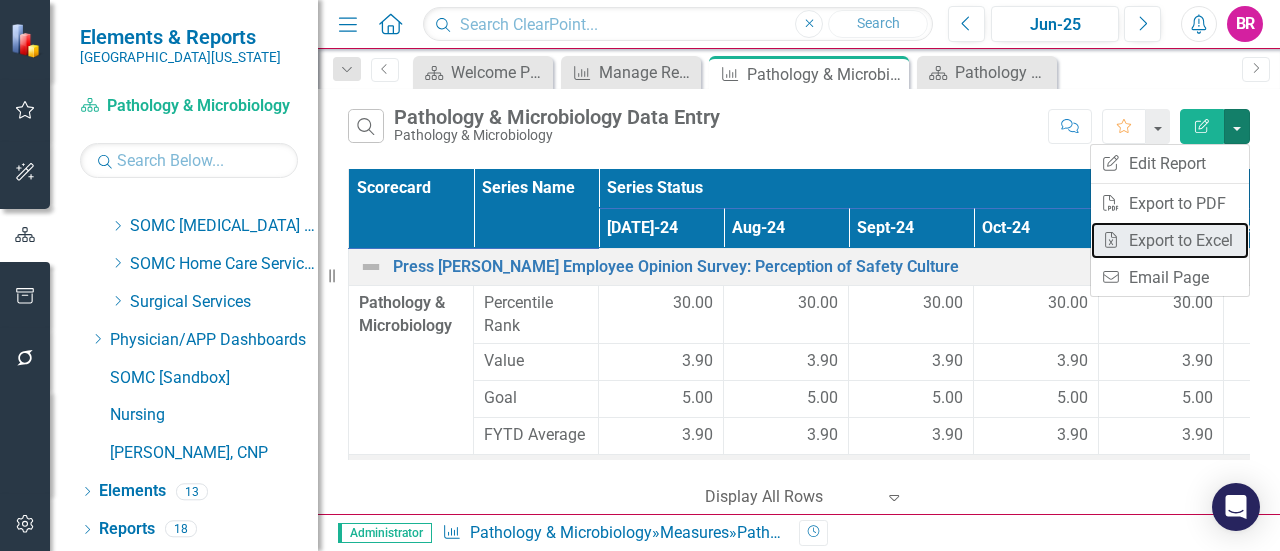 drag, startPoint x: 1178, startPoint y: 250, endPoint x: 1127, endPoint y: 168, distance: 96.56604 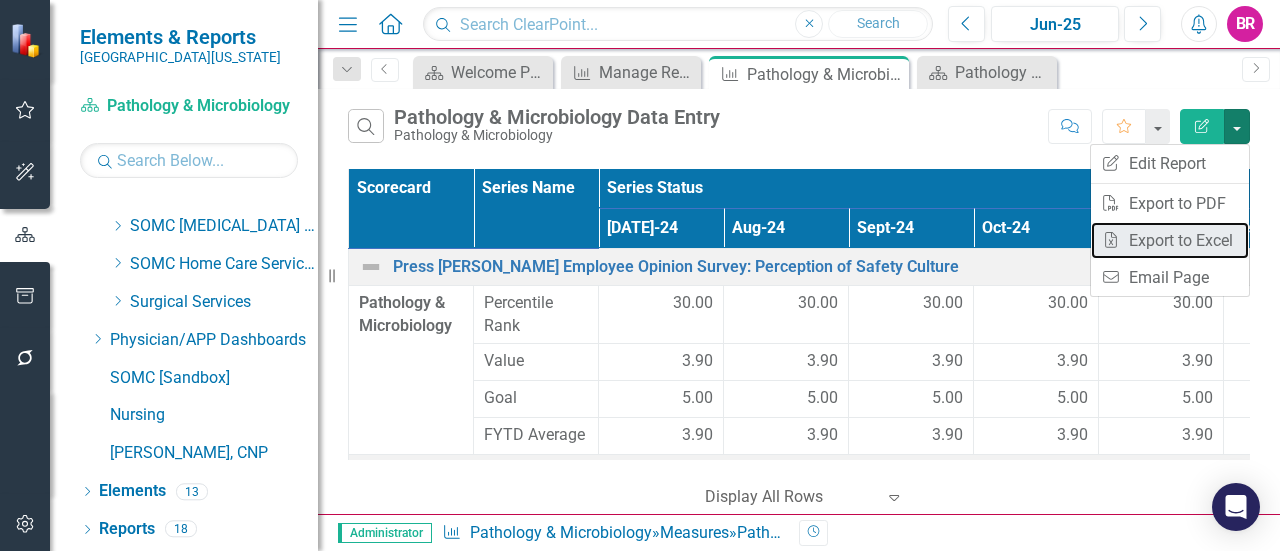 click on "Excel Export to Excel" at bounding box center (1170, 240) 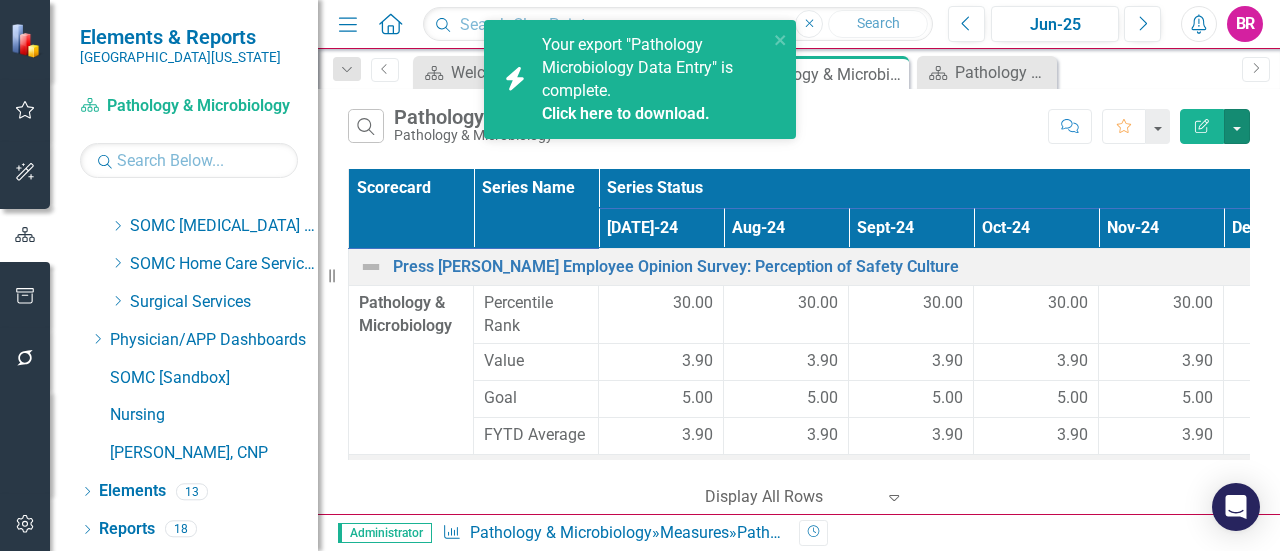 scroll, scrollTop: 300, scrollLeft: 0, axis: vertical 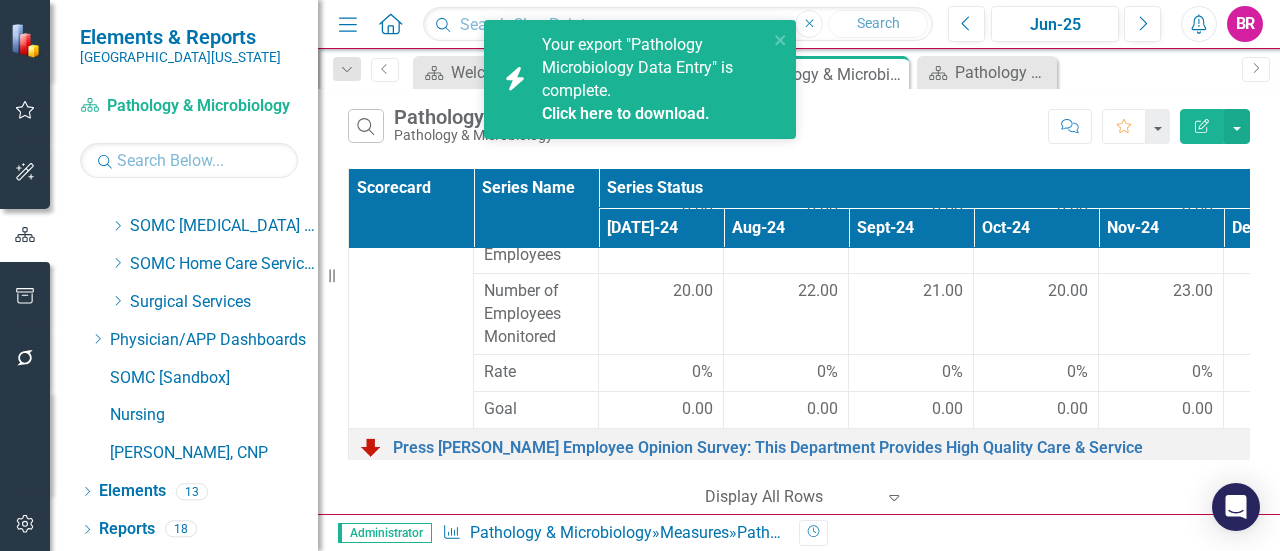 click on "Click here to download." at bounding box center [626, 113] 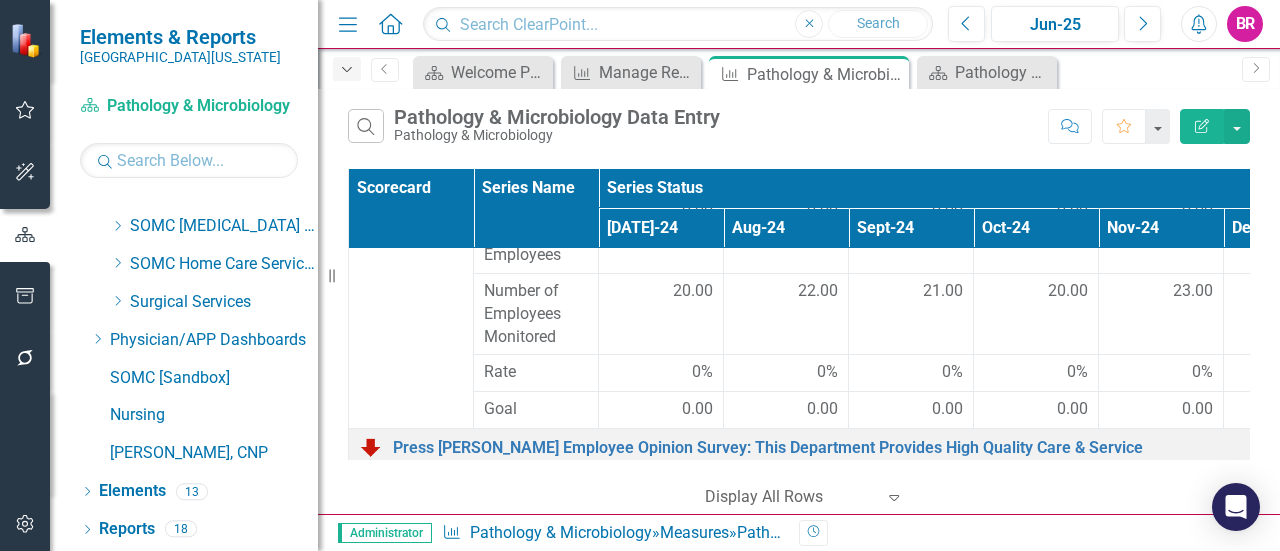 click on "Dropdown" 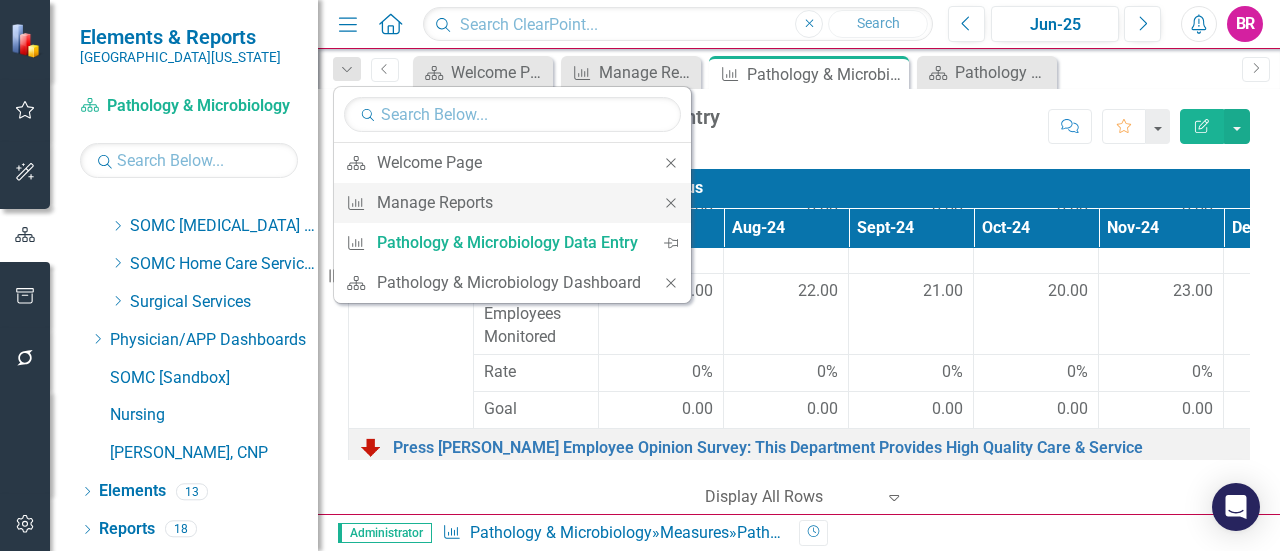 click on "Close" 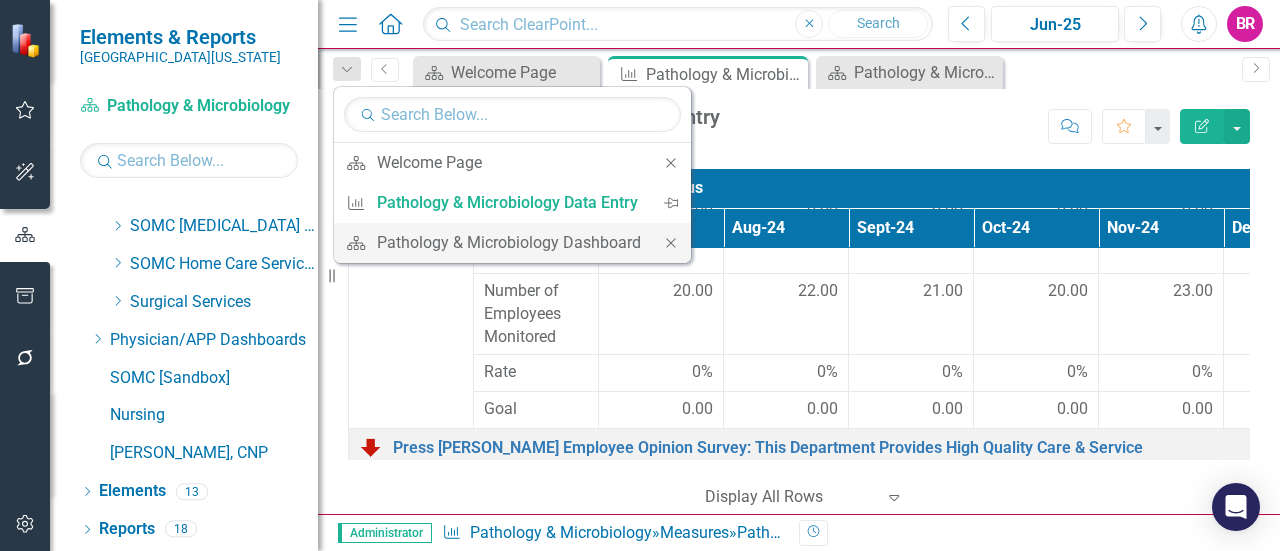 click 